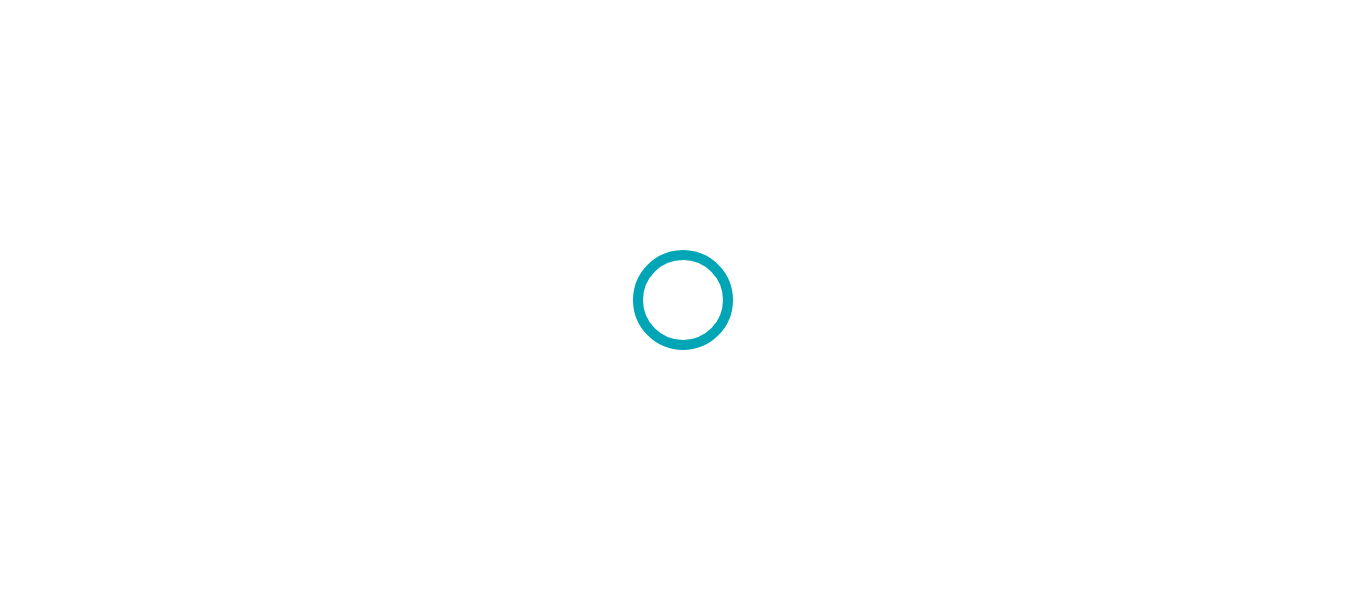 scroll, scrollTop: 0, scrollLeft: 0, axis: both 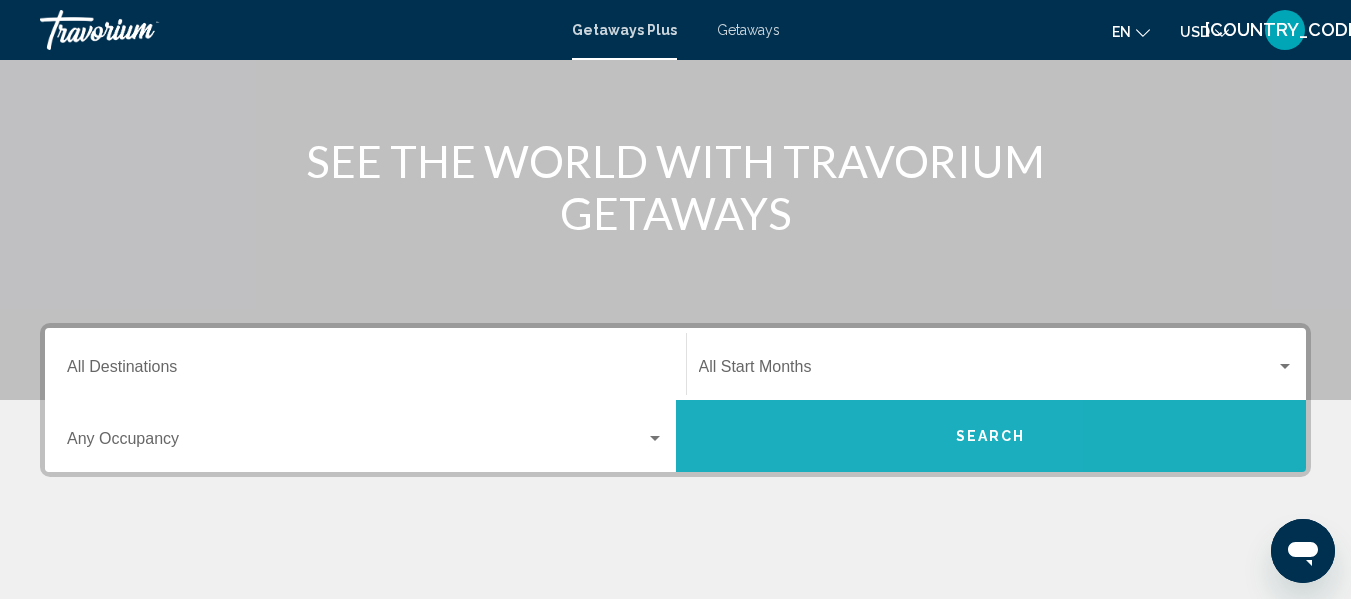 click on "Search" at bounding box center (991, 436) 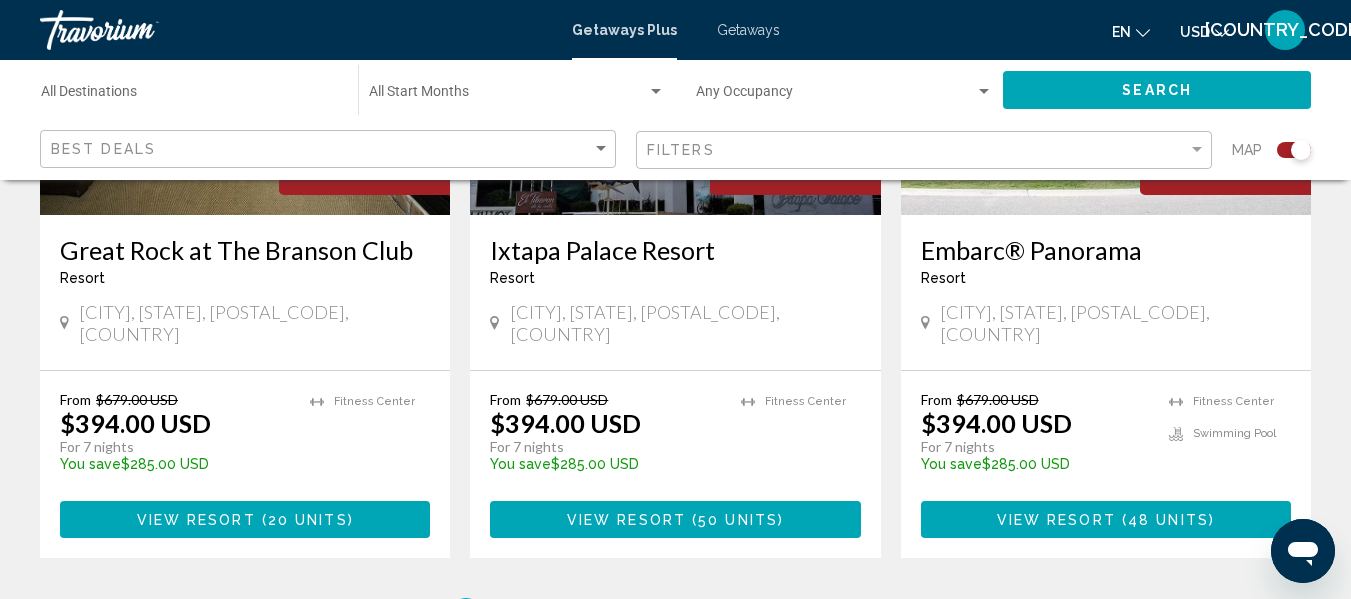scroll, scrollTop: 3191, scrollLeft: 0, axis: vertical 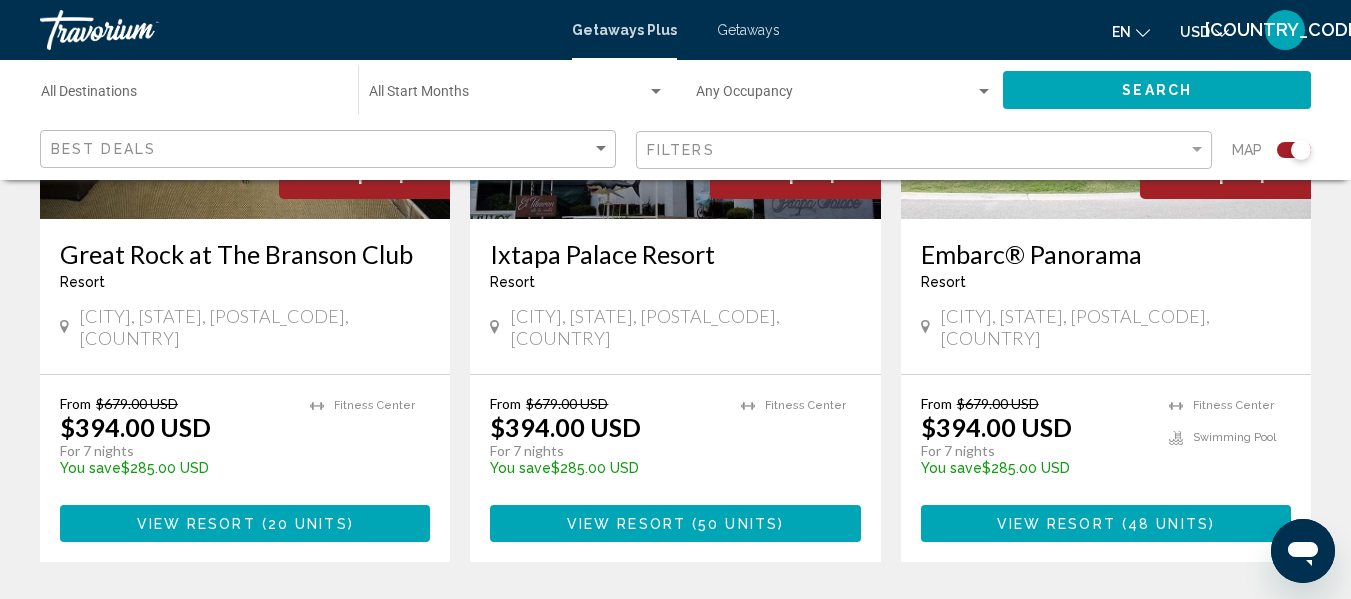 click on "Embarc® Panorama  Resort  -  This is an adults only resort" at bounding box center [1106, 272] 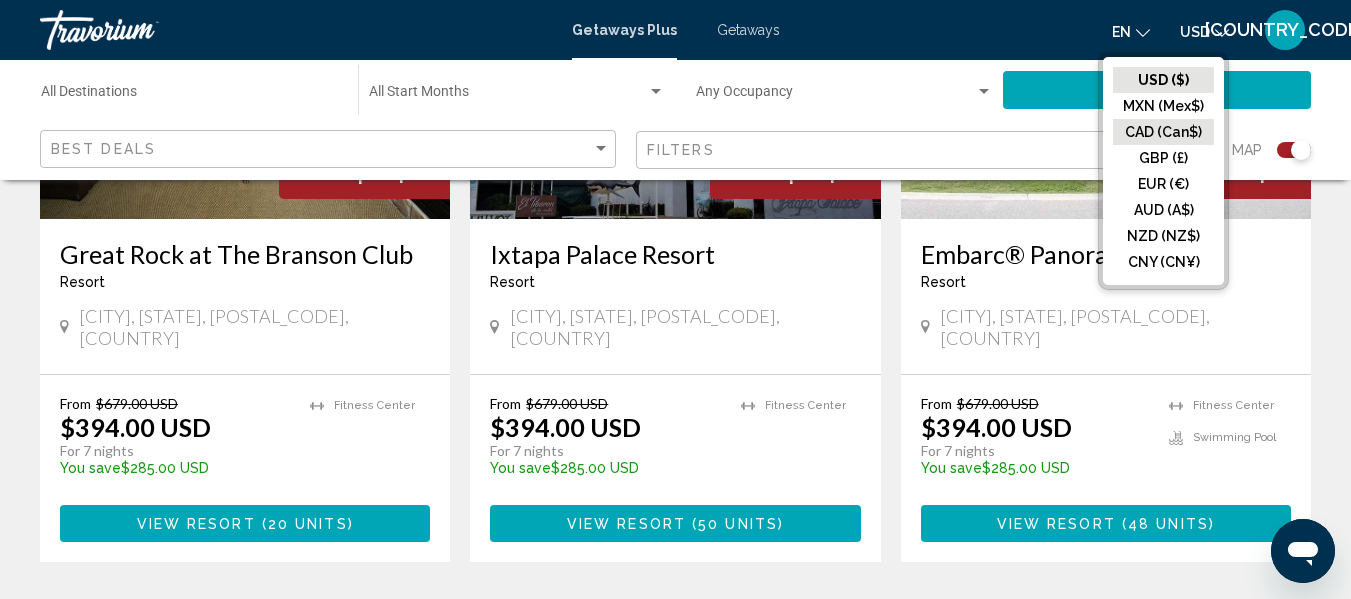click on "CAD (Can$)" 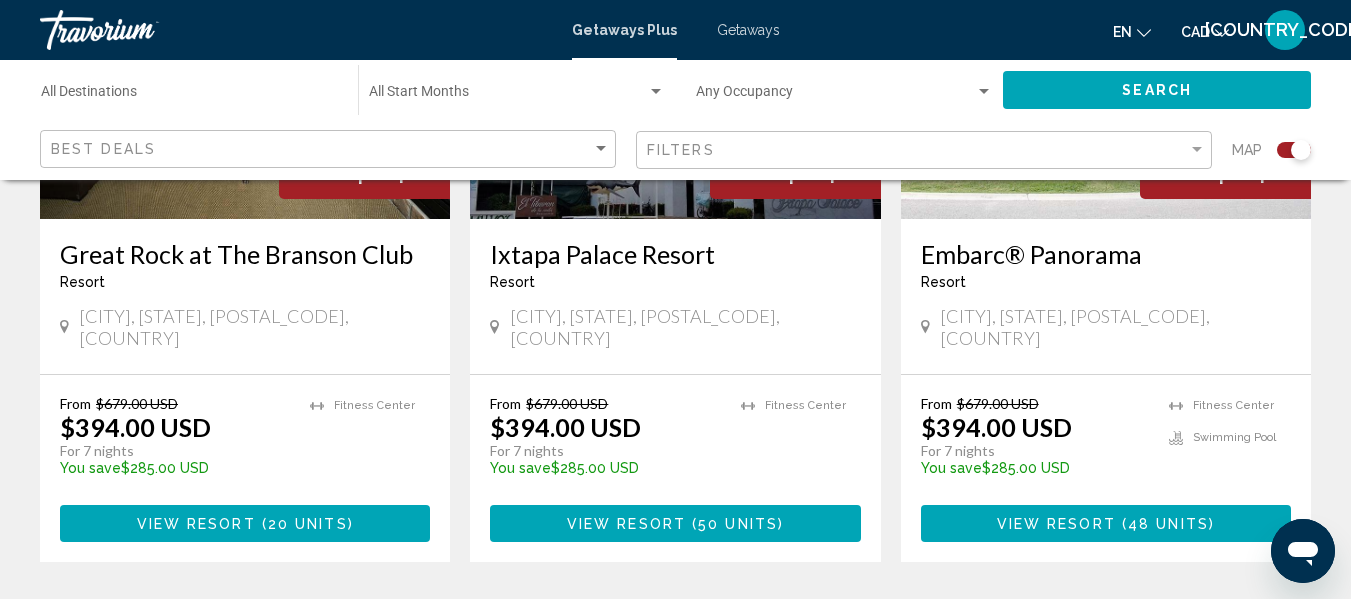click on "Search" 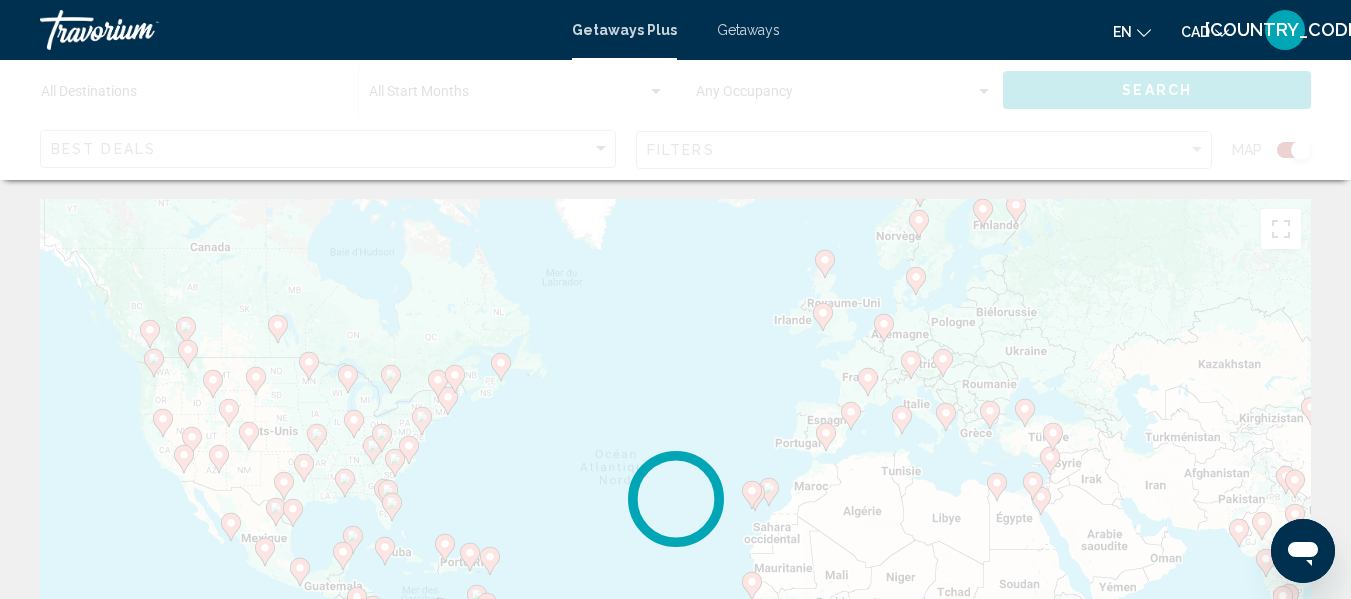 scroll, scrollTop: 0, scrollLeft: 0, axis: both 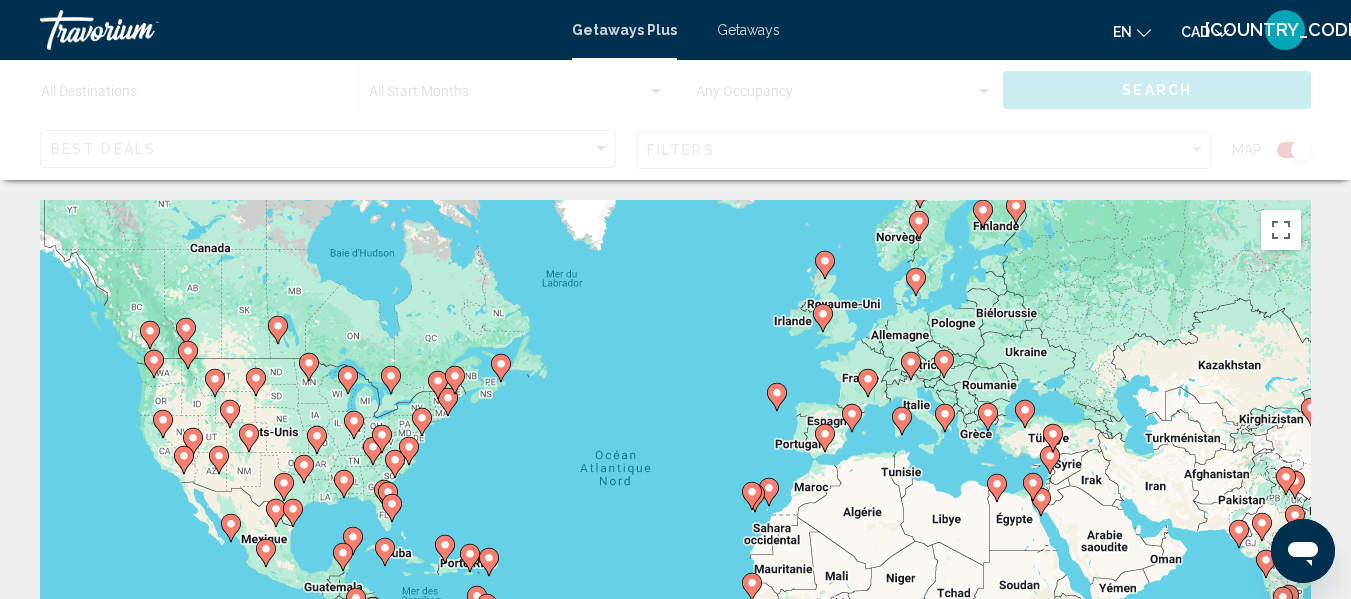 type 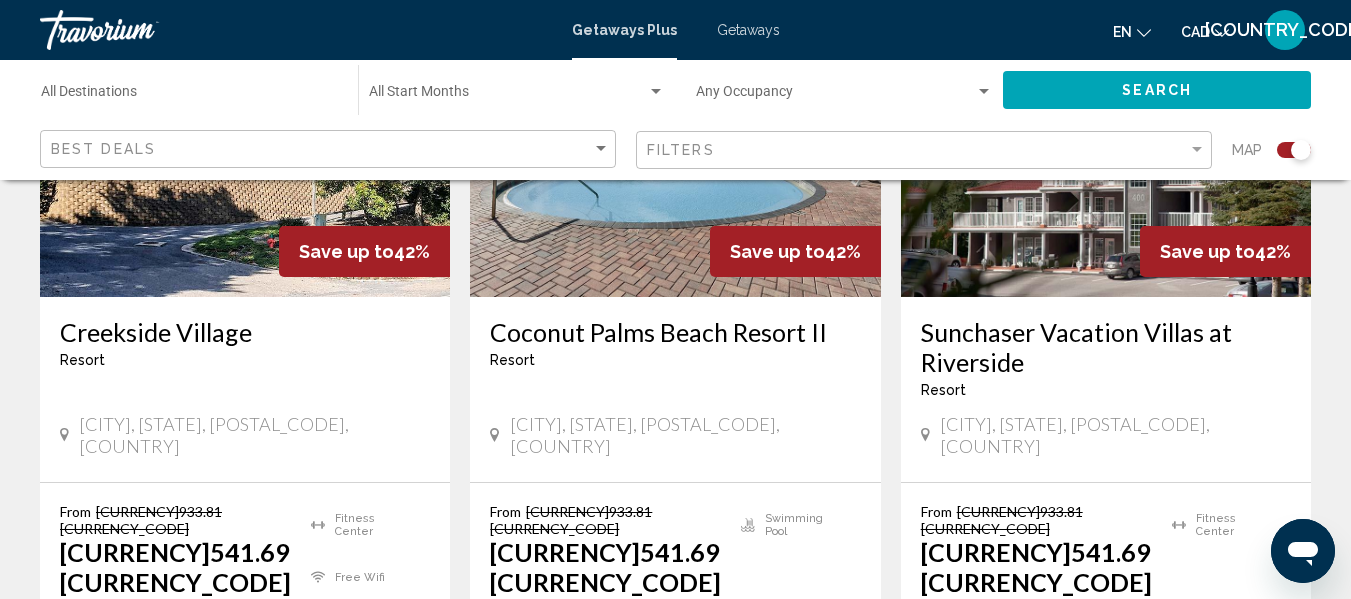 scroll, scrollTop: 1746, scrollLeft: 0, axis: vertical 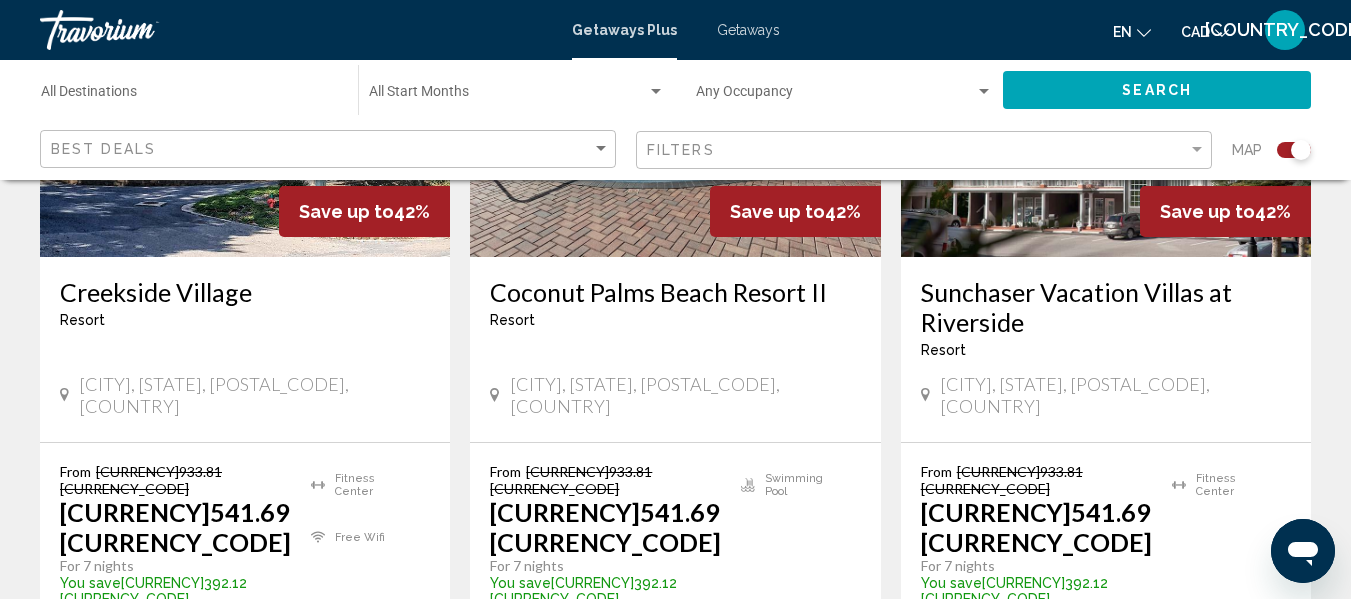 click on "View Resort" at bounding box center (626, 656) 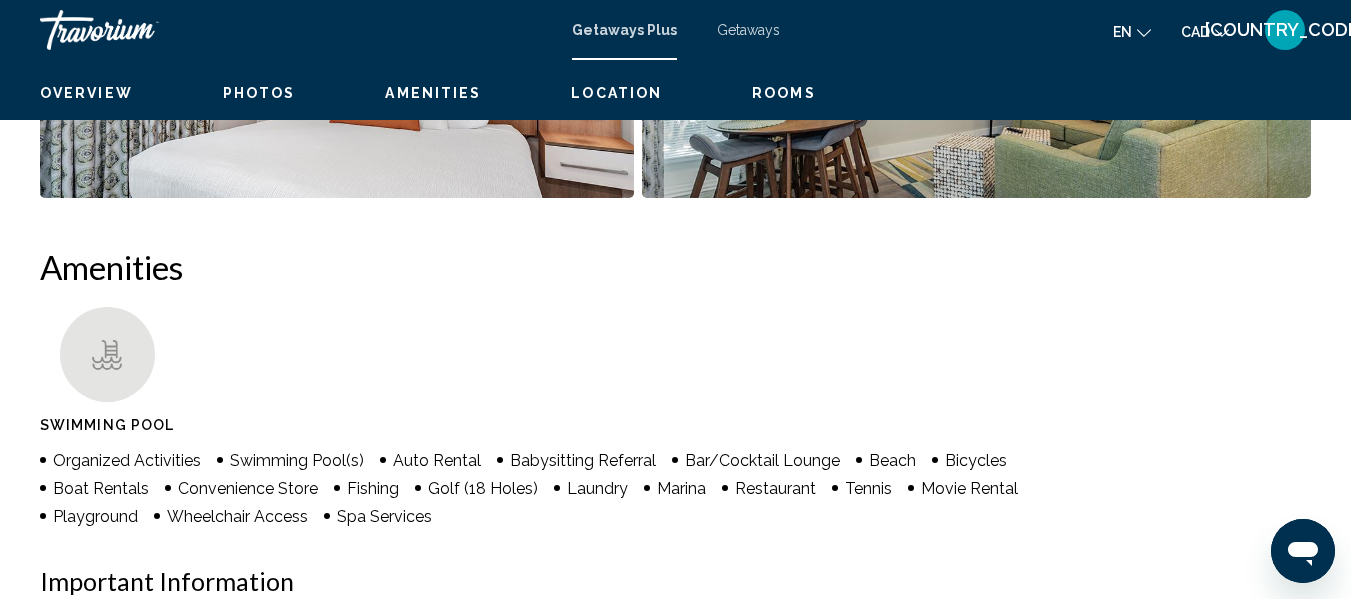 scroll, scrollTop: 236, scrollLeft: 0, axis: vertical 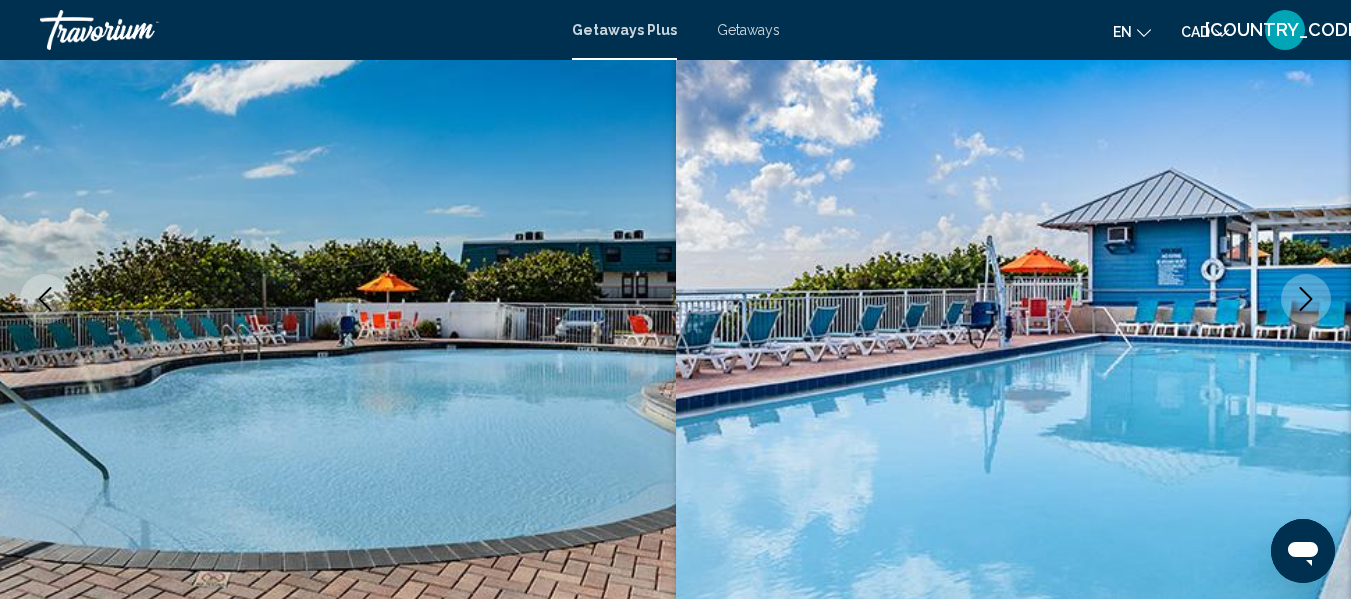 click 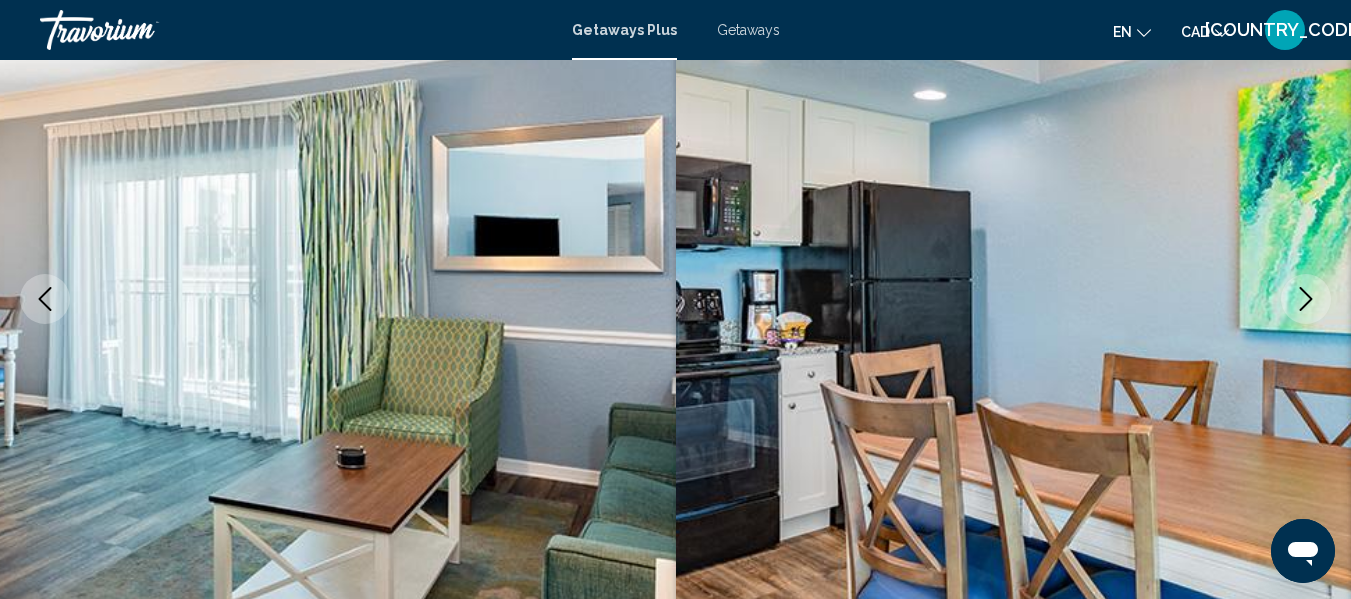 click 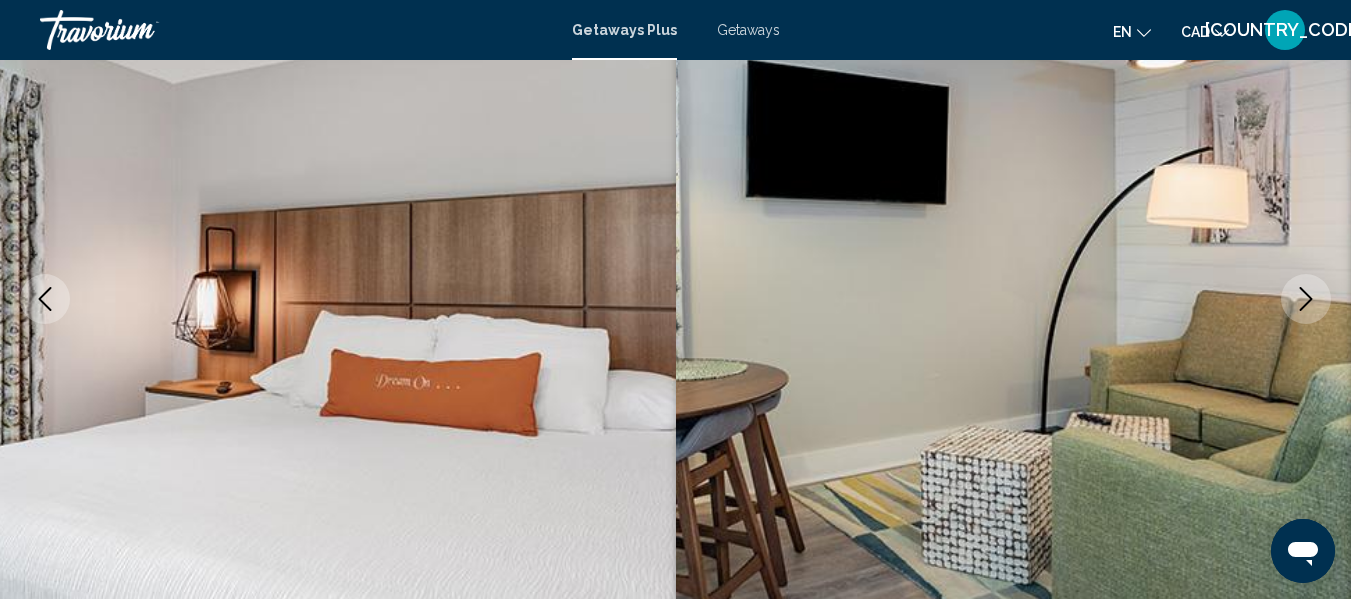 click 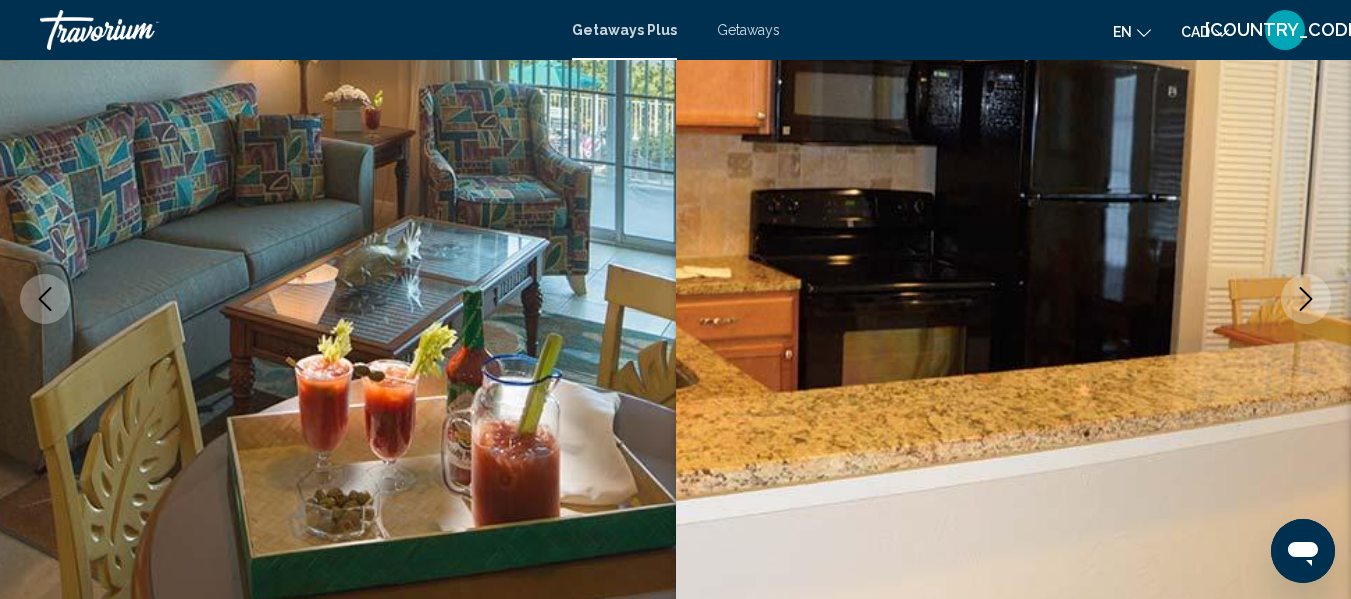 click 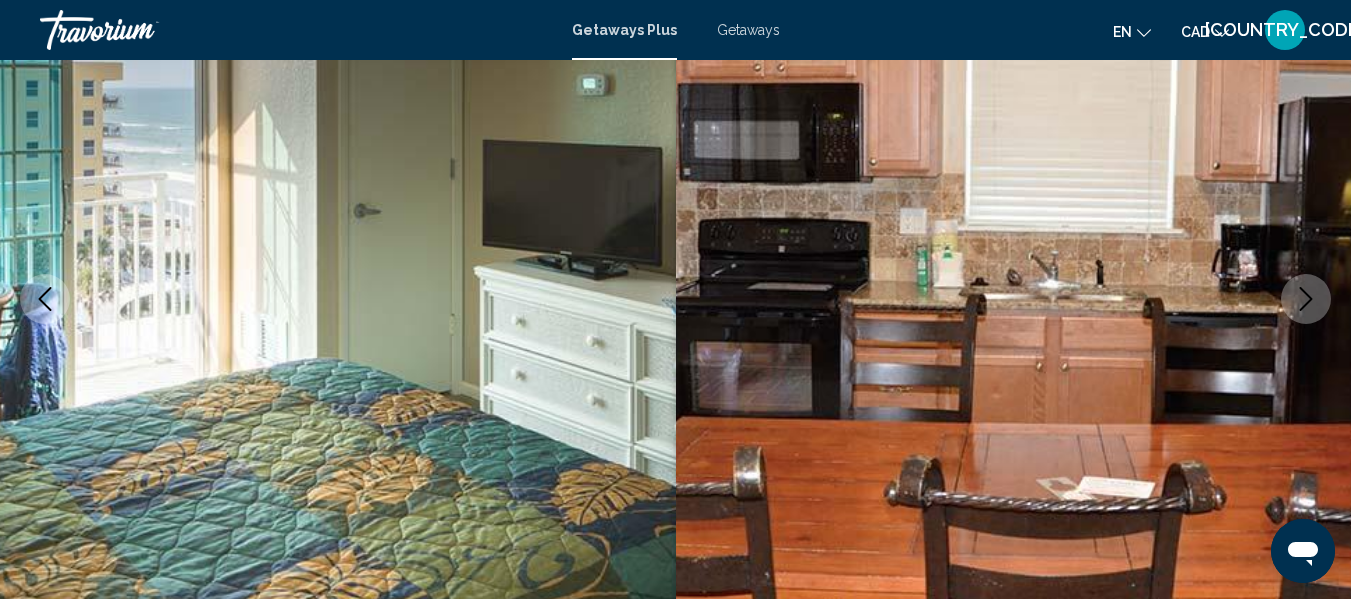 click 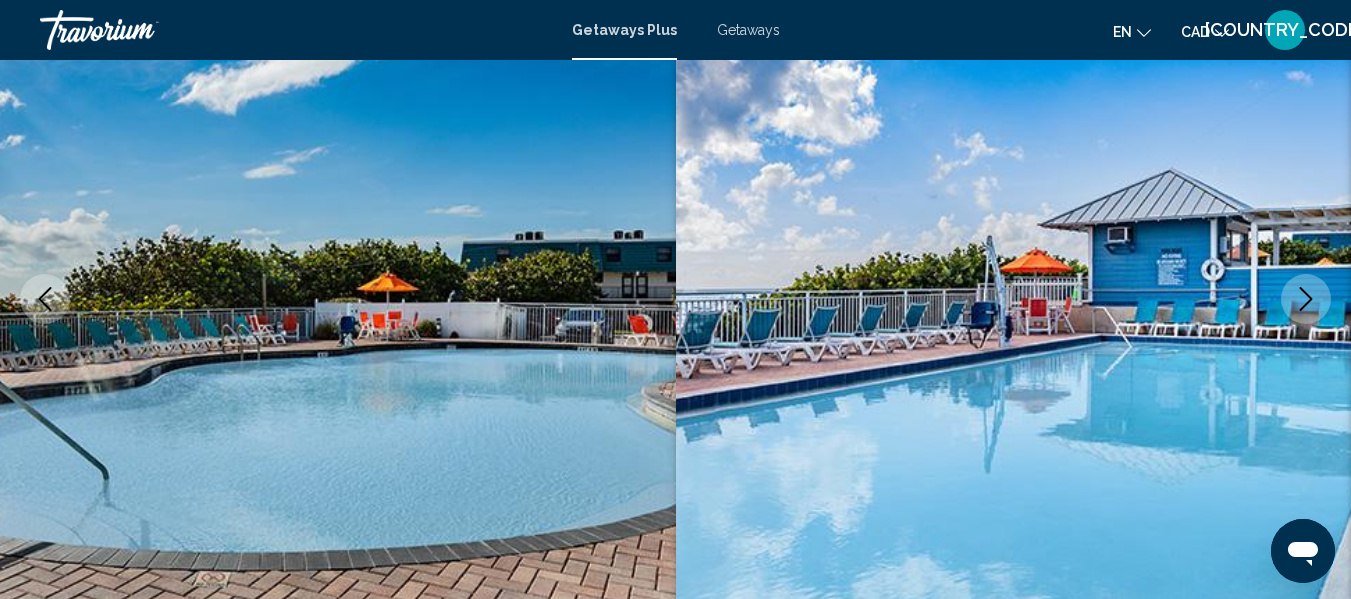 type 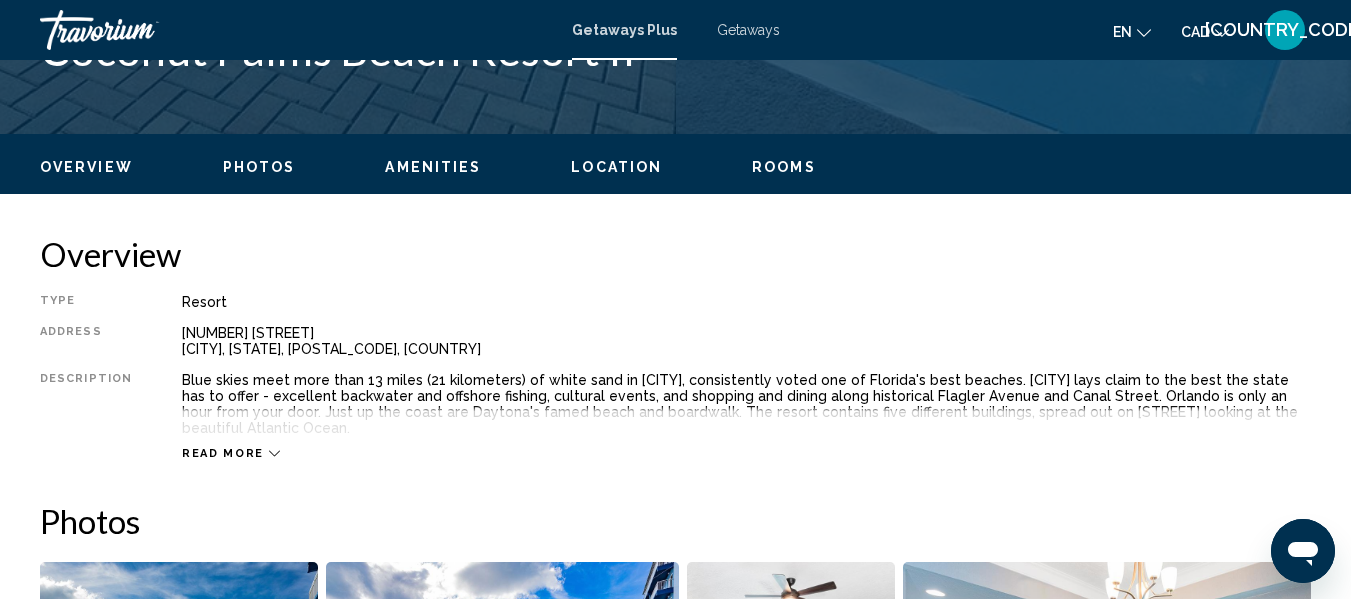 scroll, scrollTop: 916, scrollLeft: 0, axis: vertical 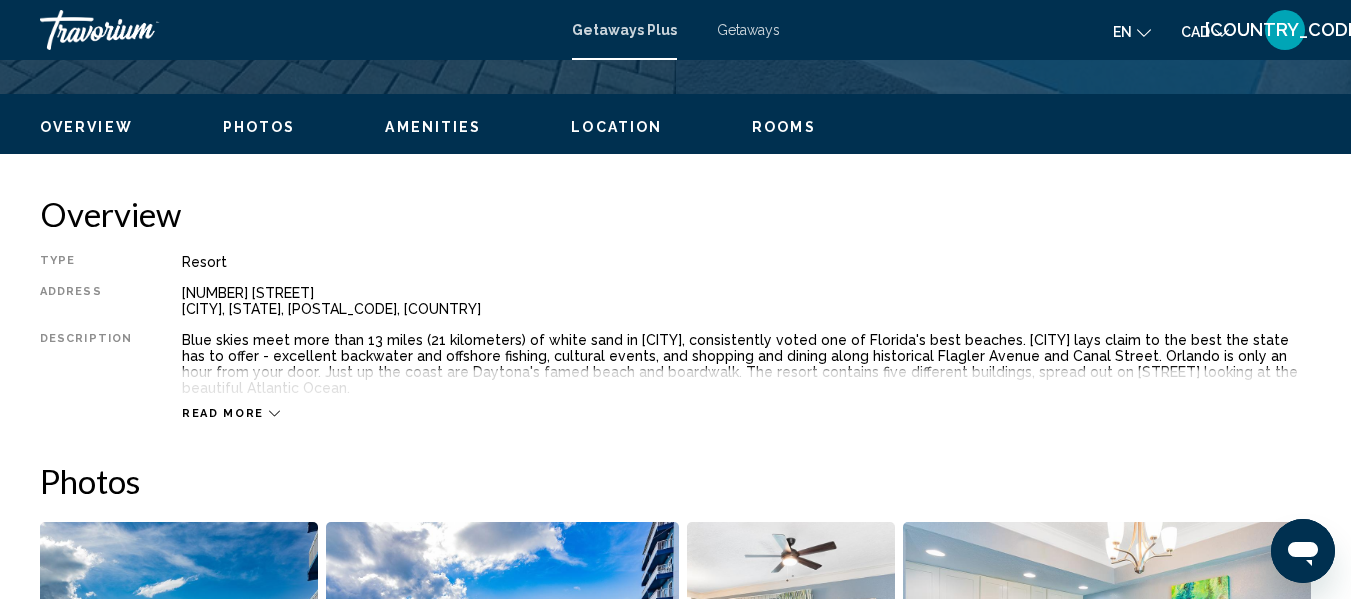 click on "Read more" at bounding box center (223, 413) 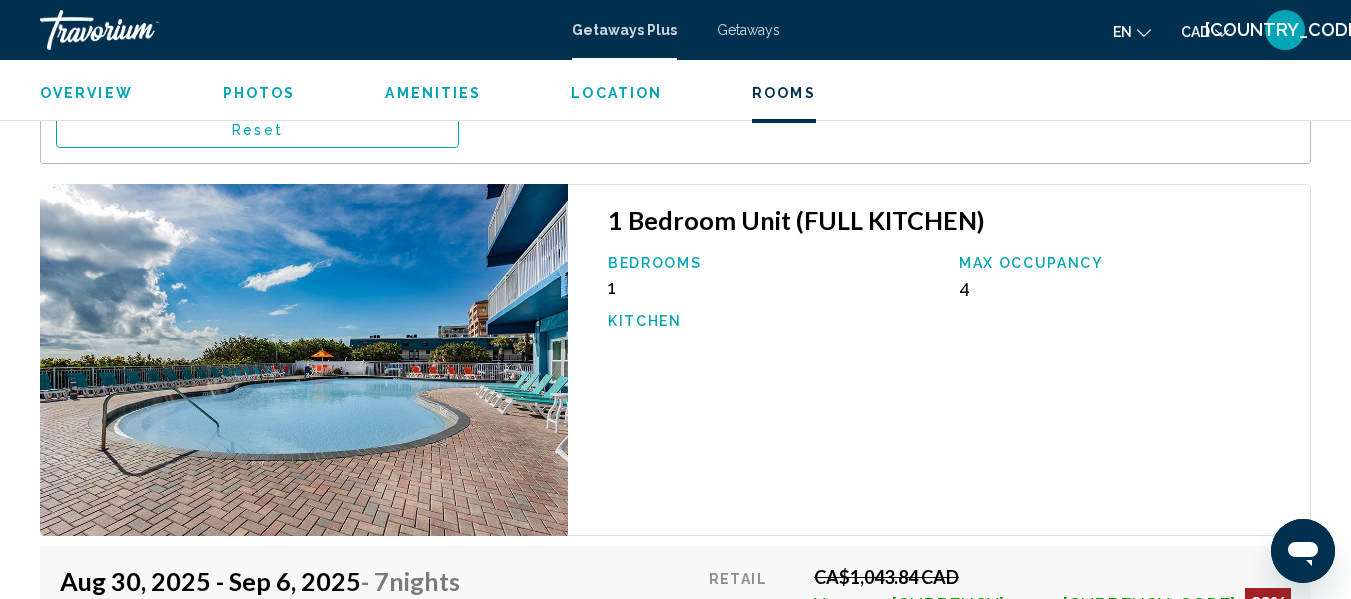 scroll, scrollTop: 3636, scrollLeft: 0, axis: vertical 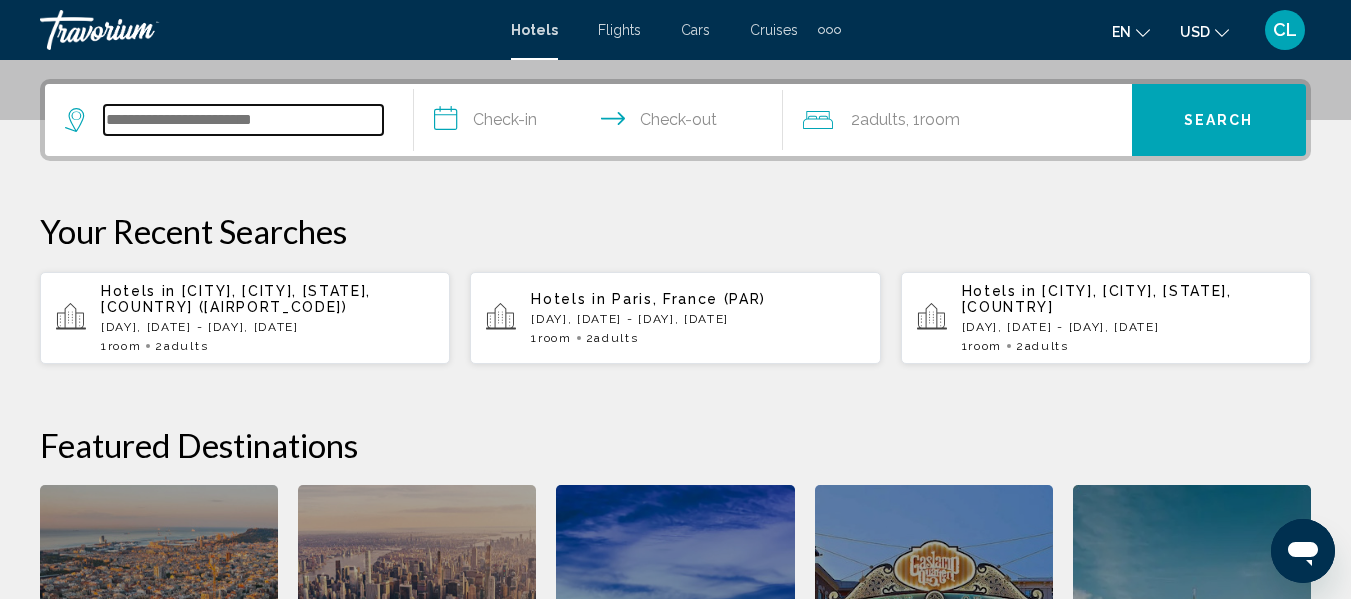 click at bounding box center (243, 120) 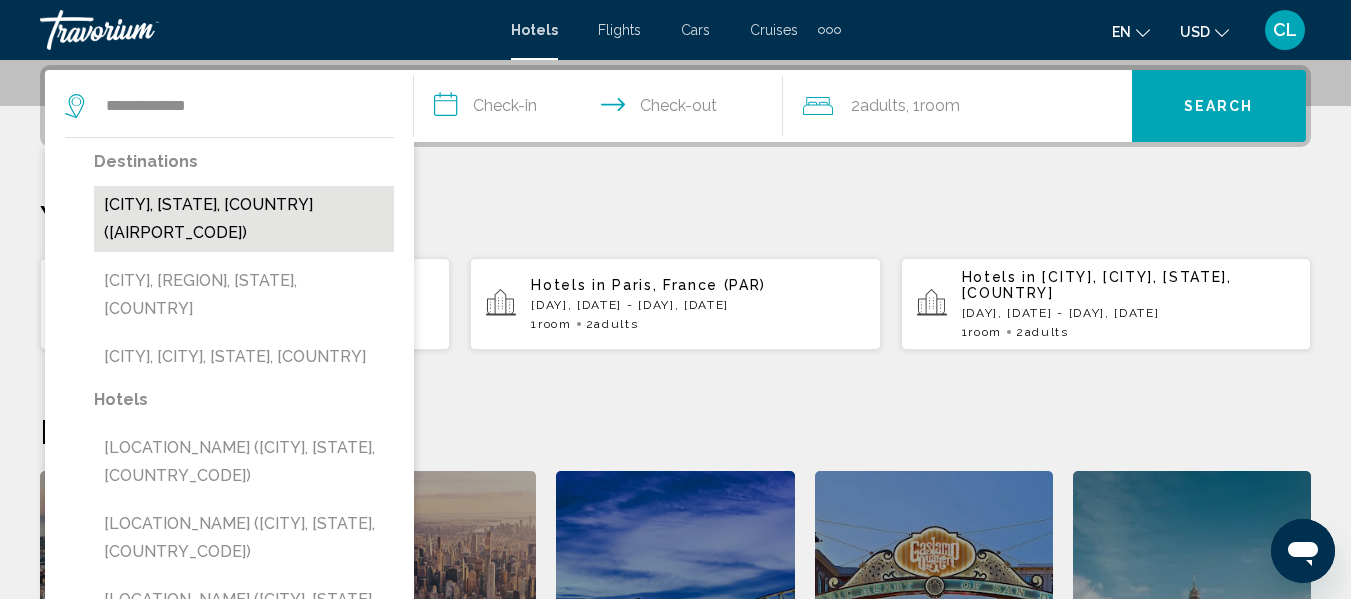 click on "[CITY], [STATE], [COUNTRY] ([AIRPORT_CODE])" at bounding box center (244, 219) 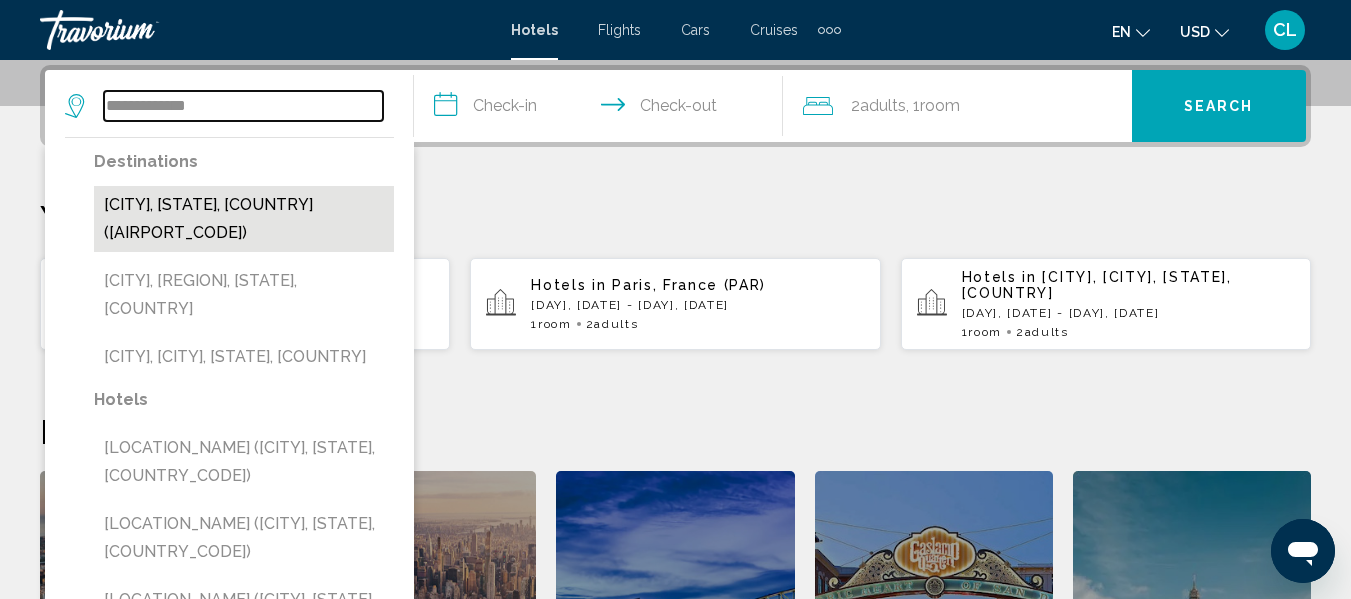 type on "**********" 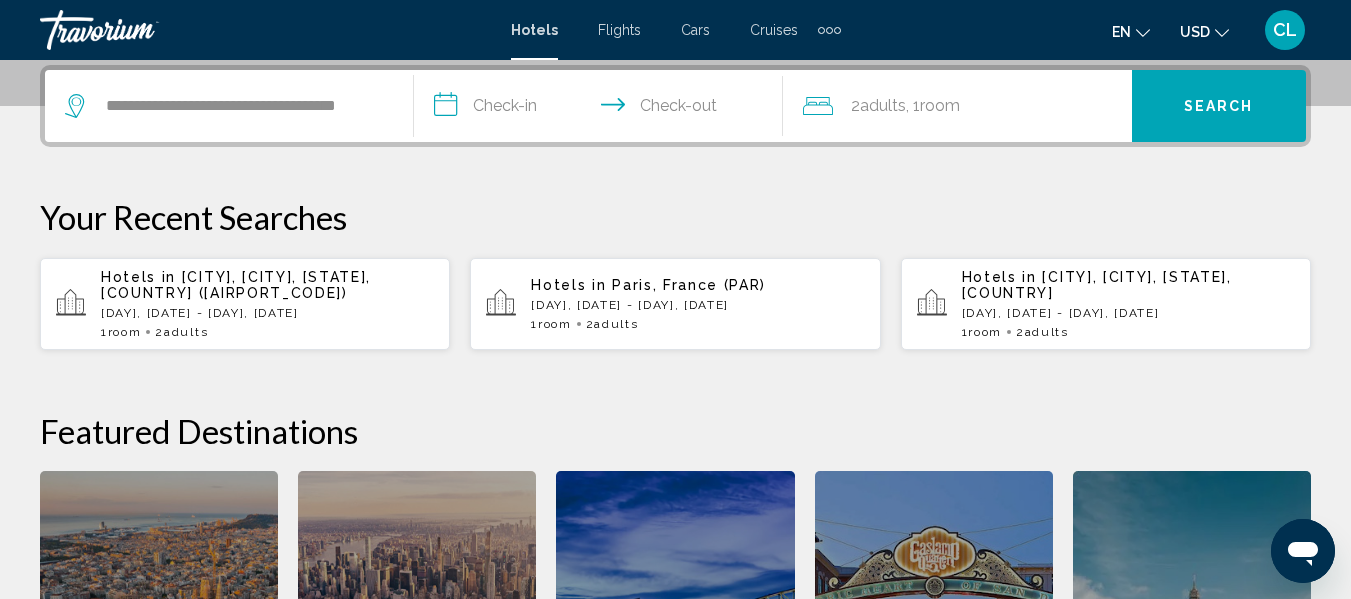 click on "**********" at bounding box center [602, 109] 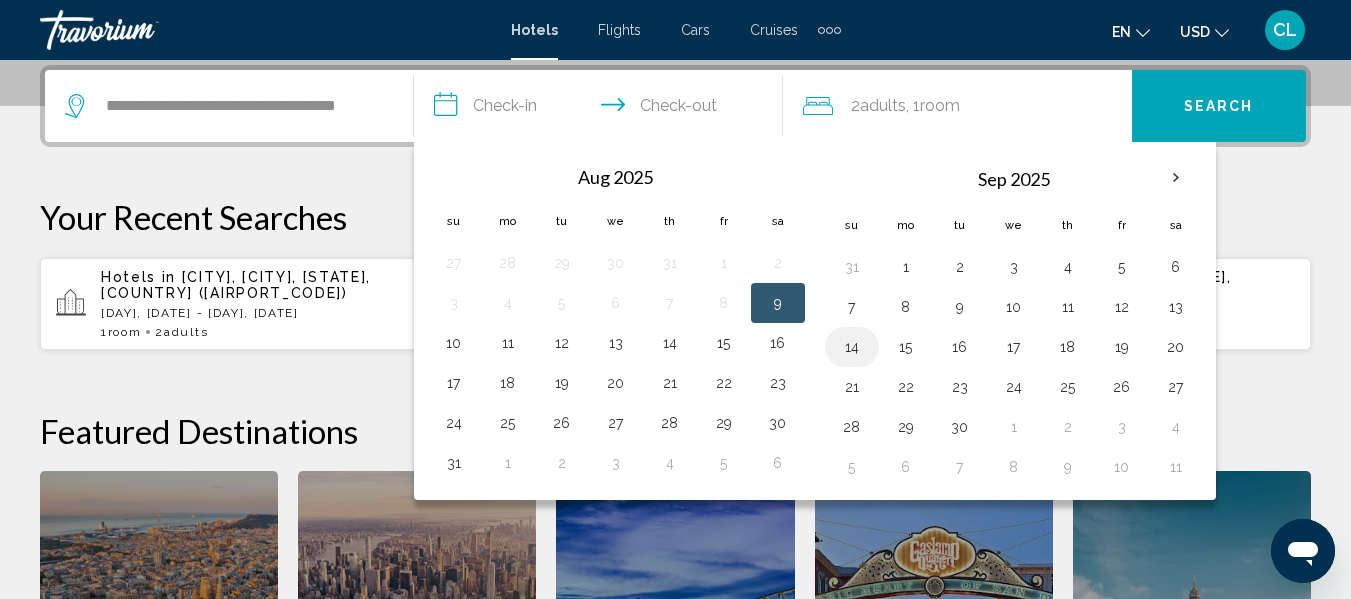 click on "14" at bounding box center (852, 347) 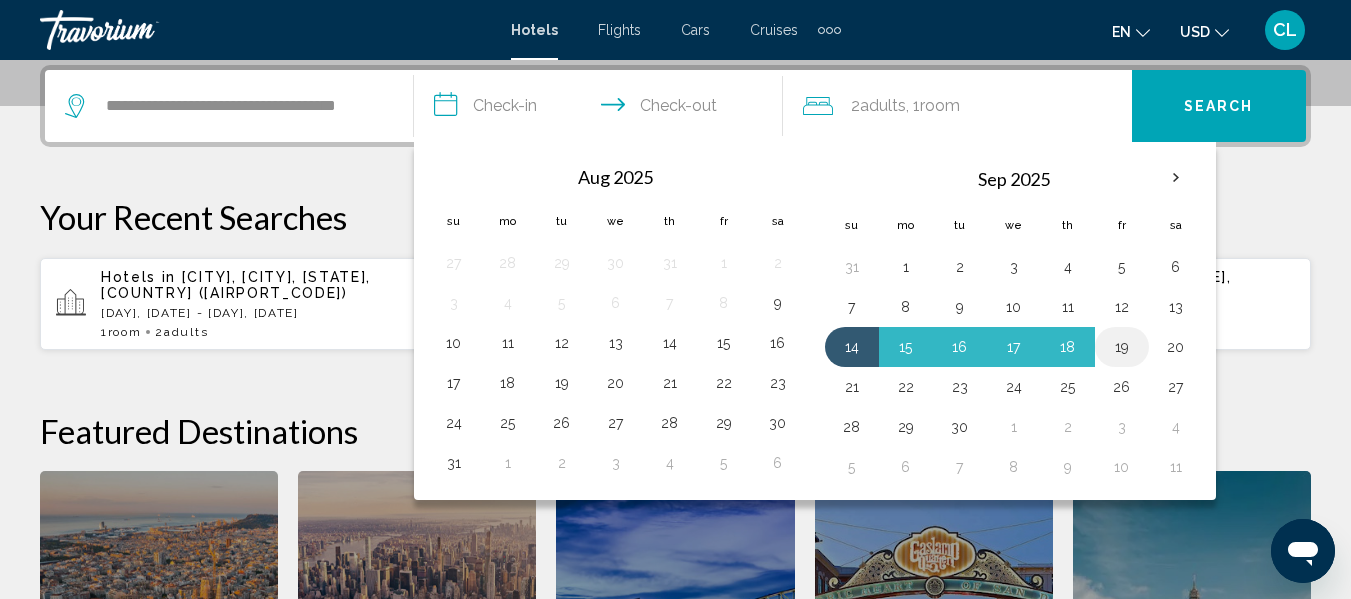 click on "19" at bounding box center (1122, 347) 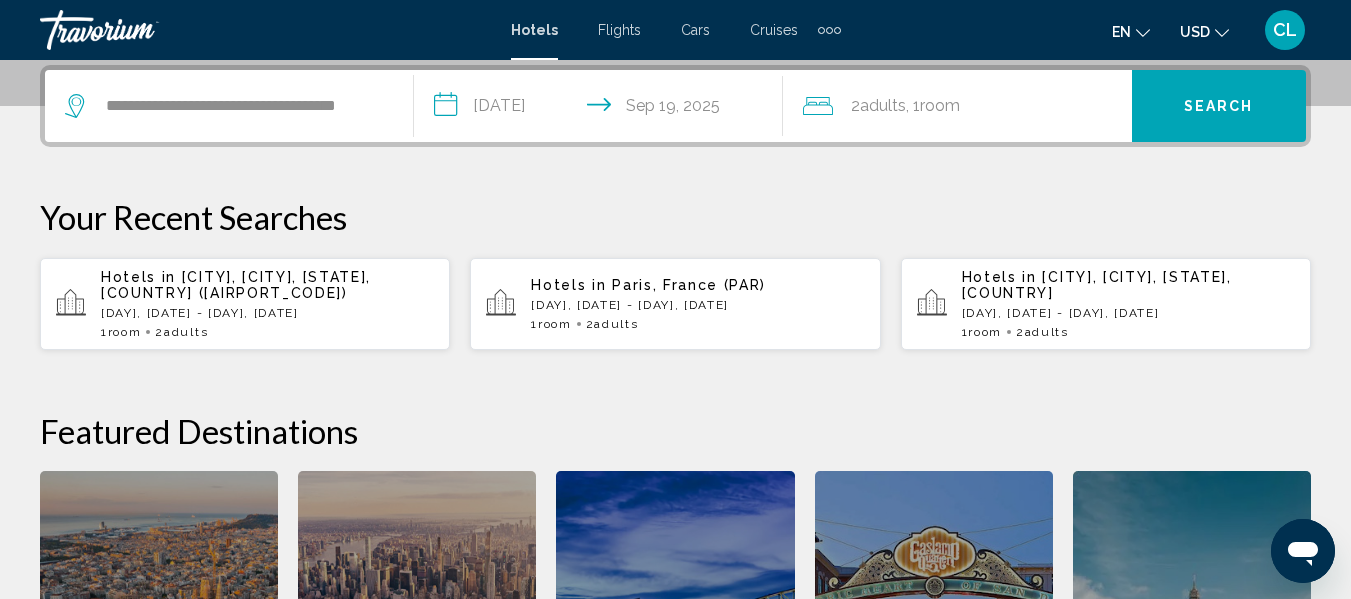 click on "Search" at bounding box center [1219, 107] 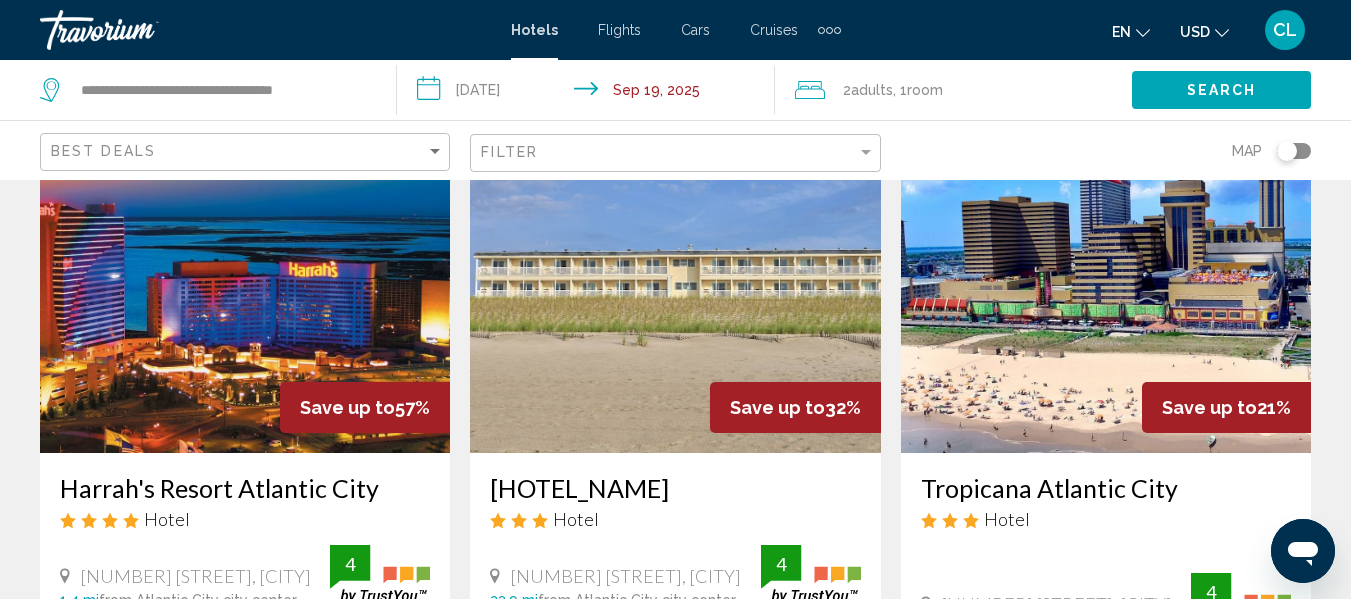 scroll, scrollTop: 120, scrollLeft: 0, axis: vertical 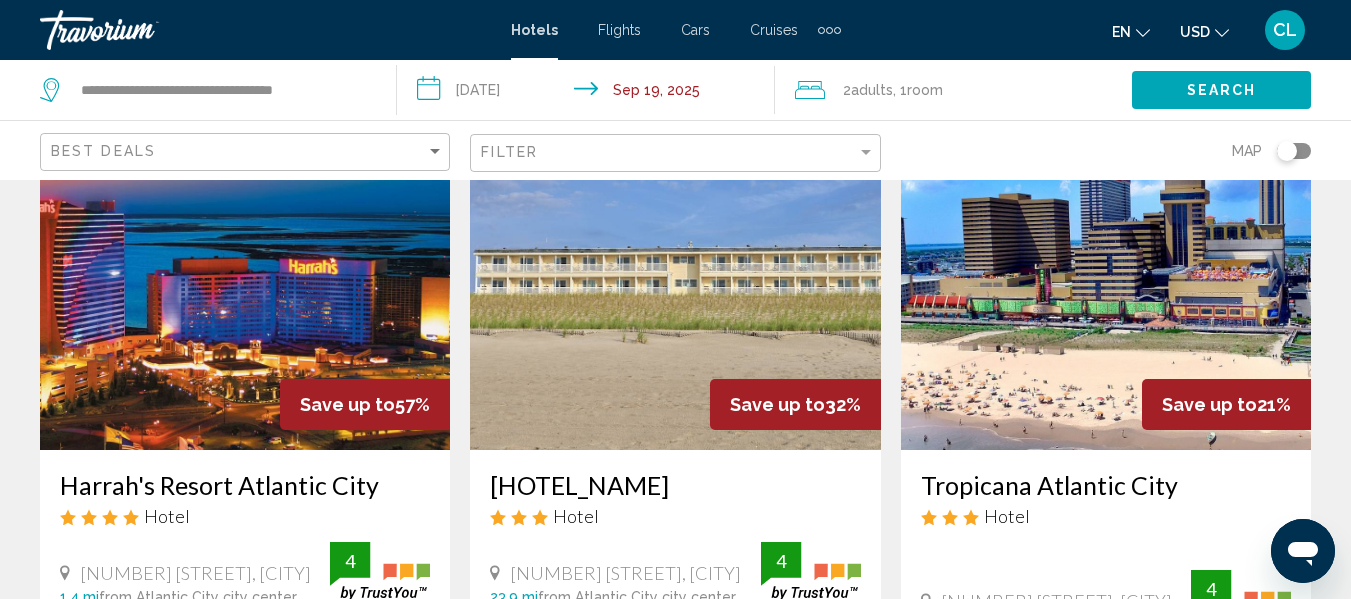 click on "USD" 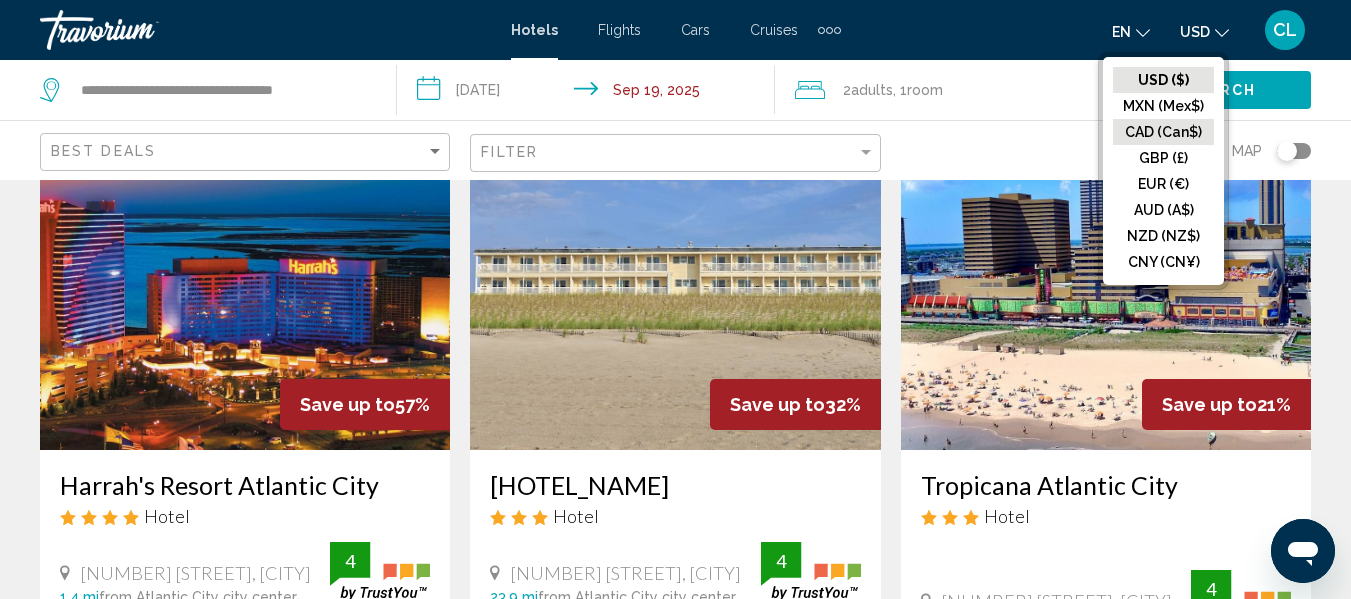 click on "CAD (Can$)" 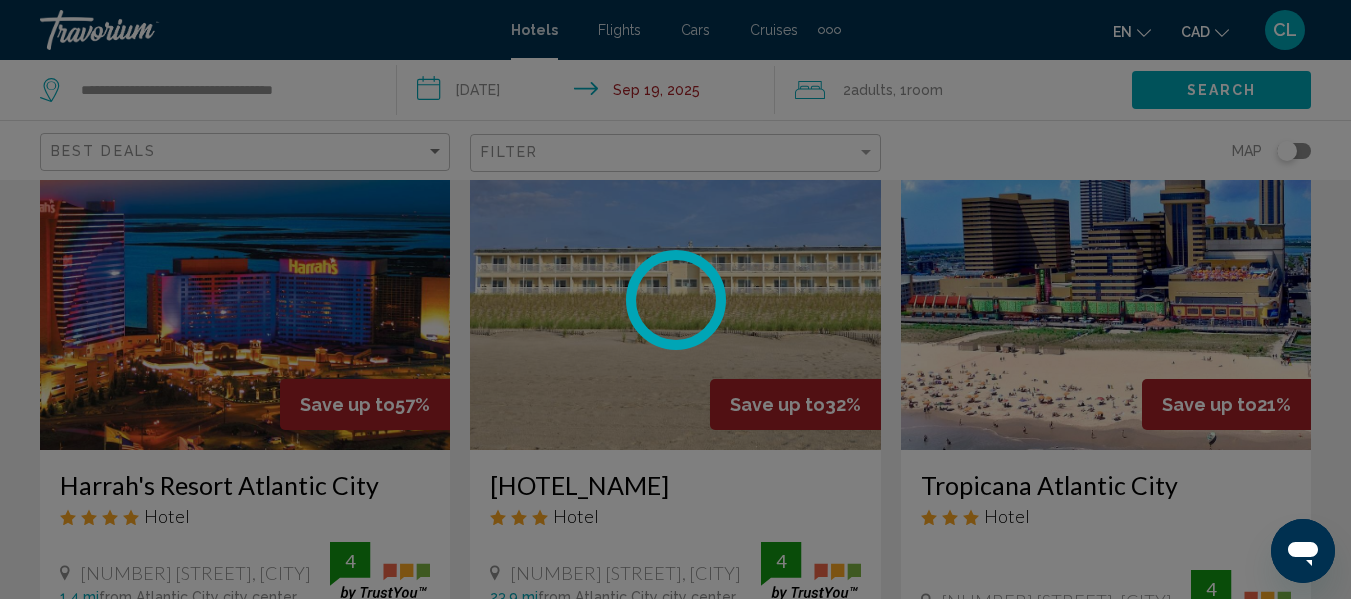 scroll, scrollTop: 0, scrollLeft: 0, axis: both 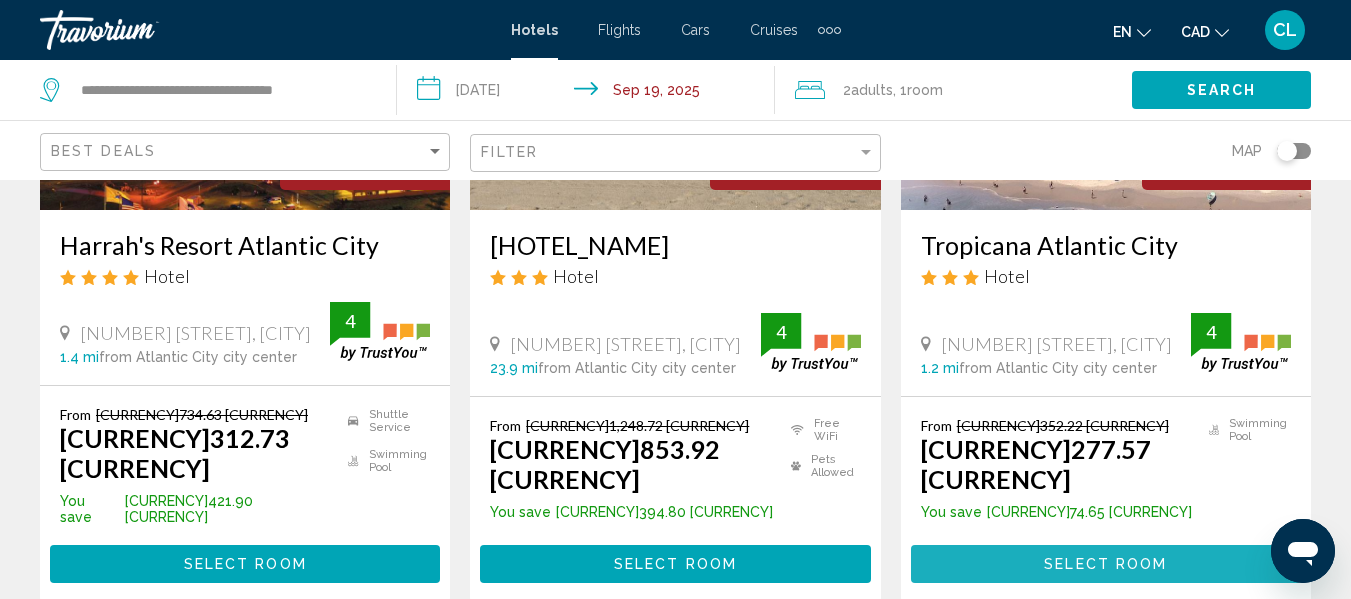click on "Select Room" at bounding box center [1105, 565] 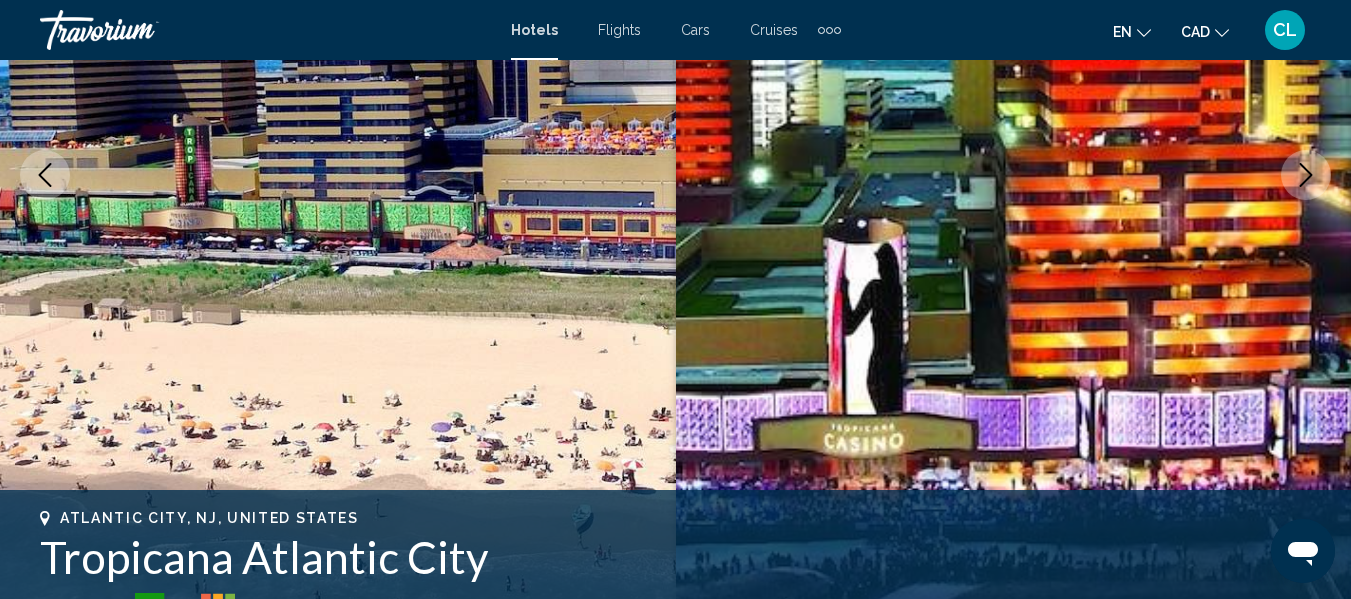 scroll, scrollTop: 236, scrollLeft: 0, axis: vertical 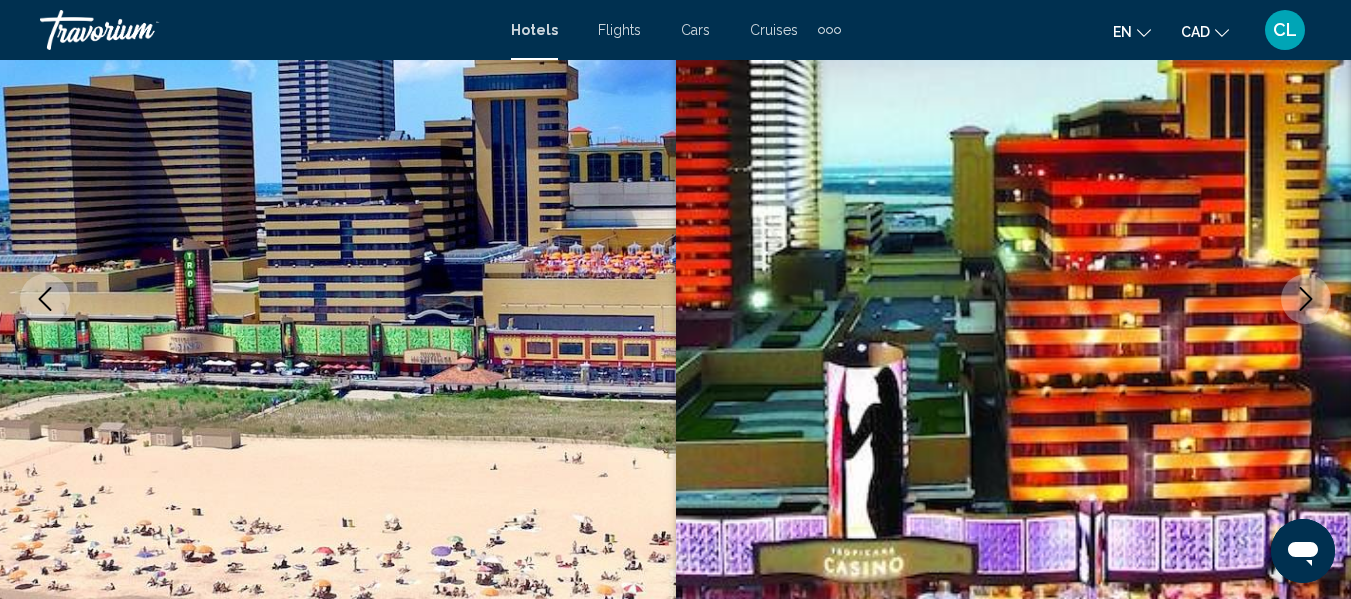 click 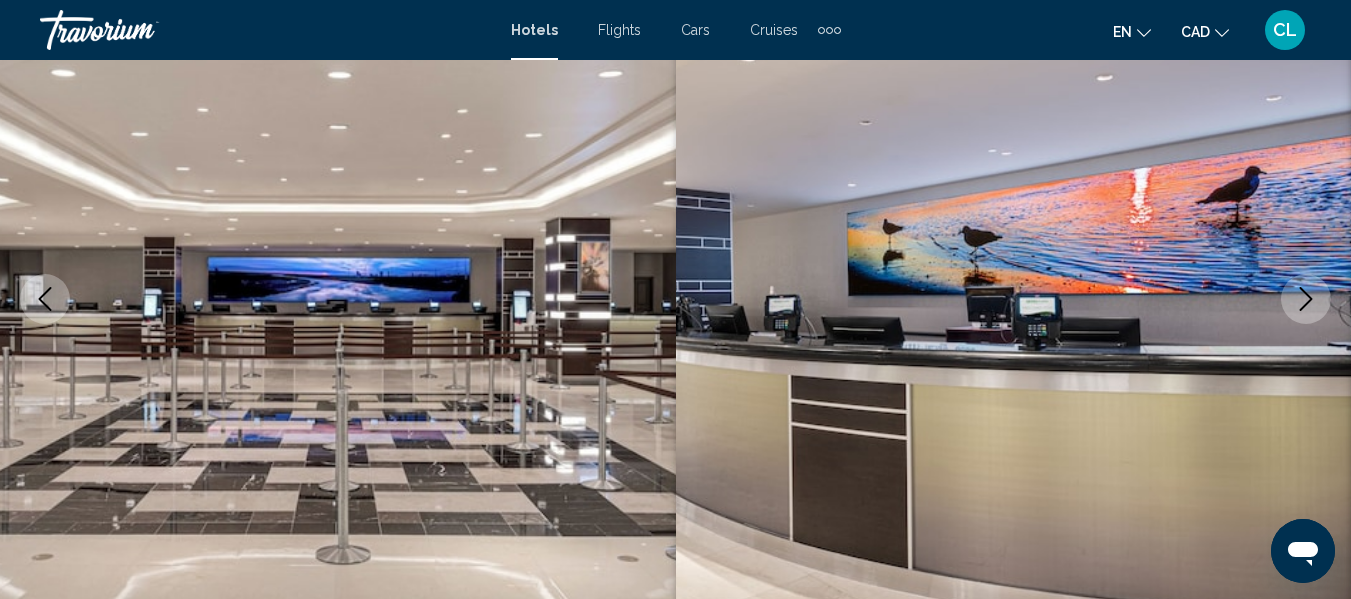 click 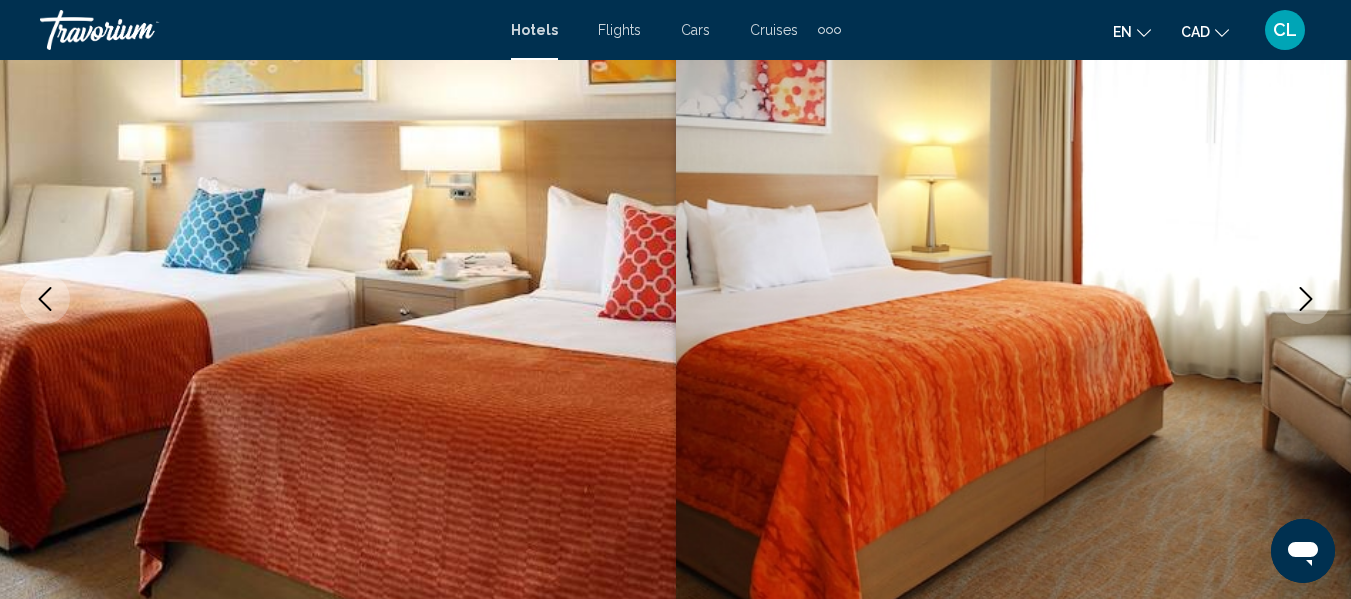 click 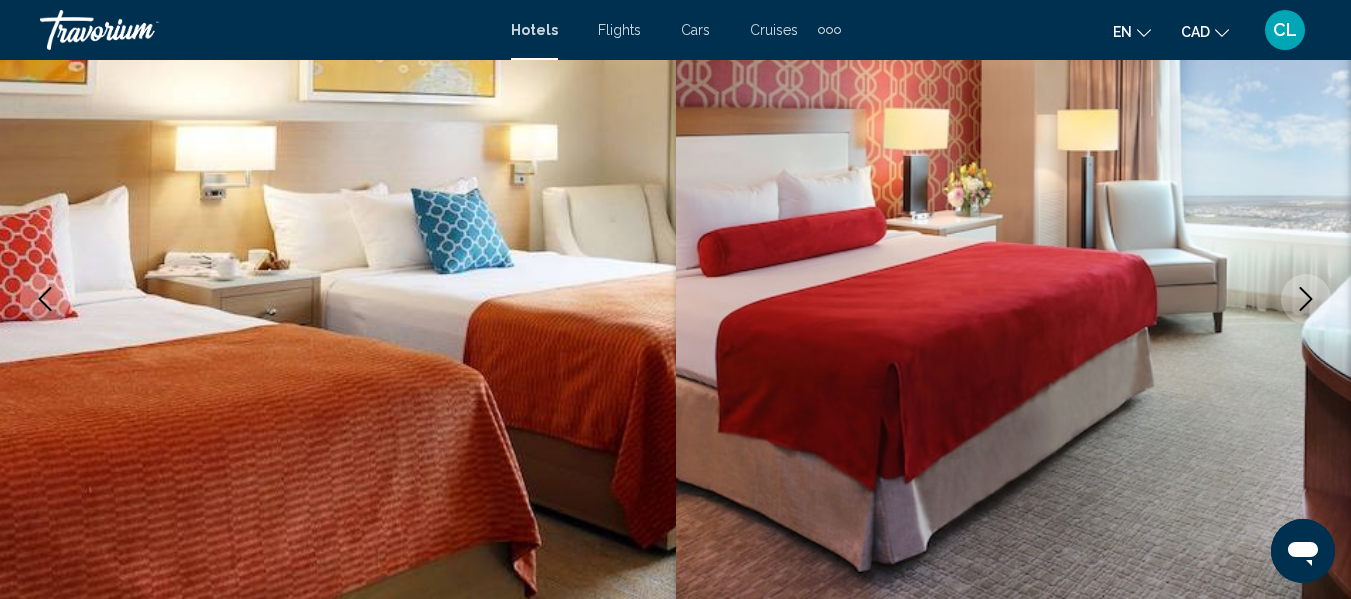 click 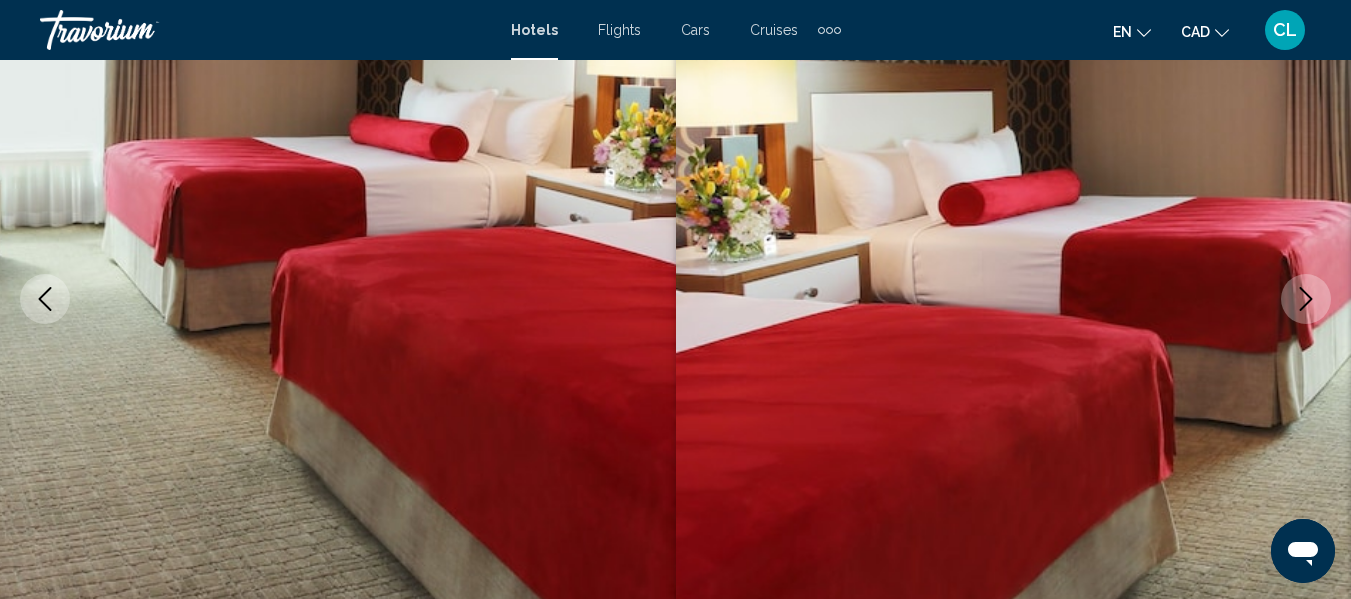 click 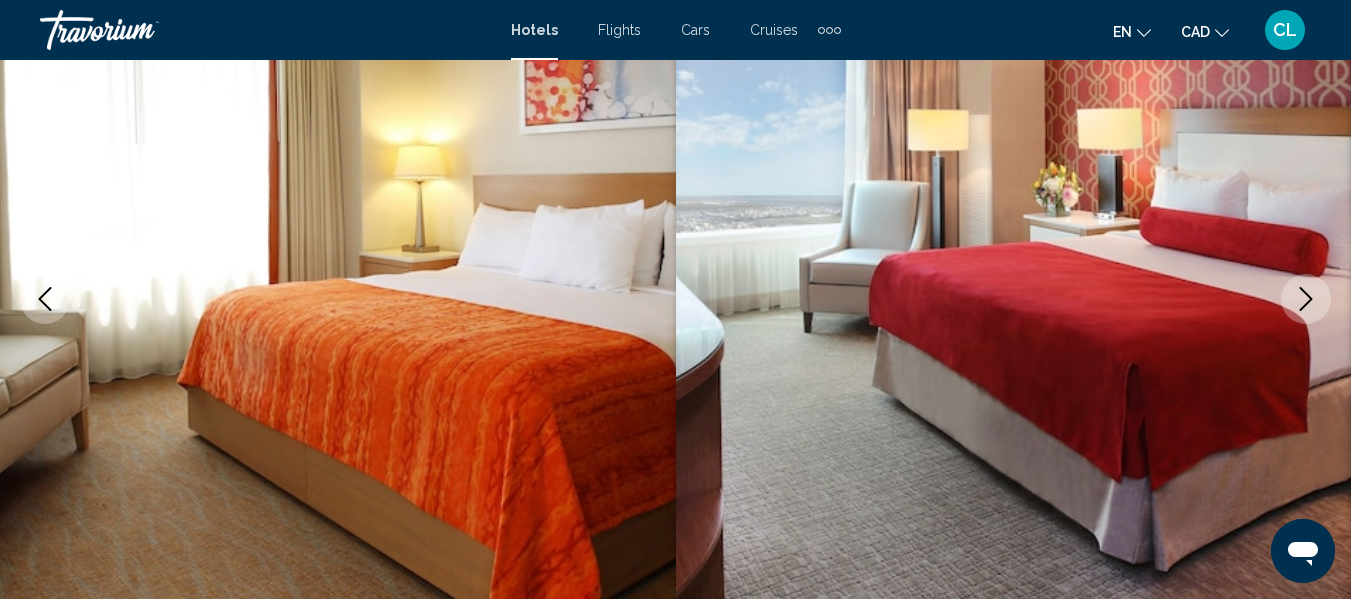 click 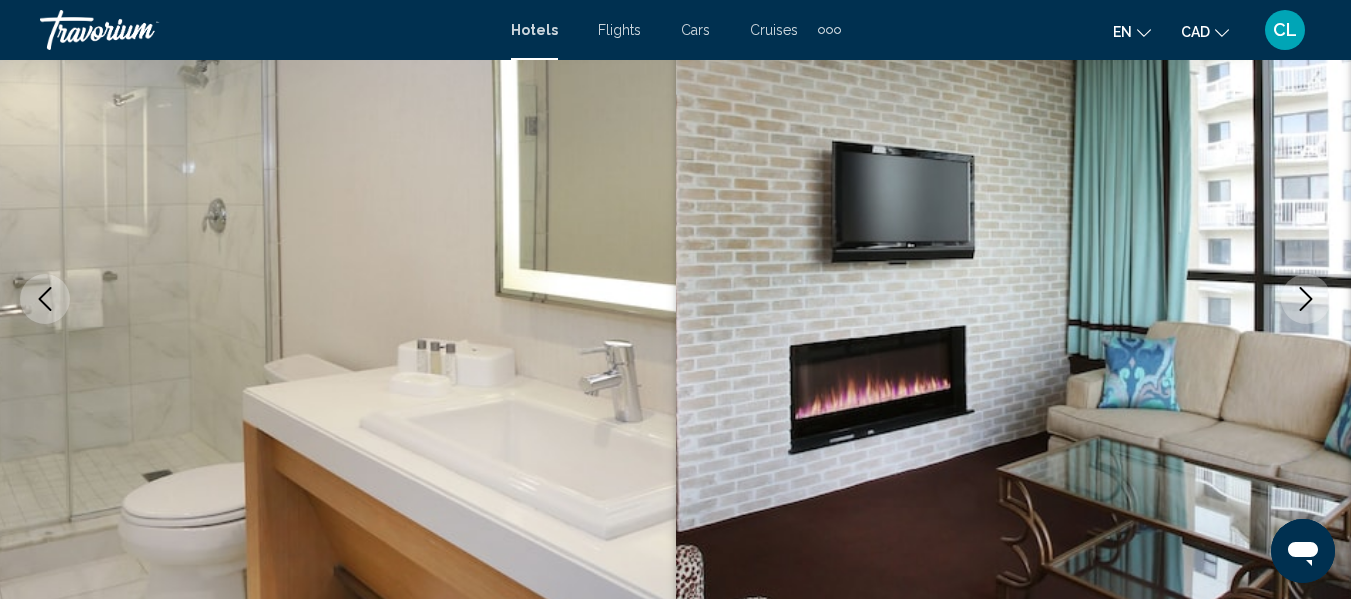 click 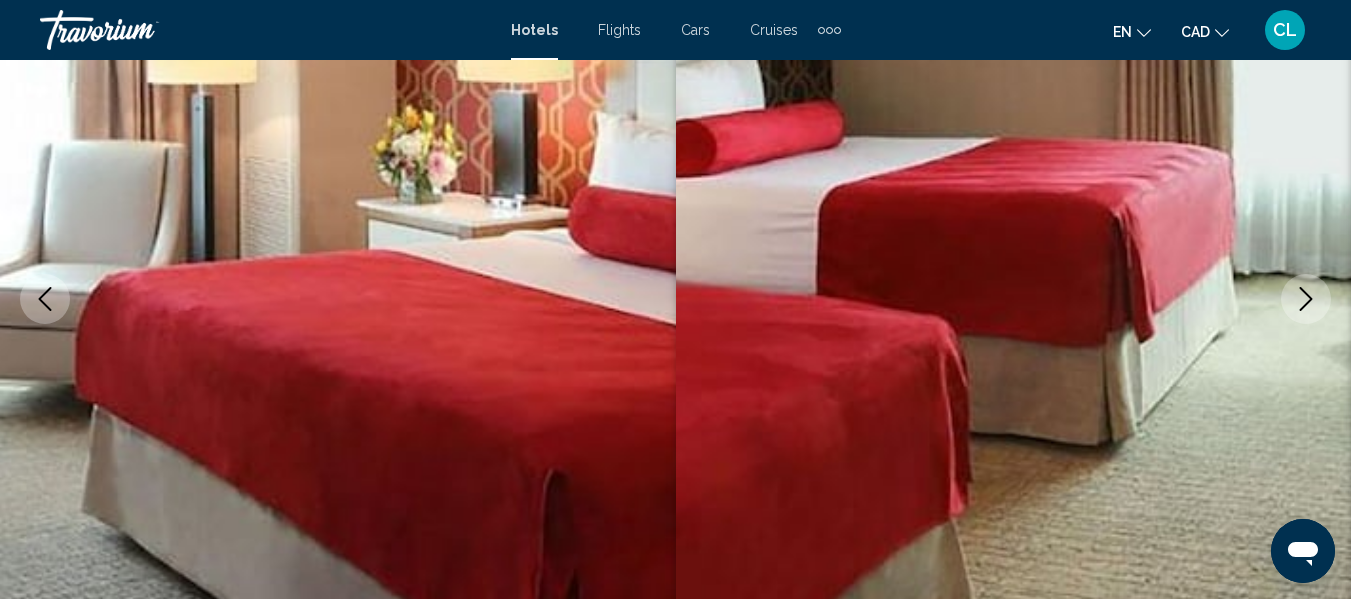 click 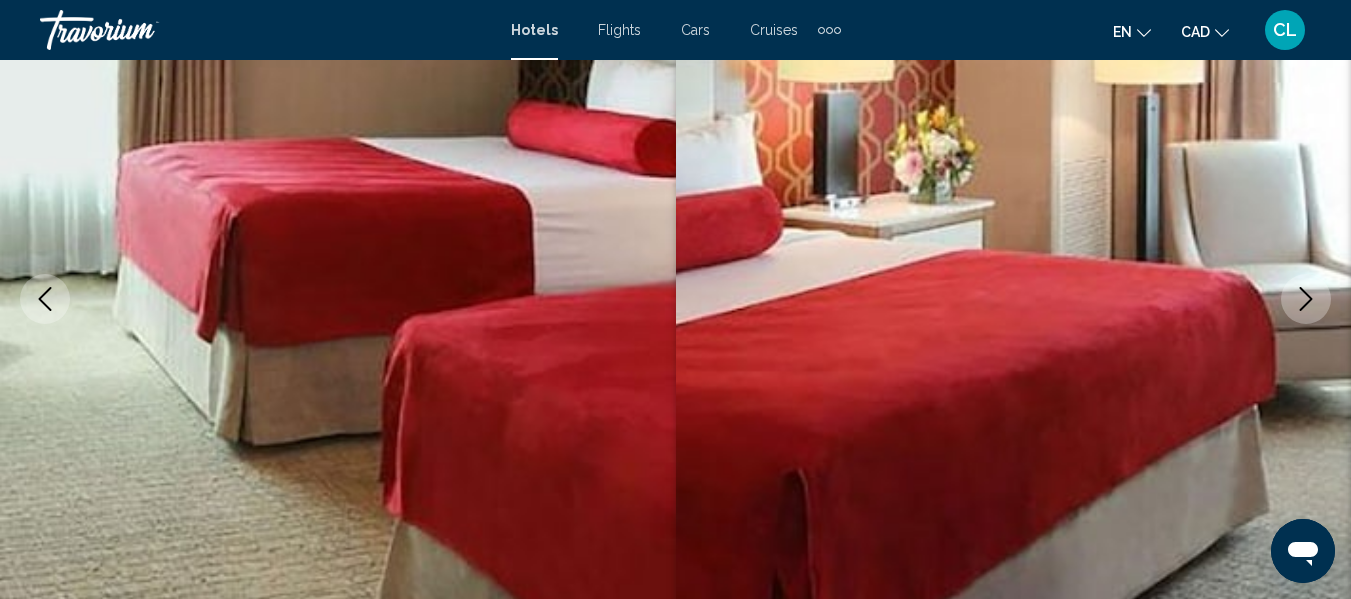 click 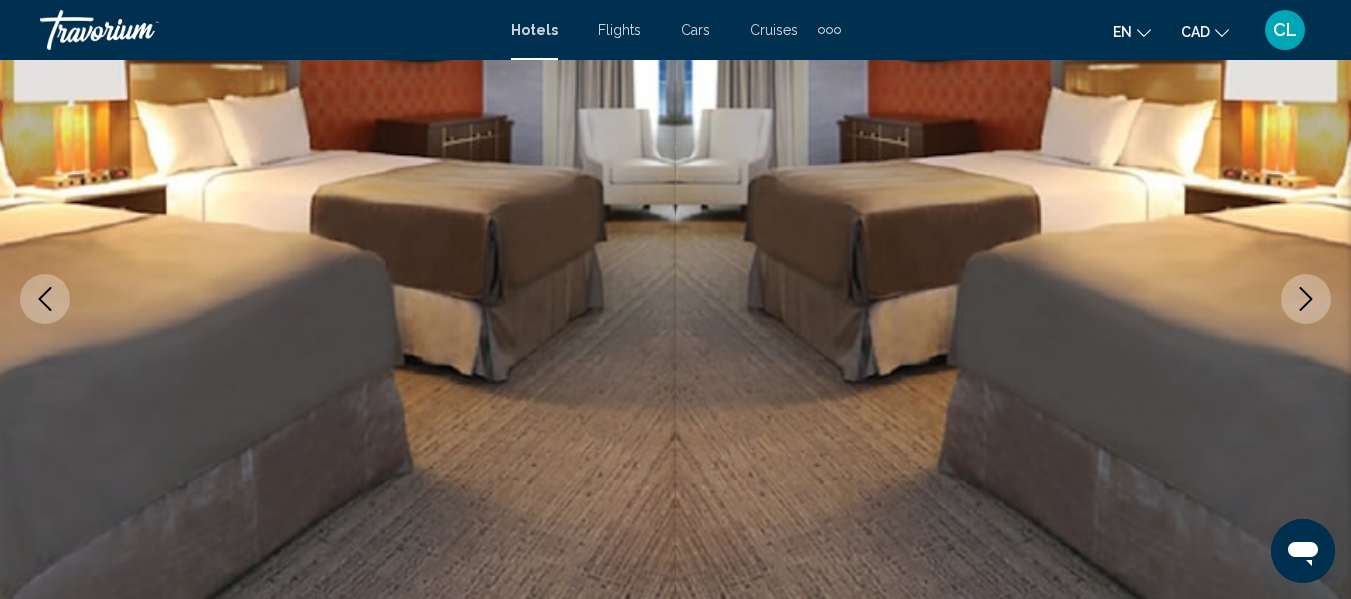 click 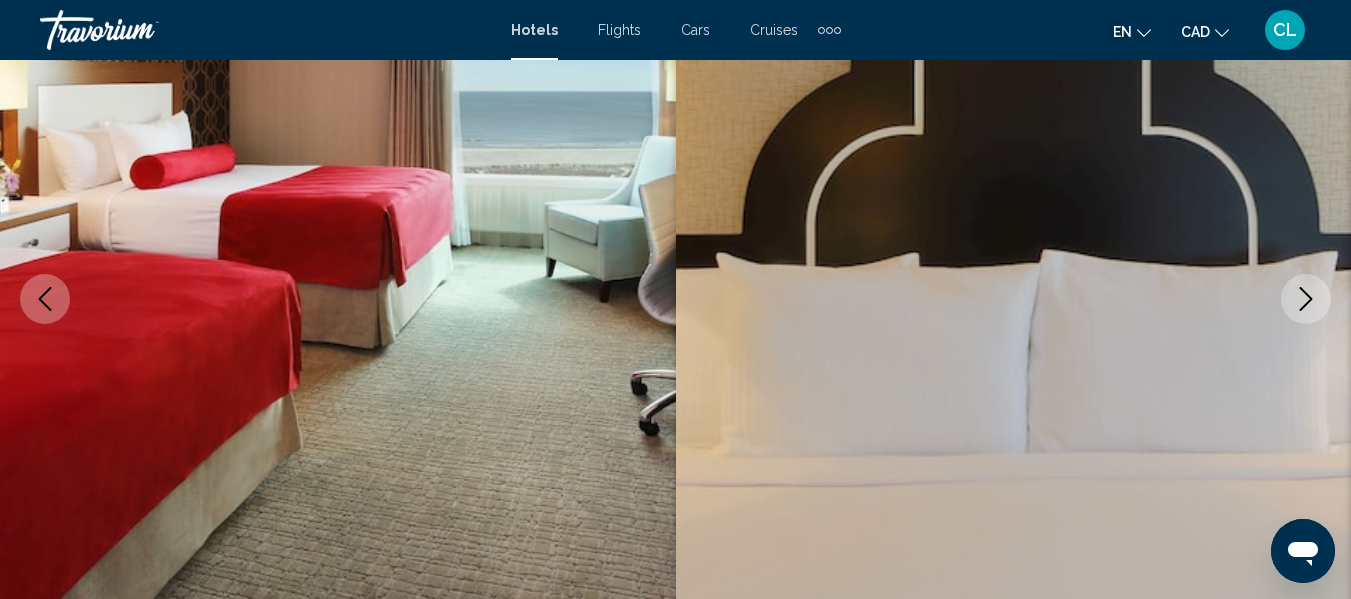 click 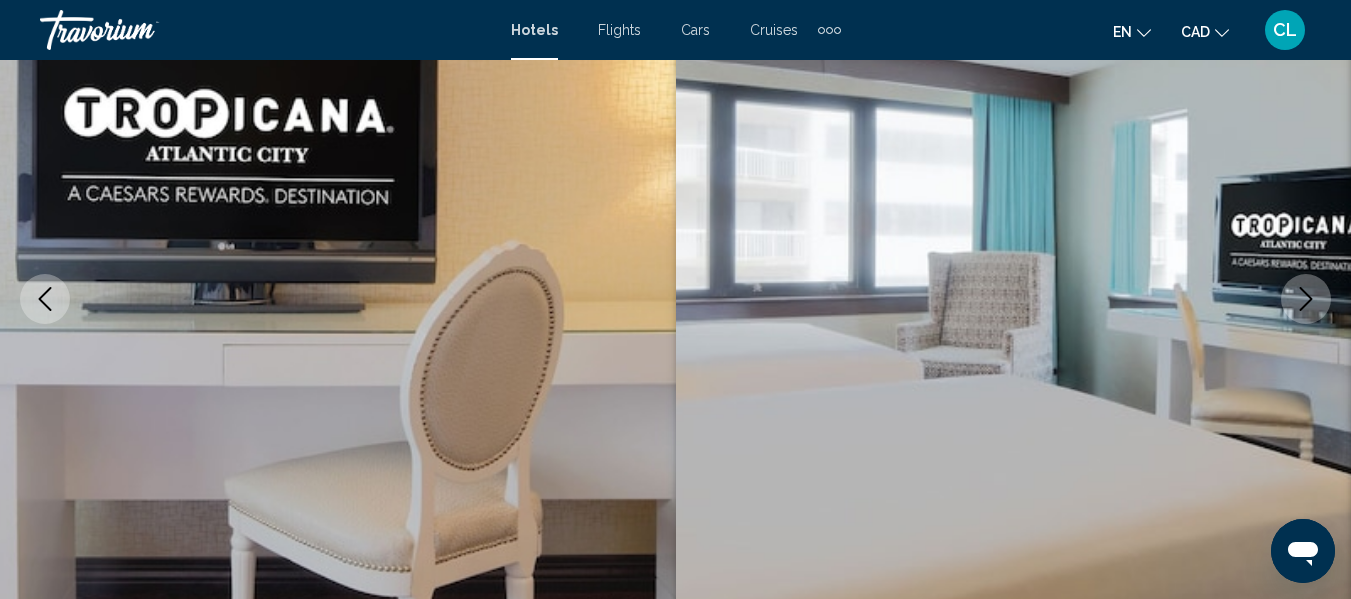 click 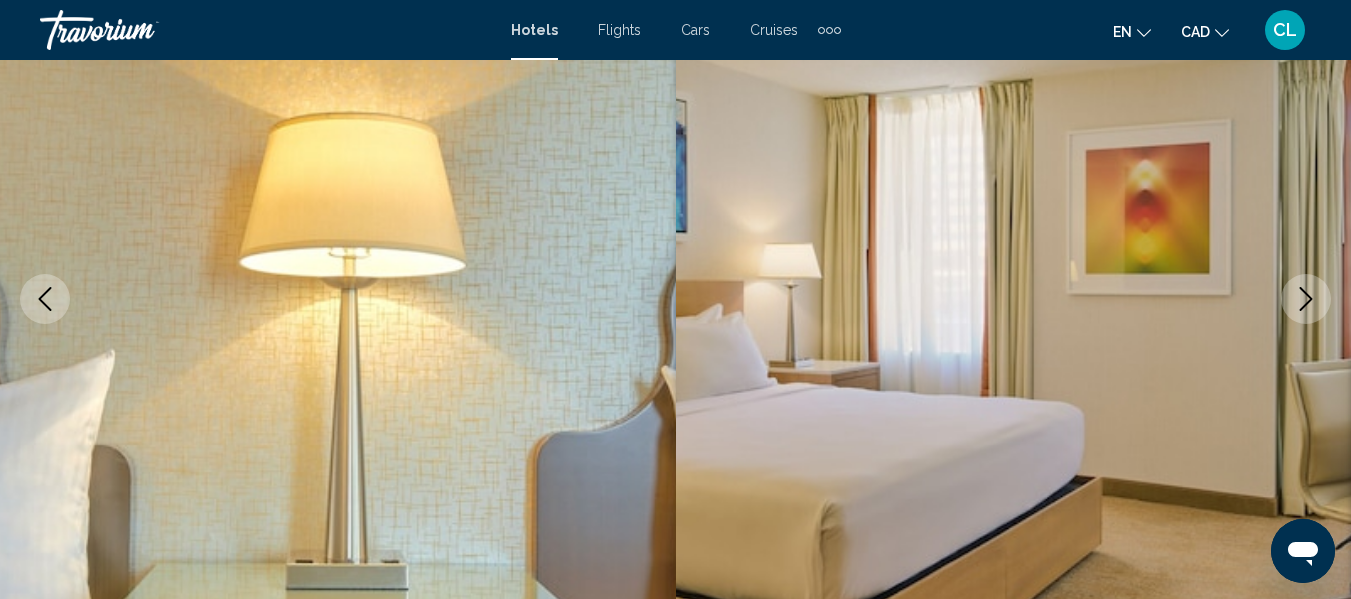 click 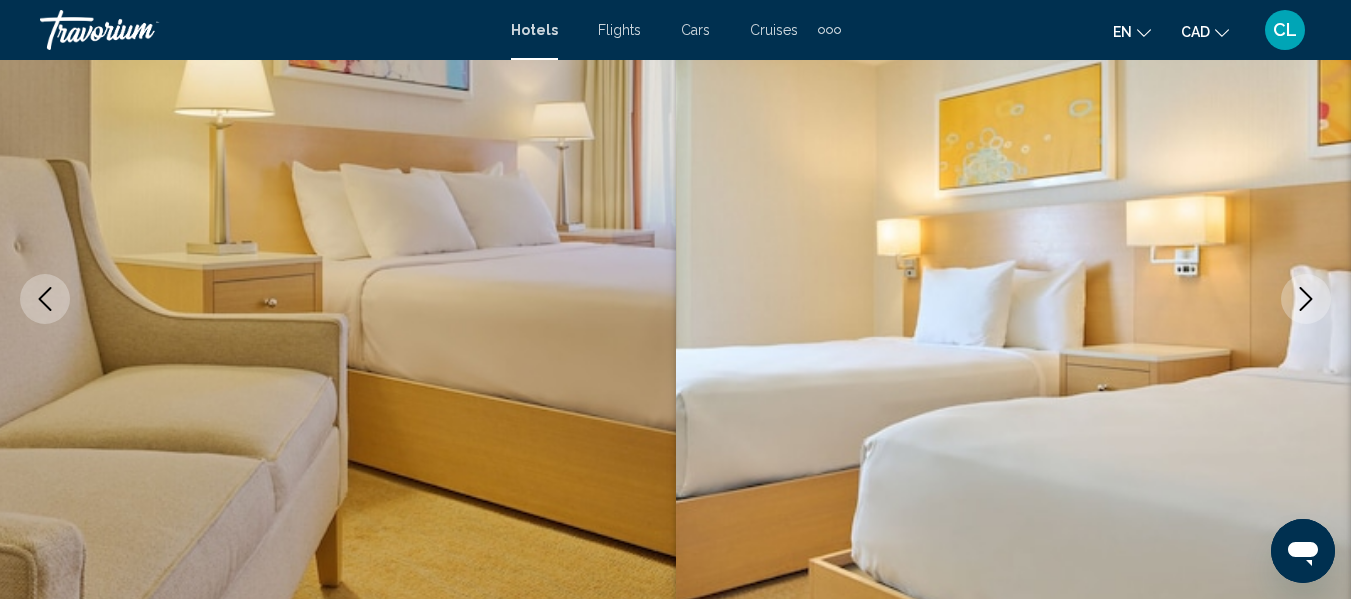click 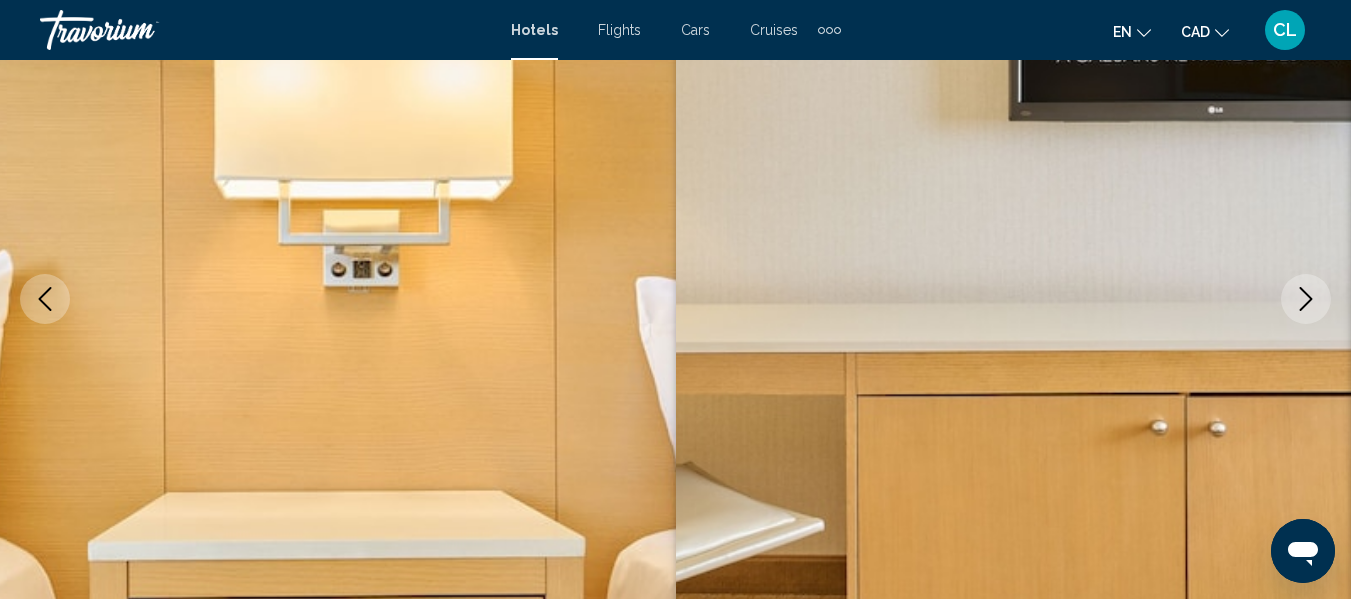 click 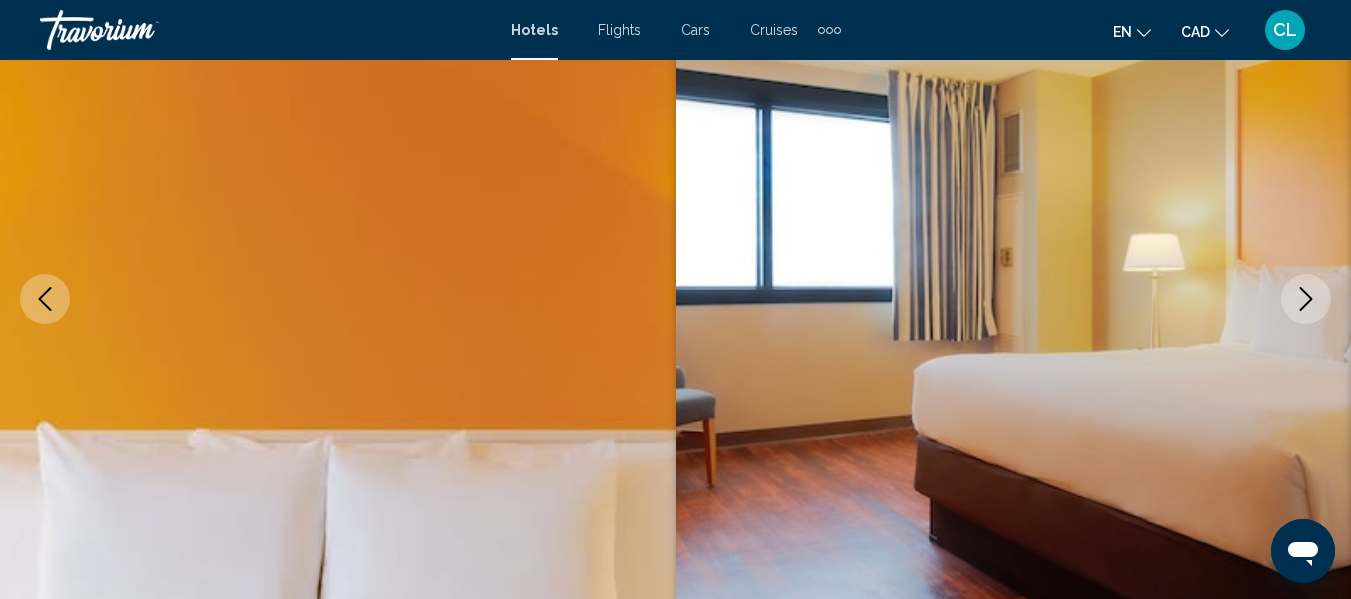 click 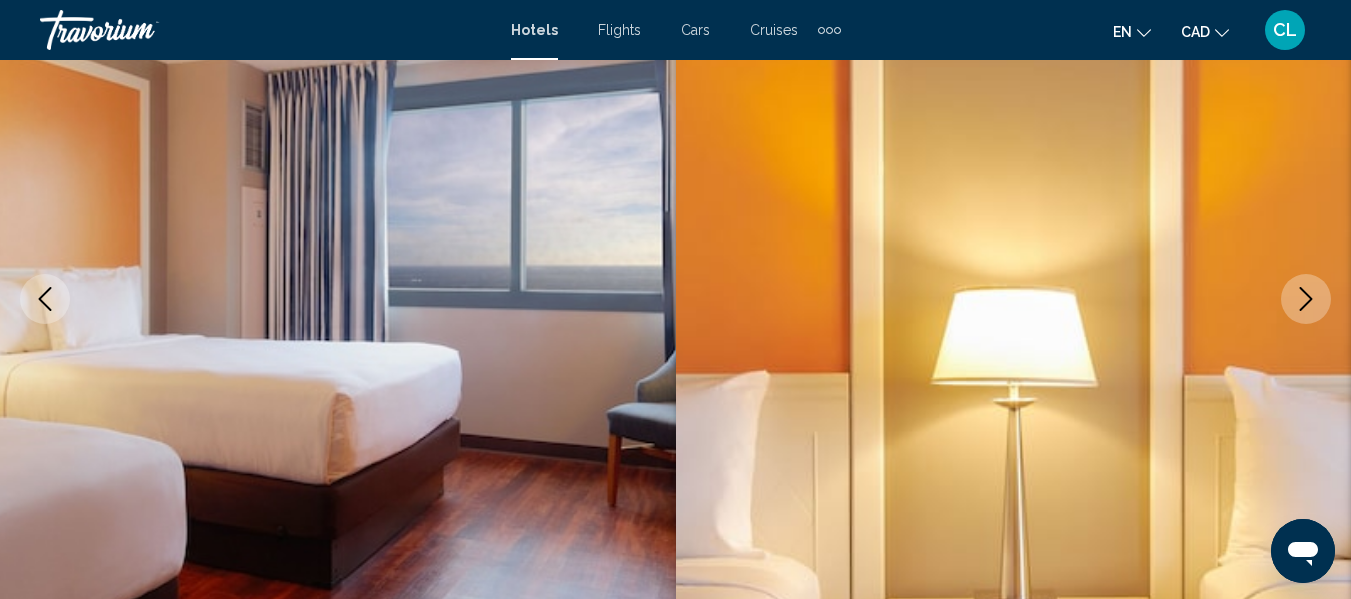 click 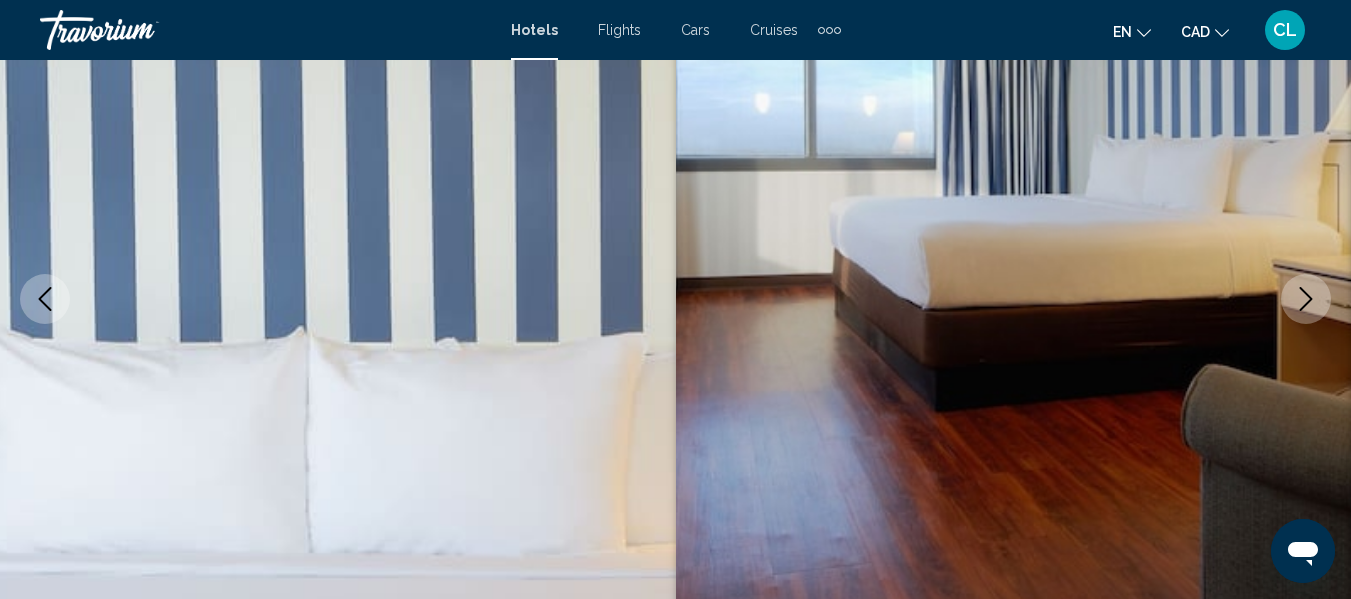 click 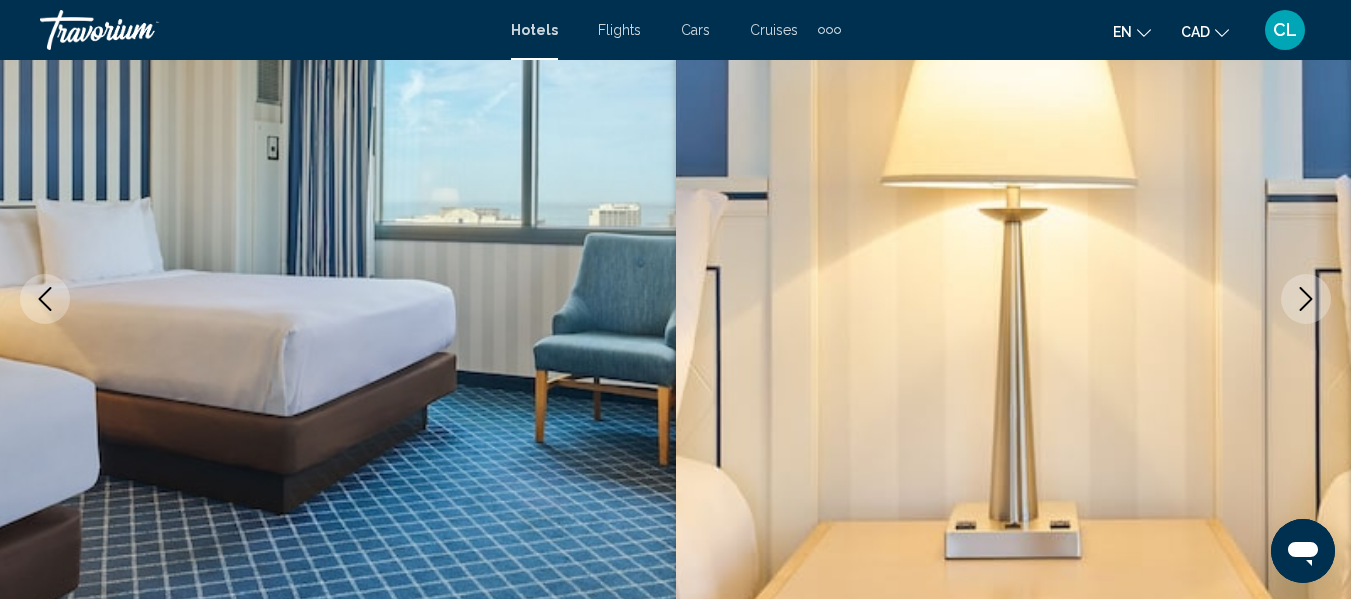 click 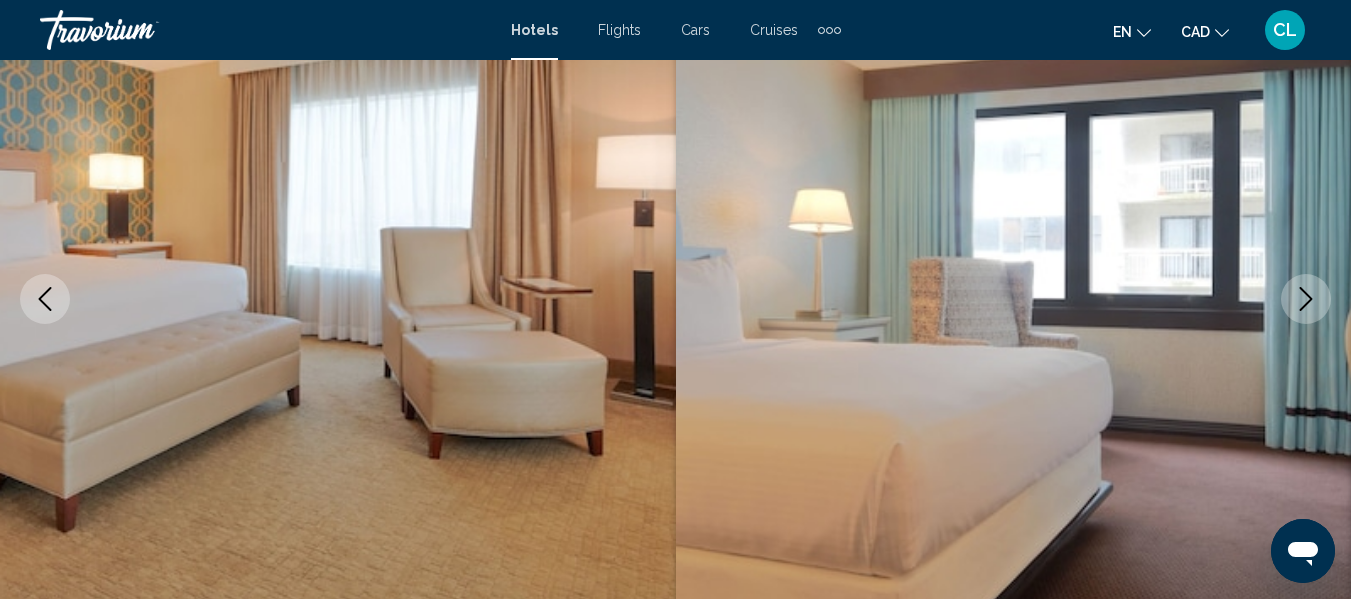 click 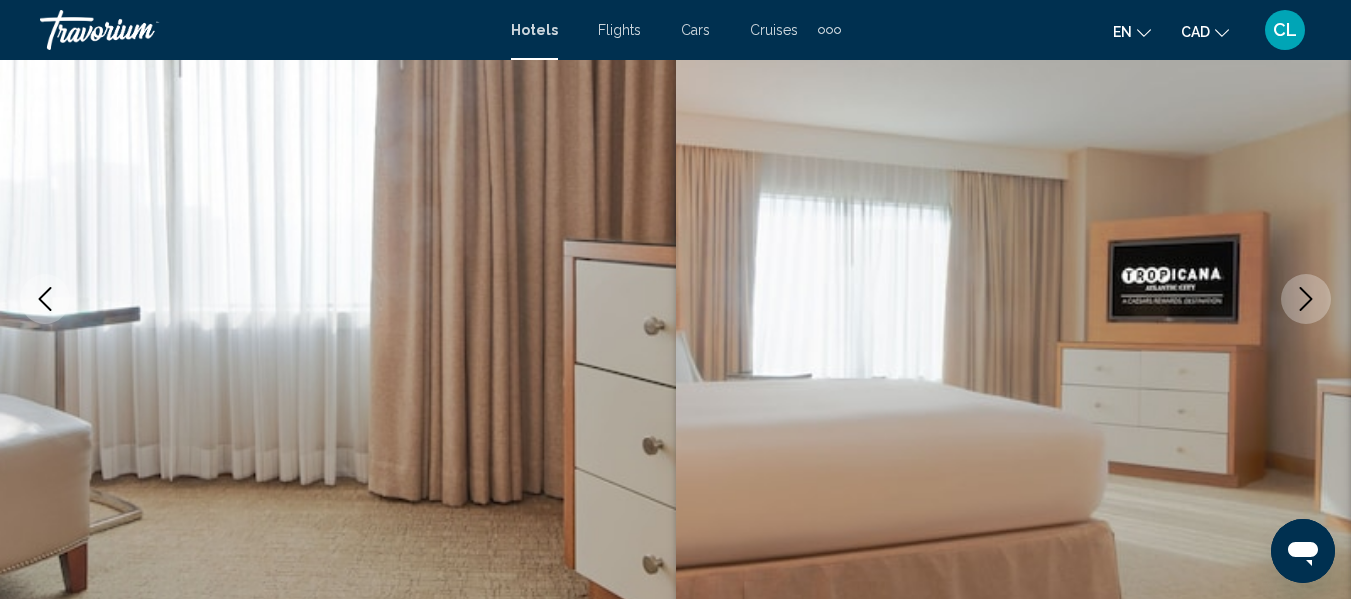 click 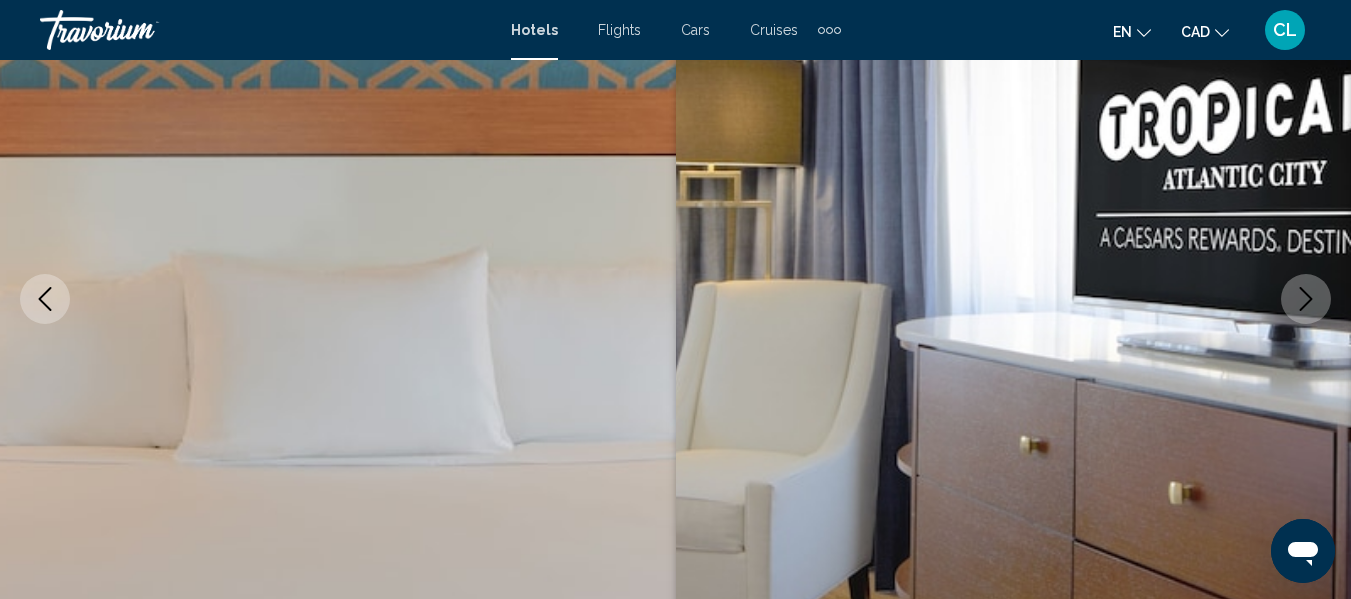 click 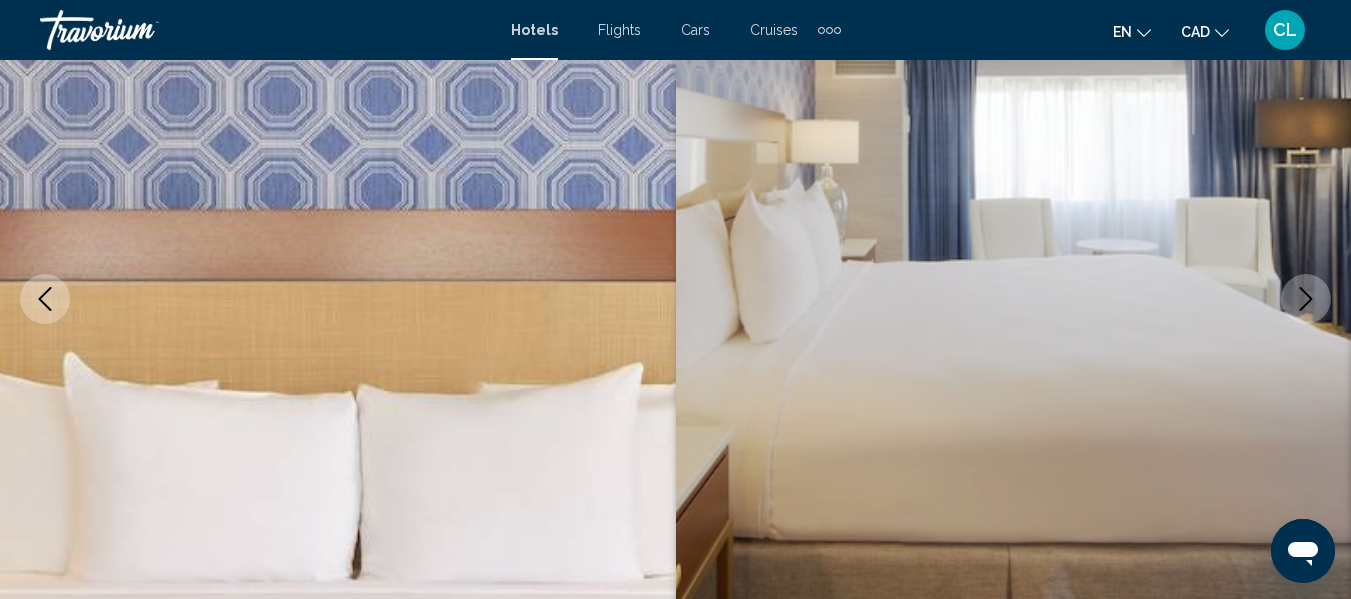 click 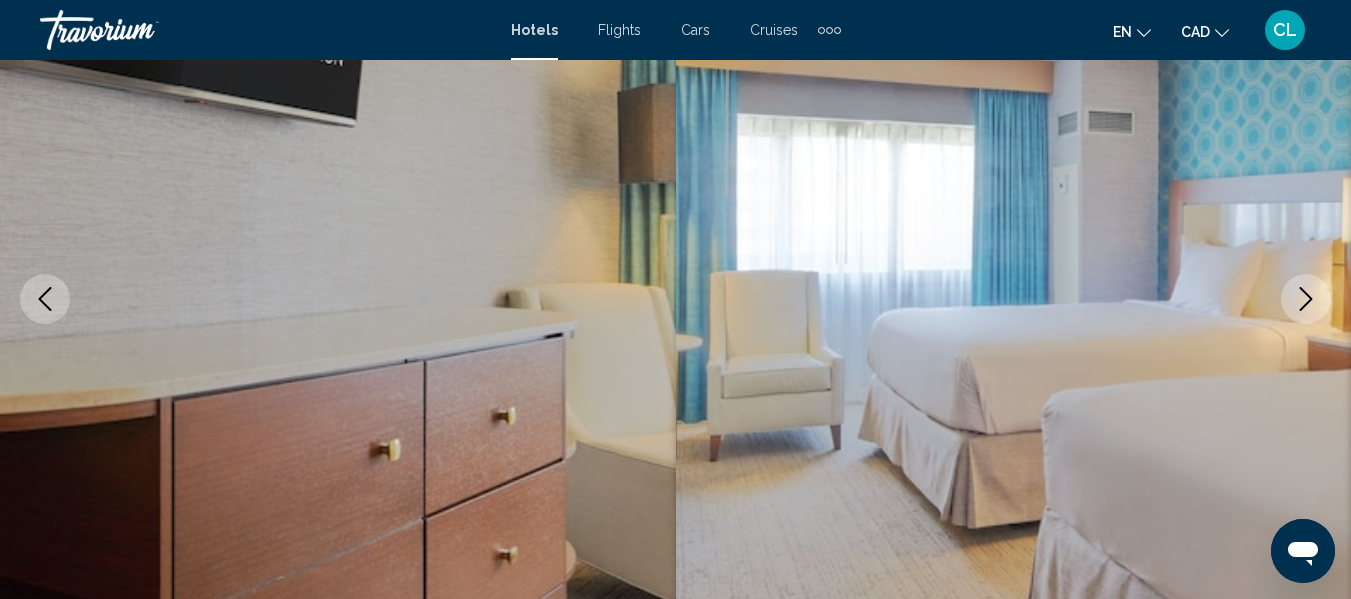click 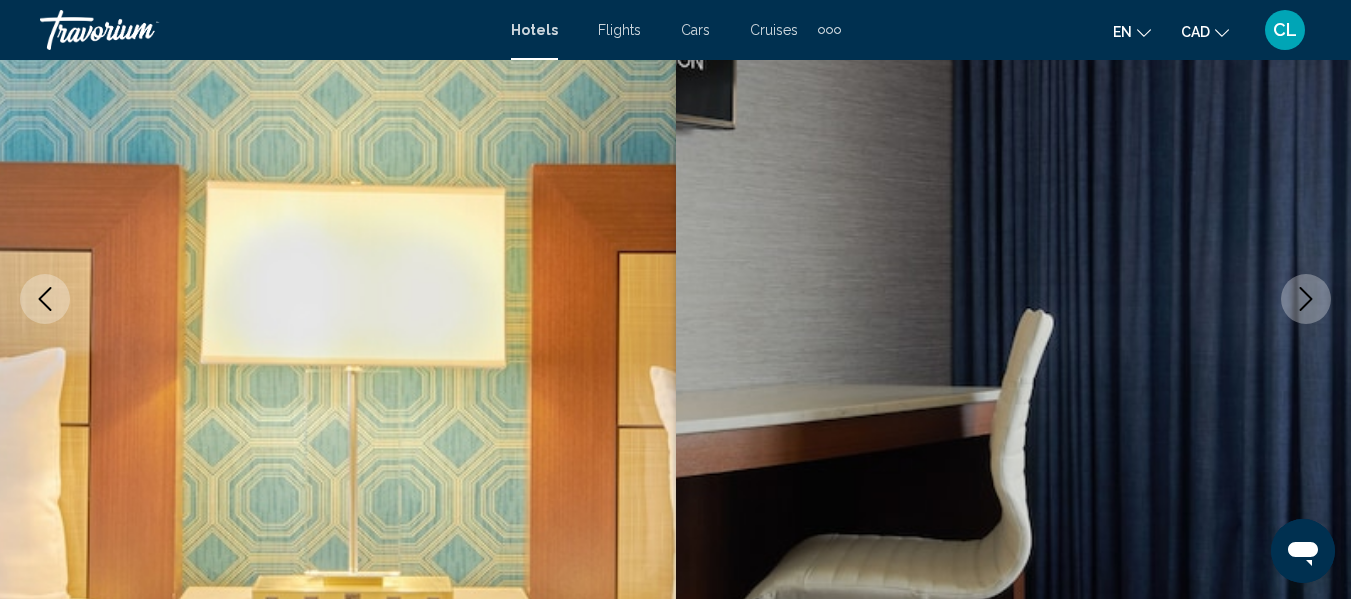 click 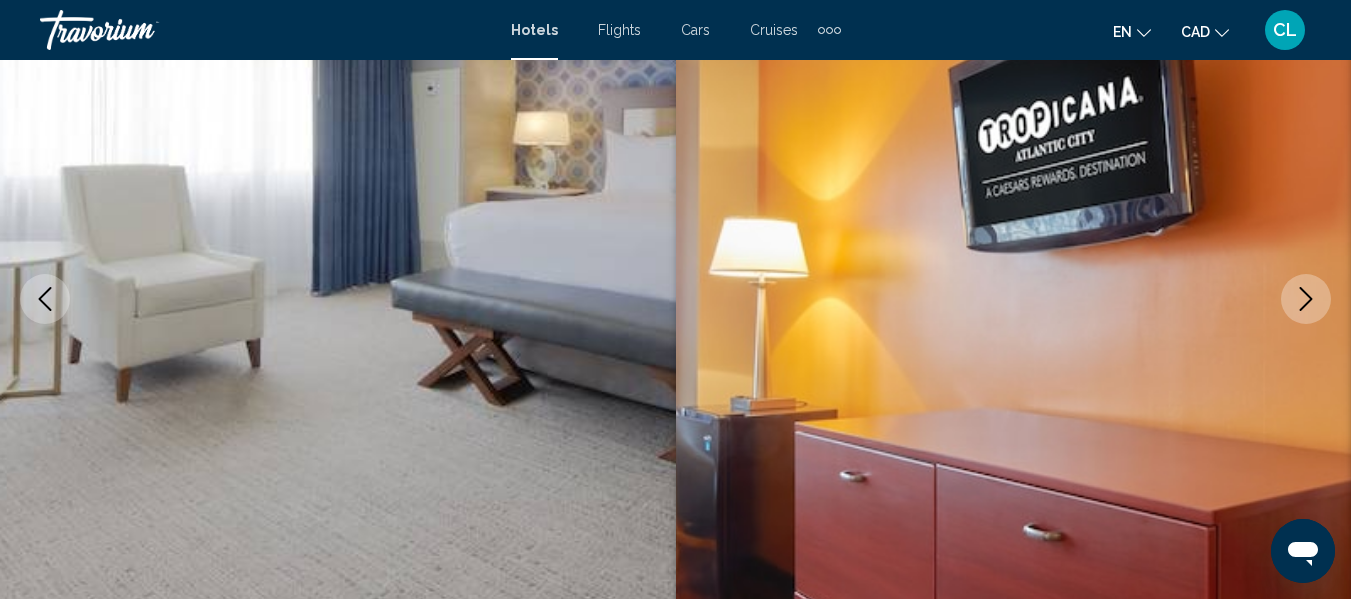click 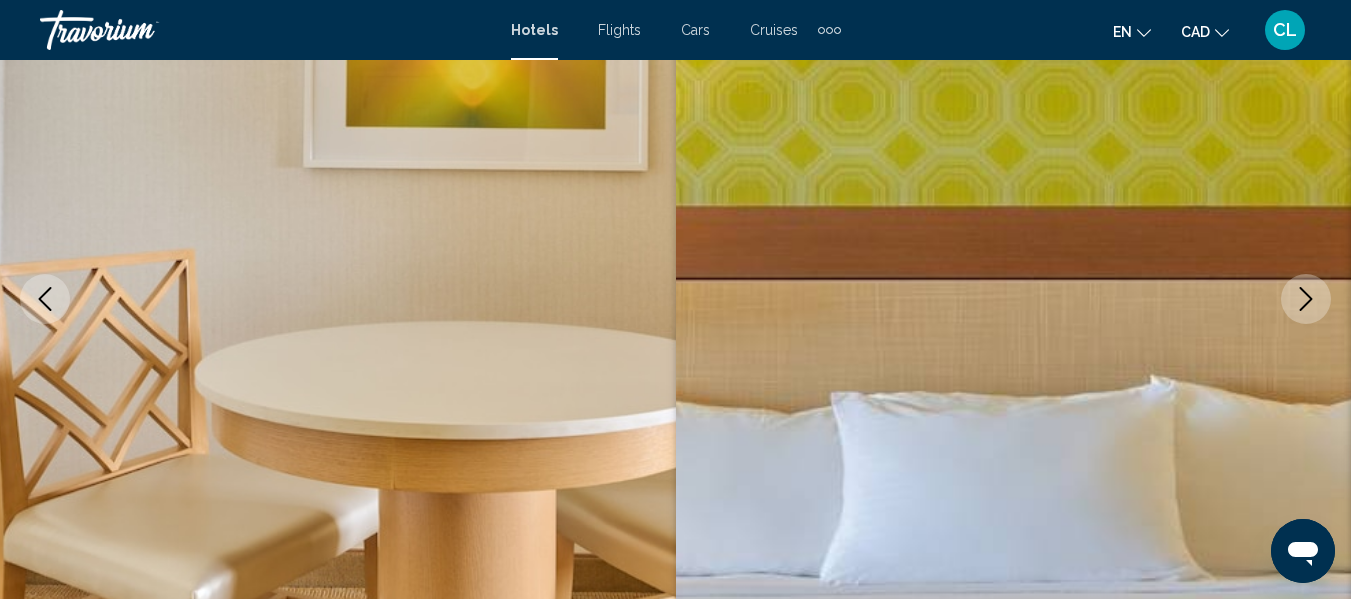 click 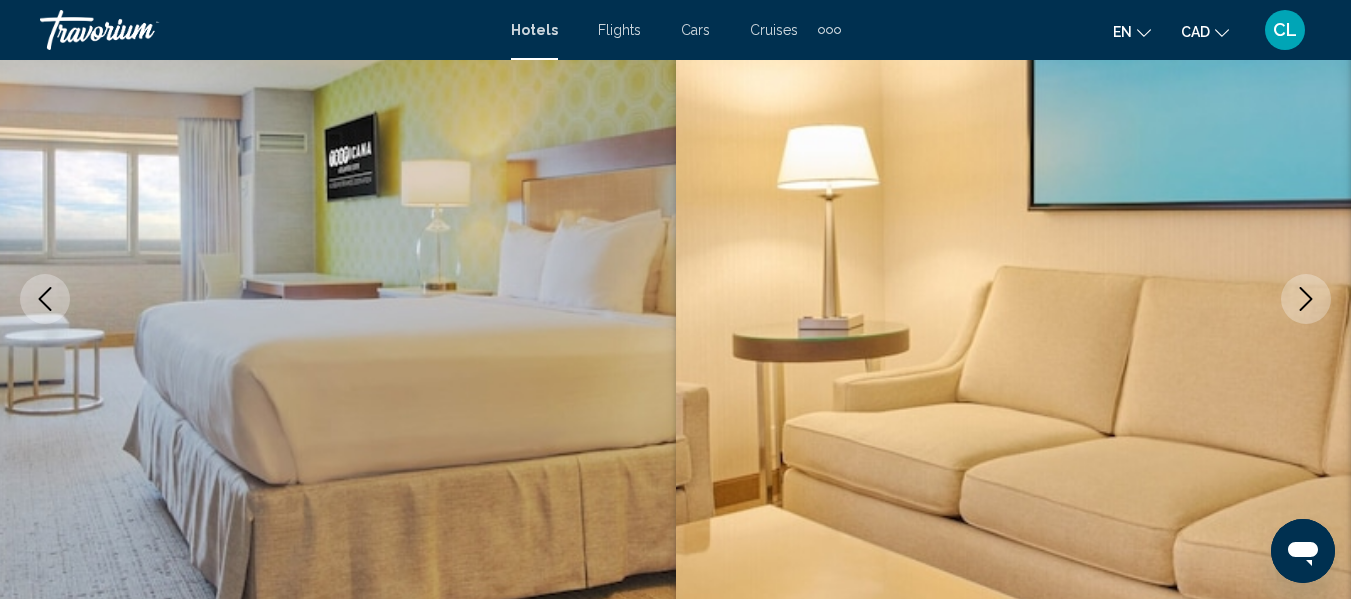 click 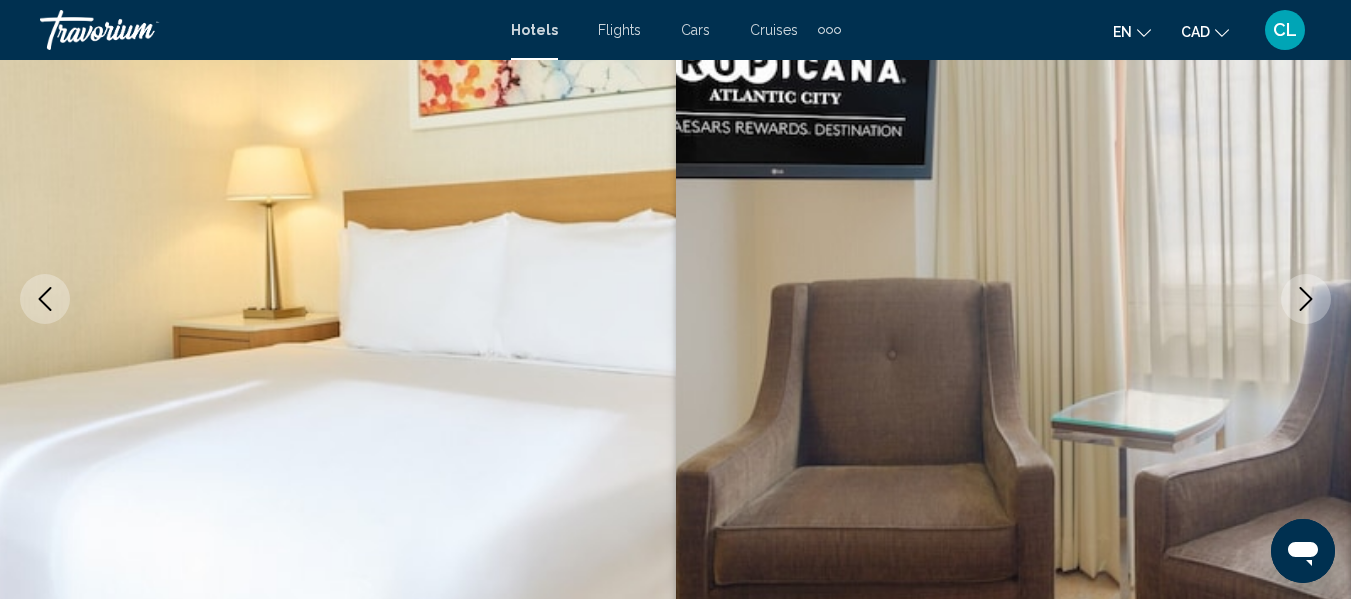 click 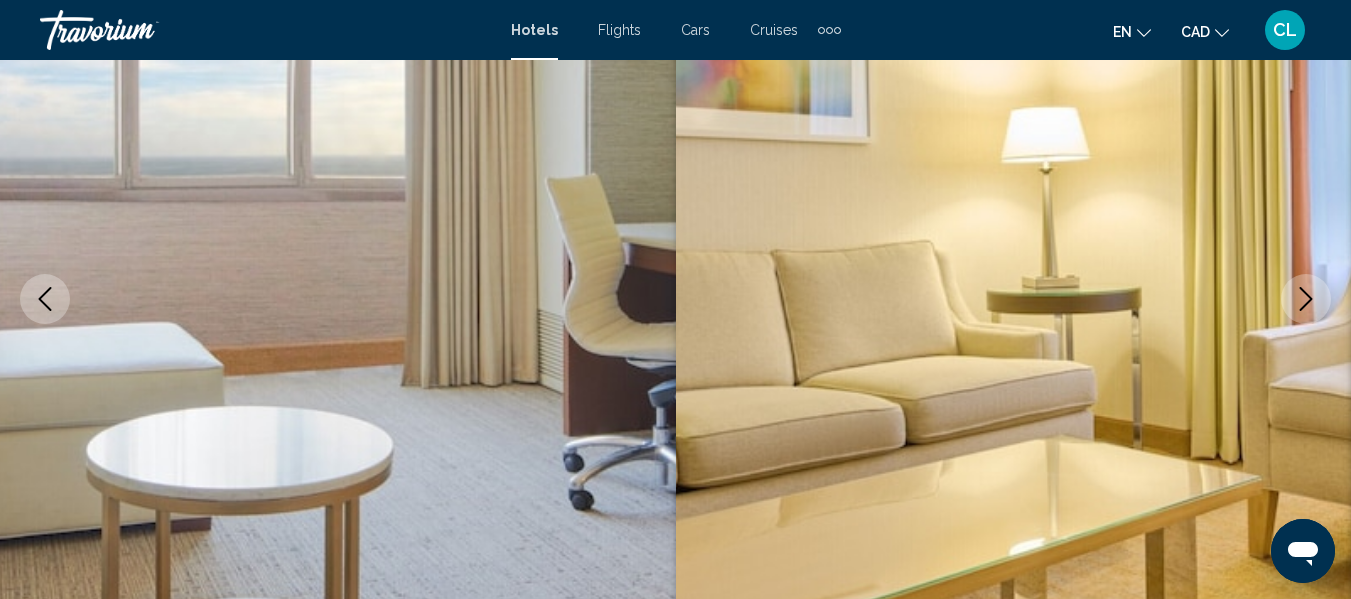 click 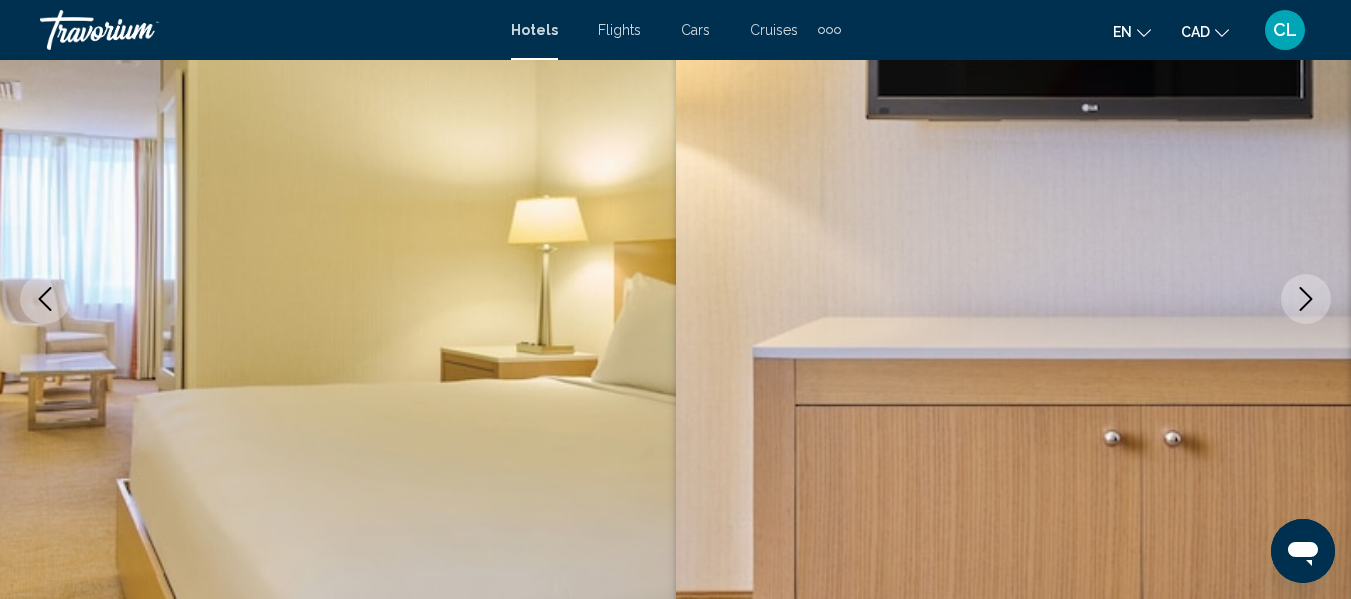click 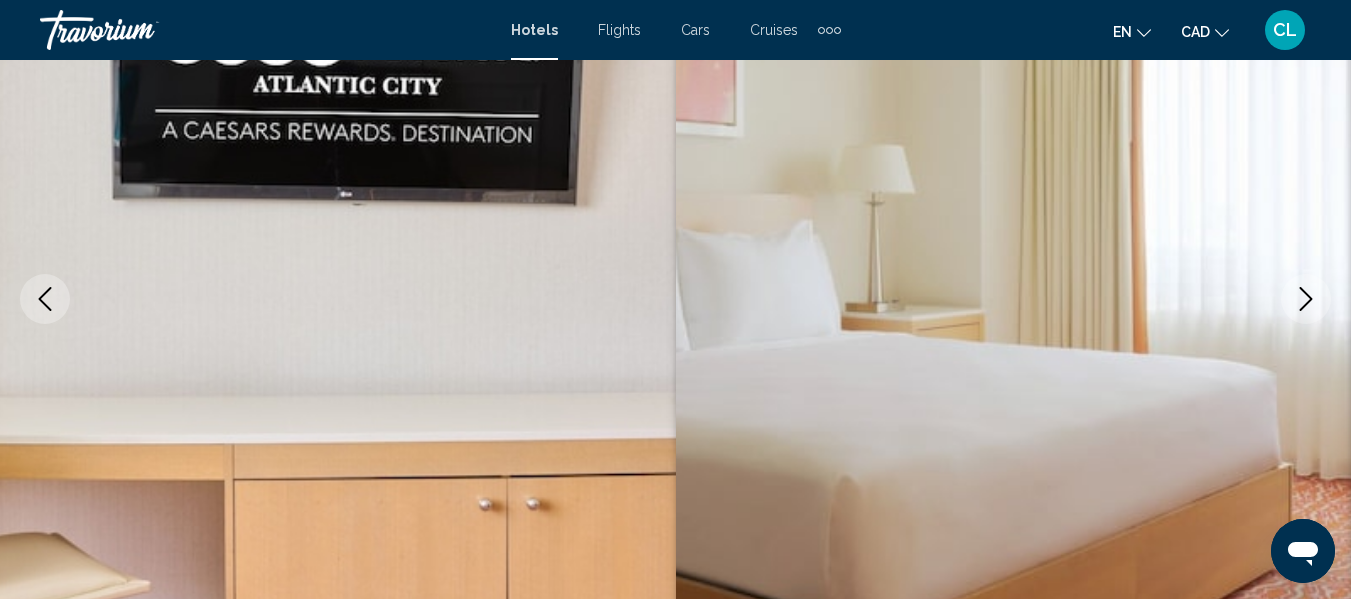 click 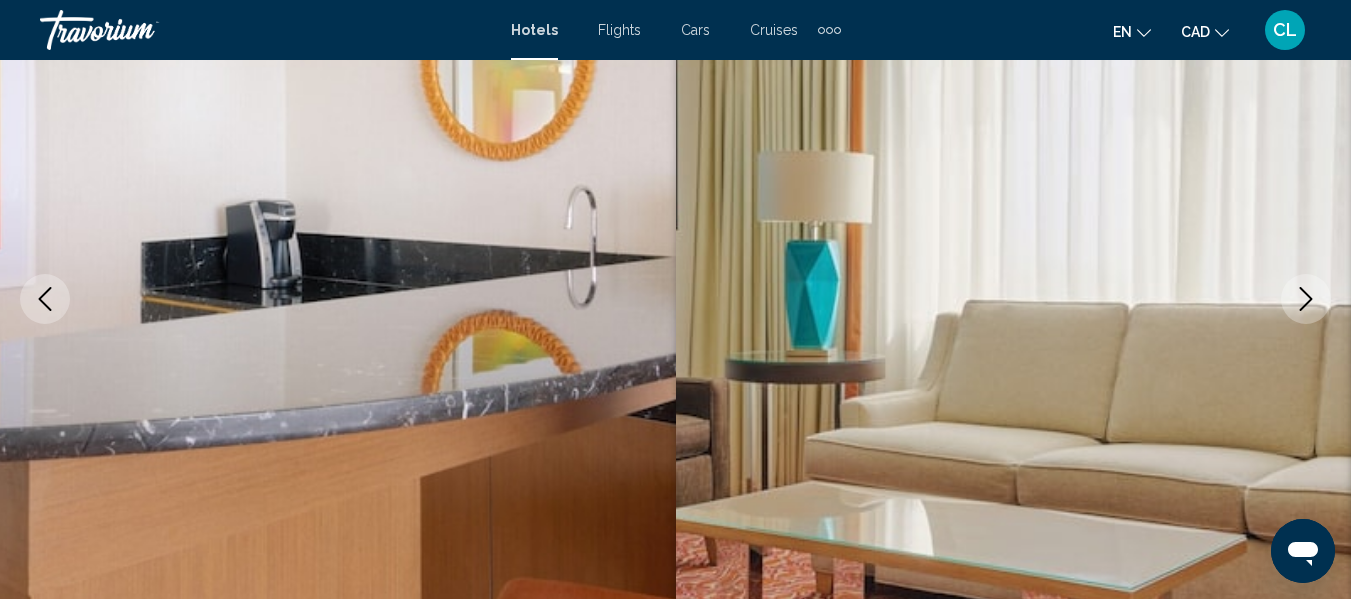 click 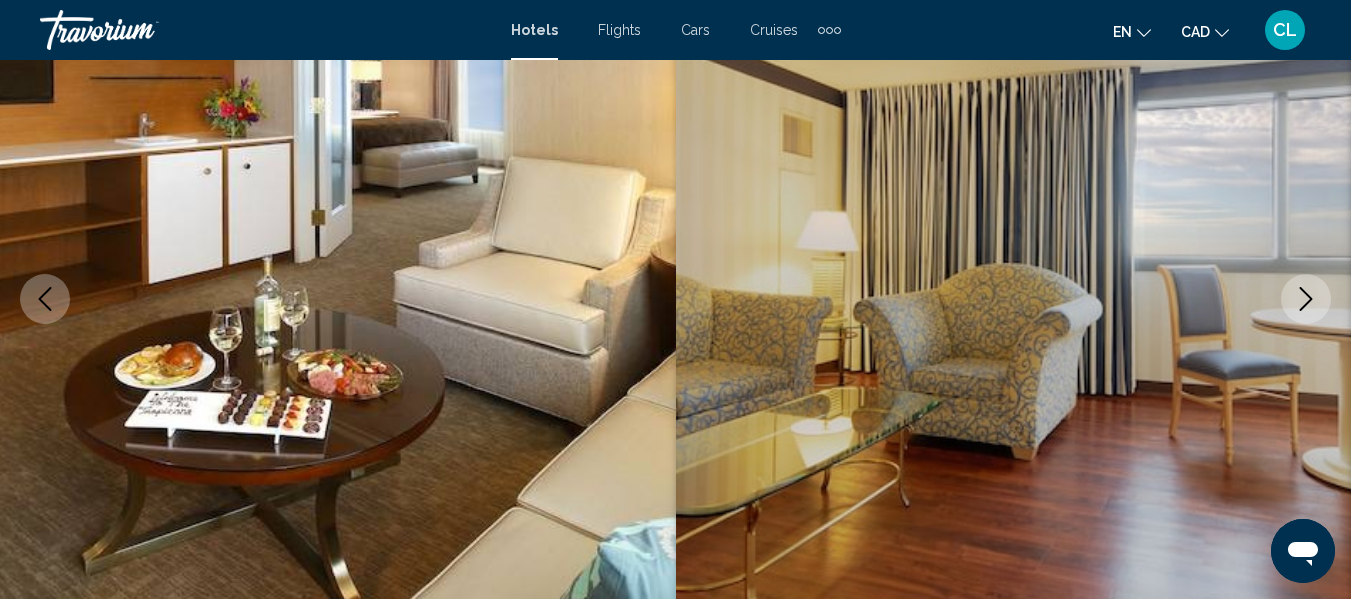 click 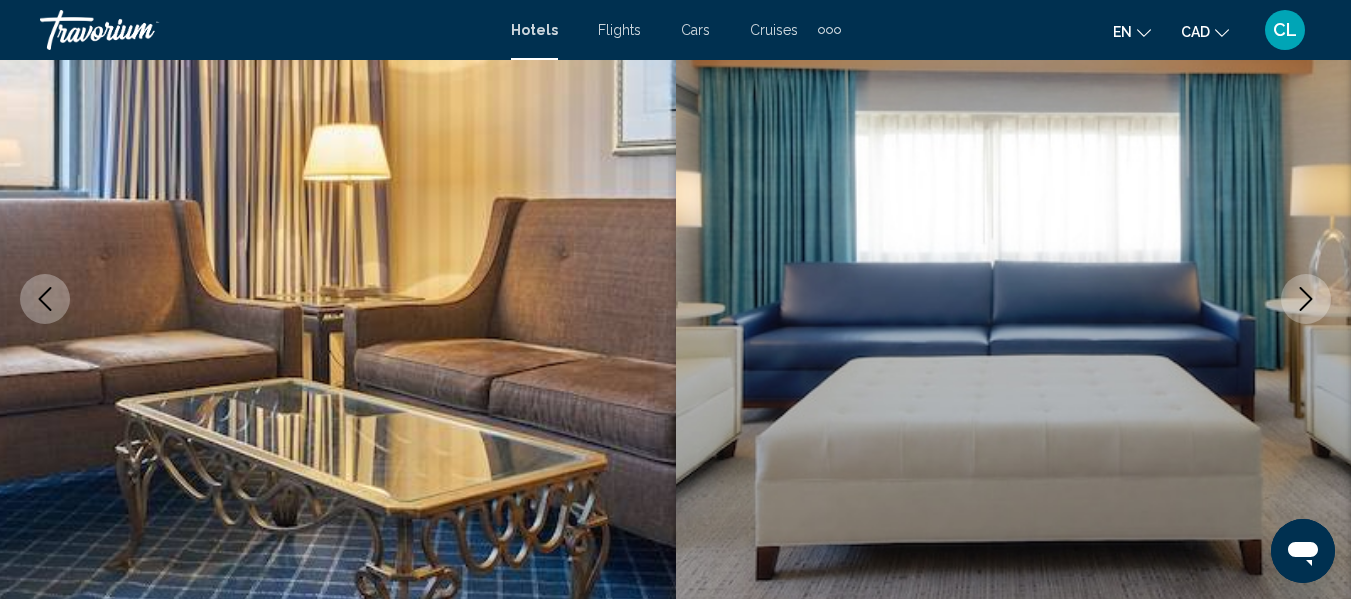 click 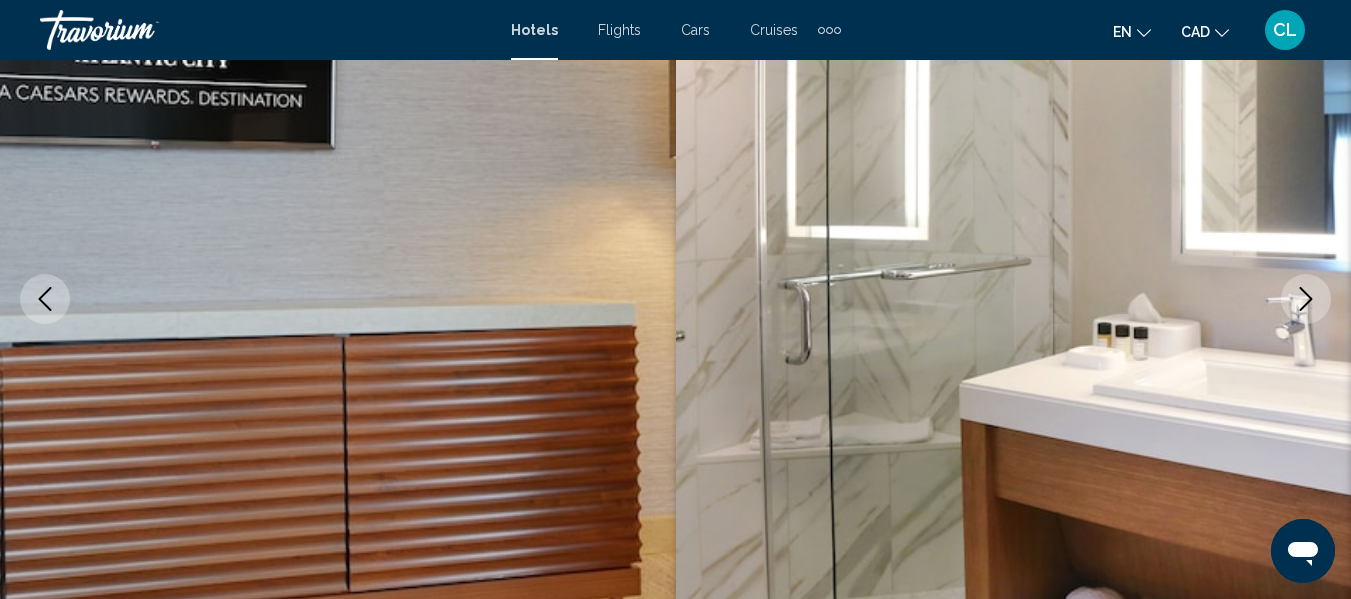 click 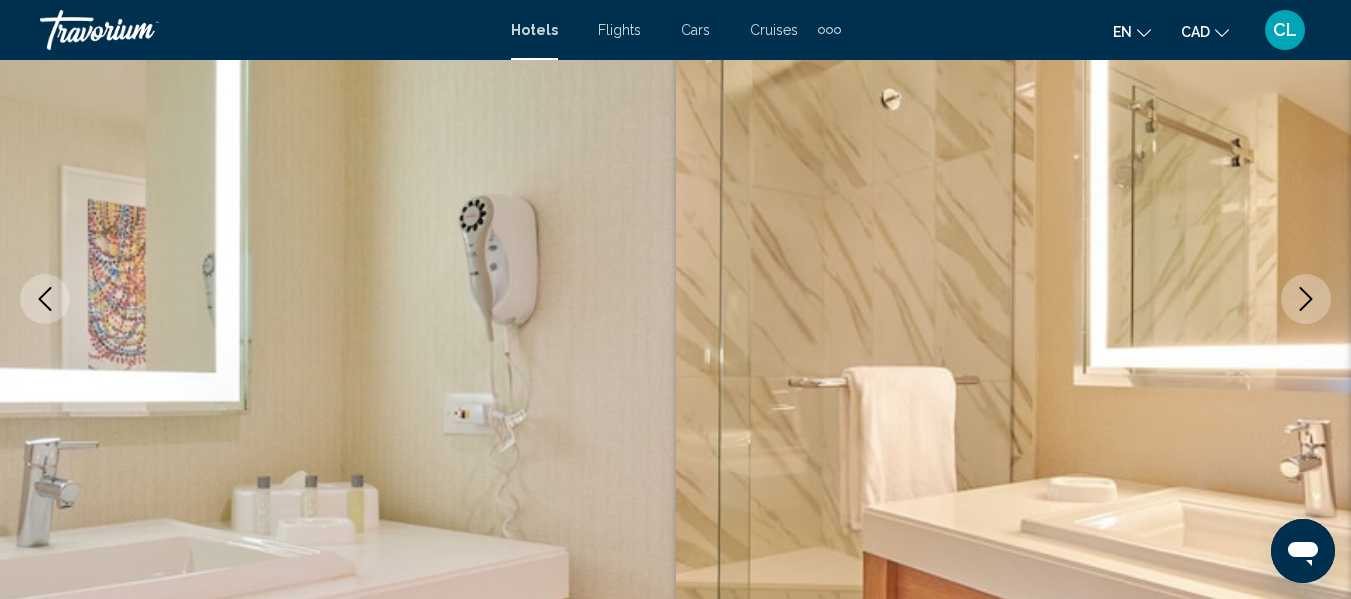 click 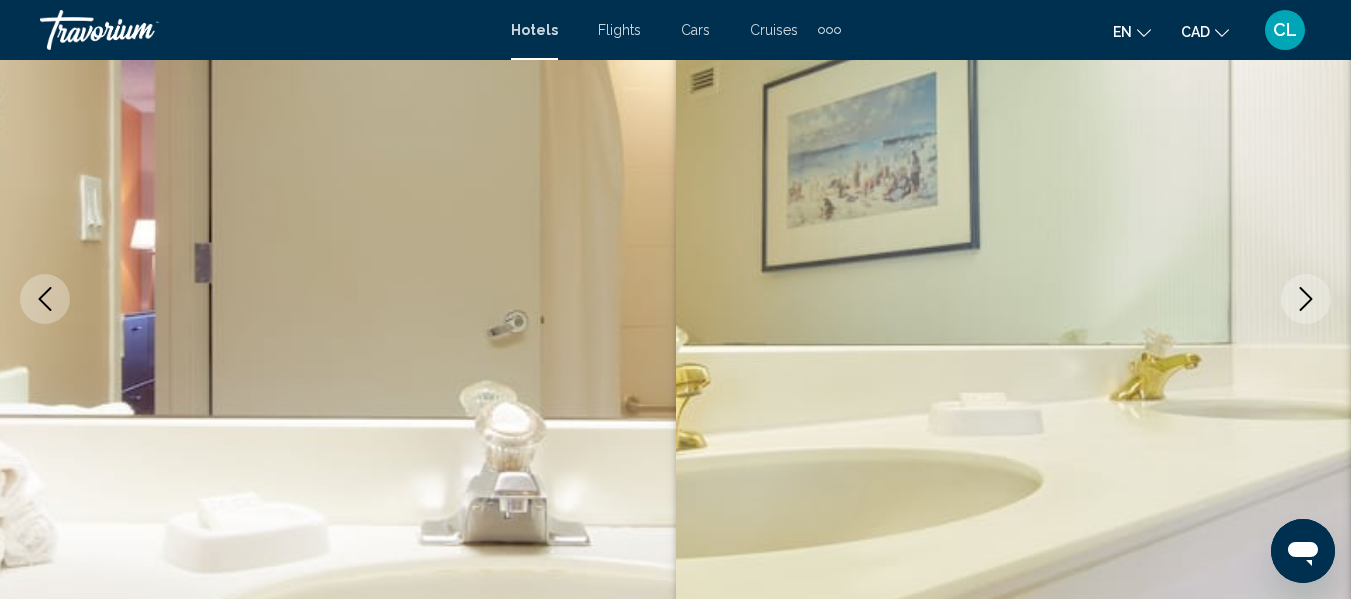click 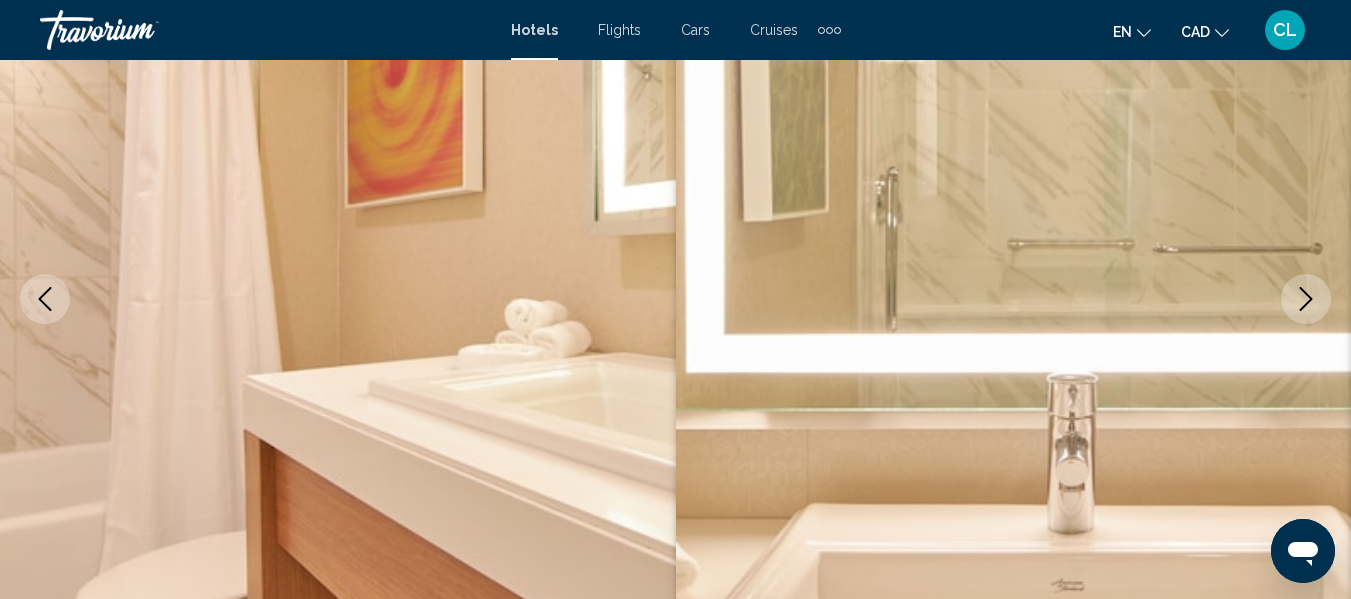 click 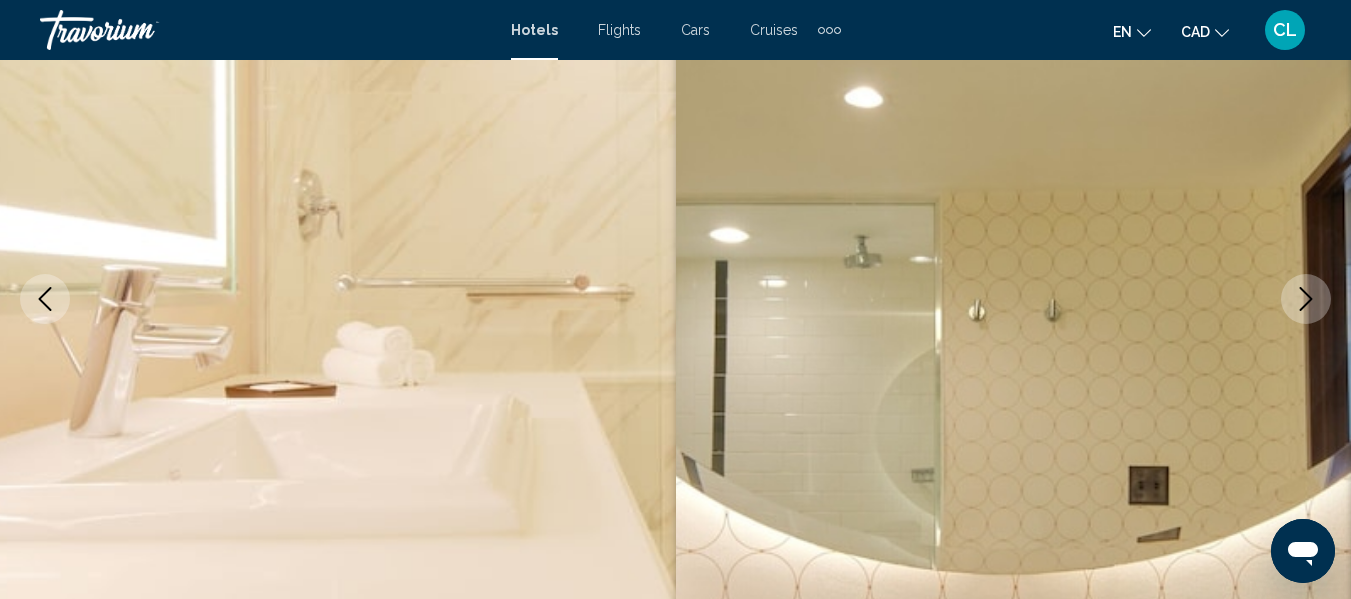 click 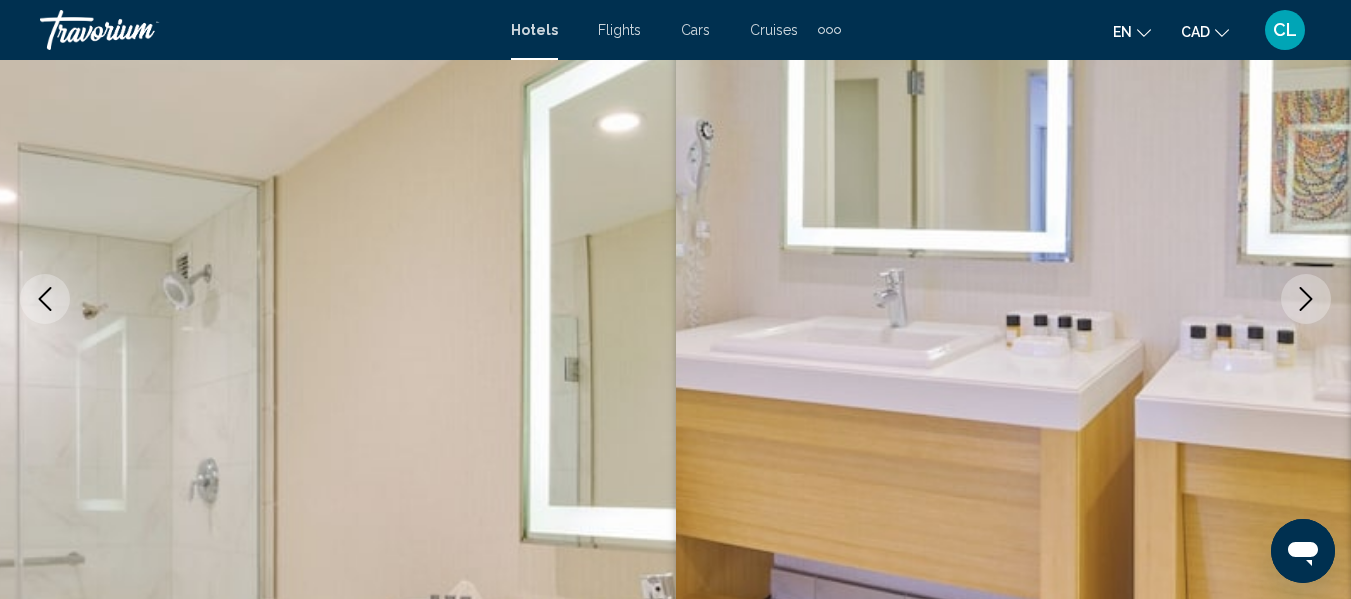 click 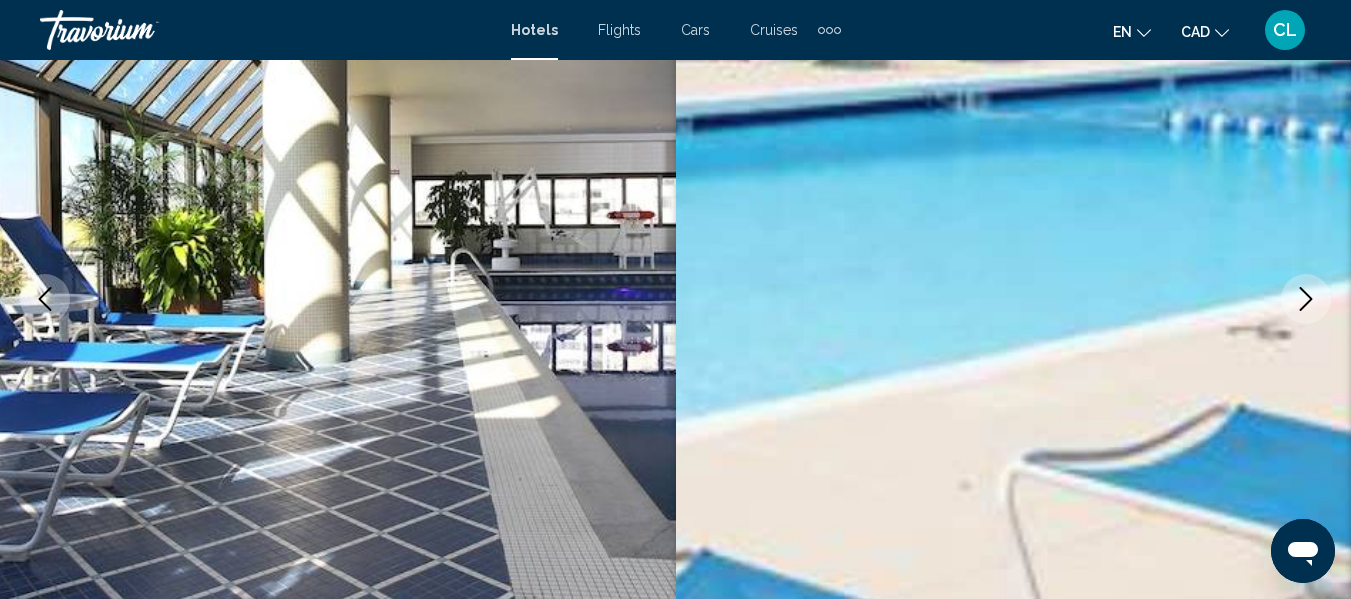 click 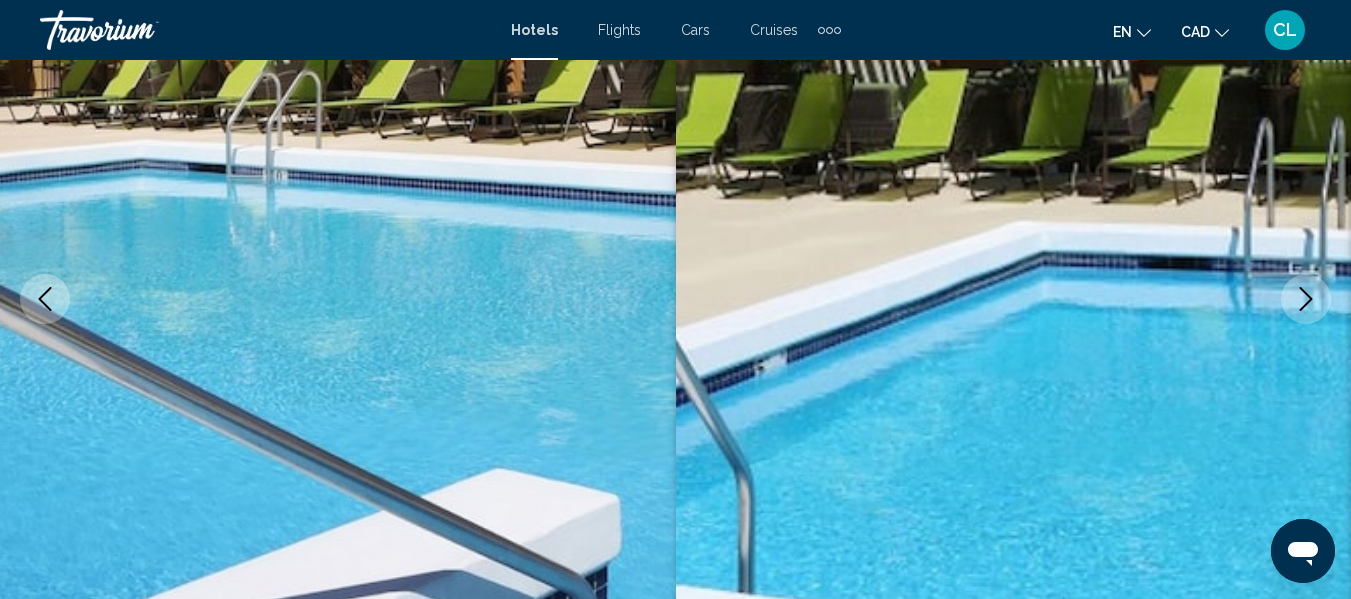 click 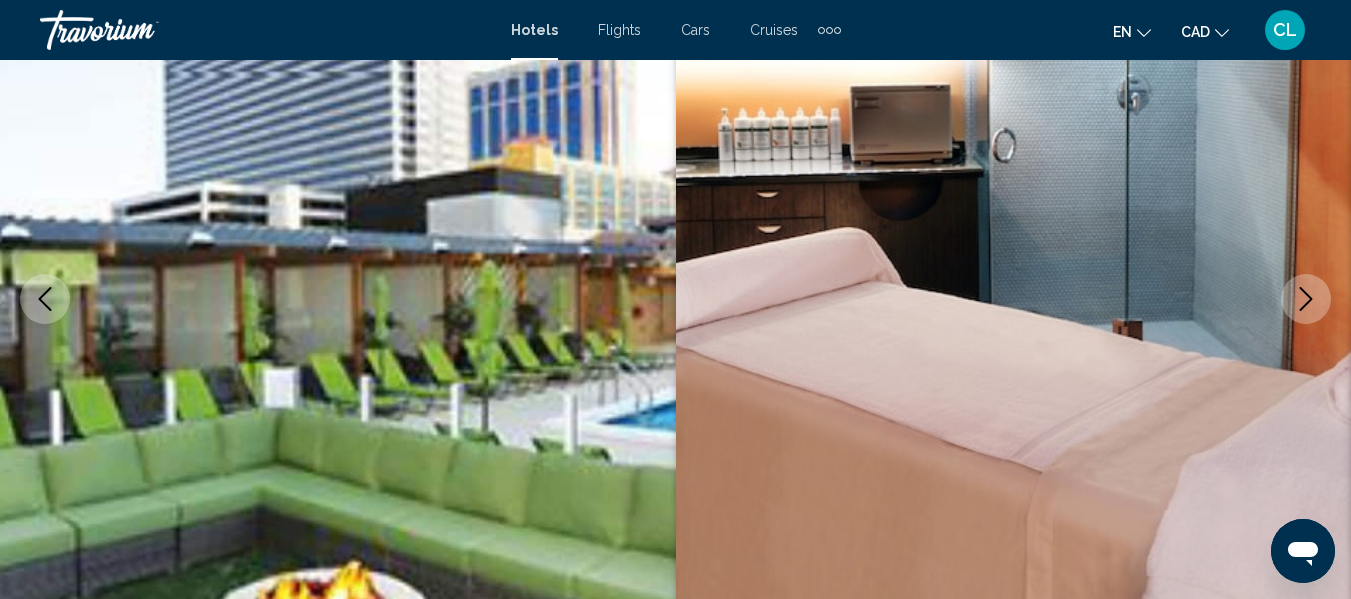 click 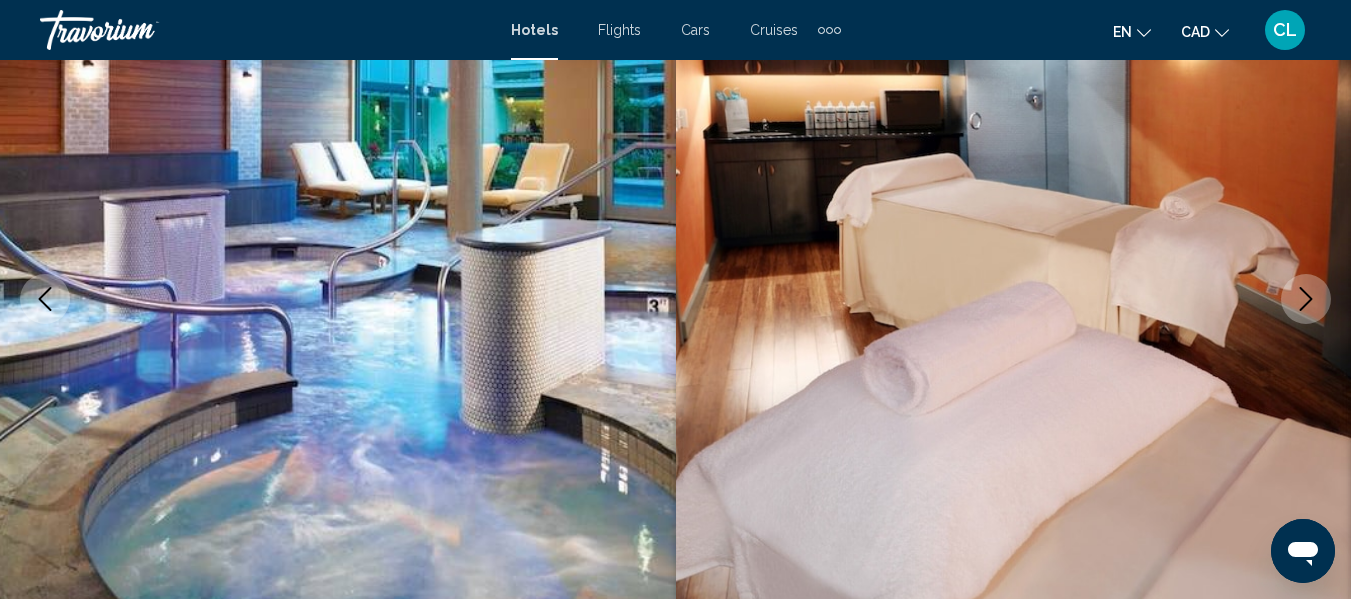 click 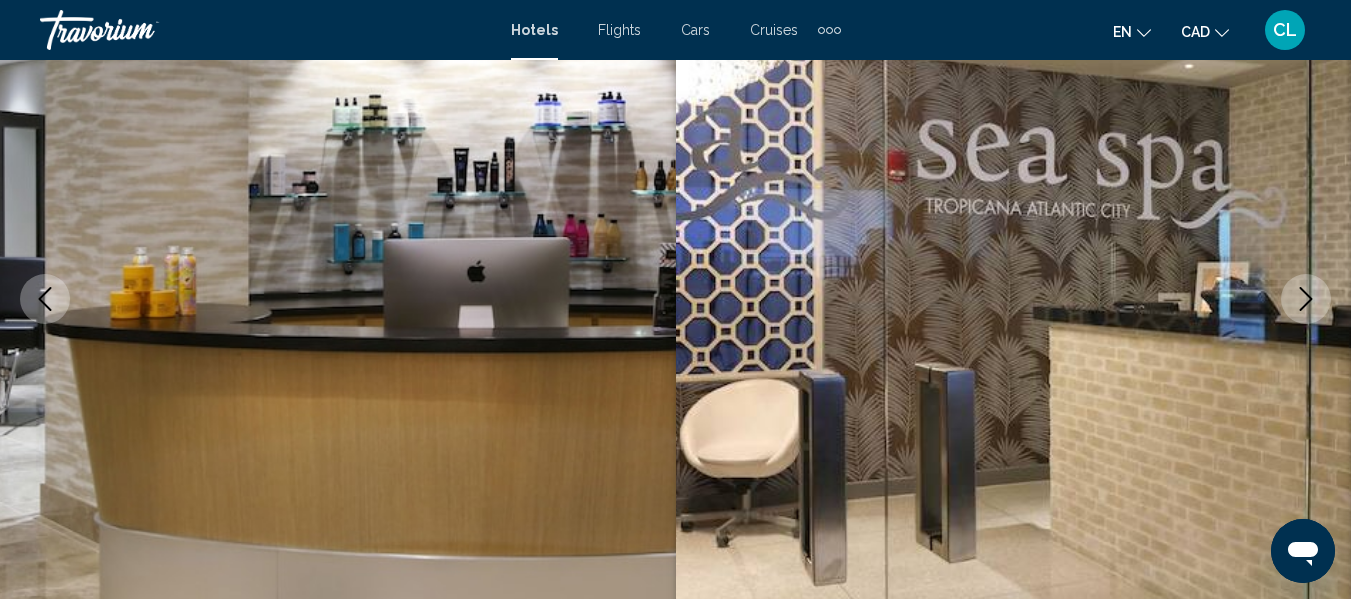 click 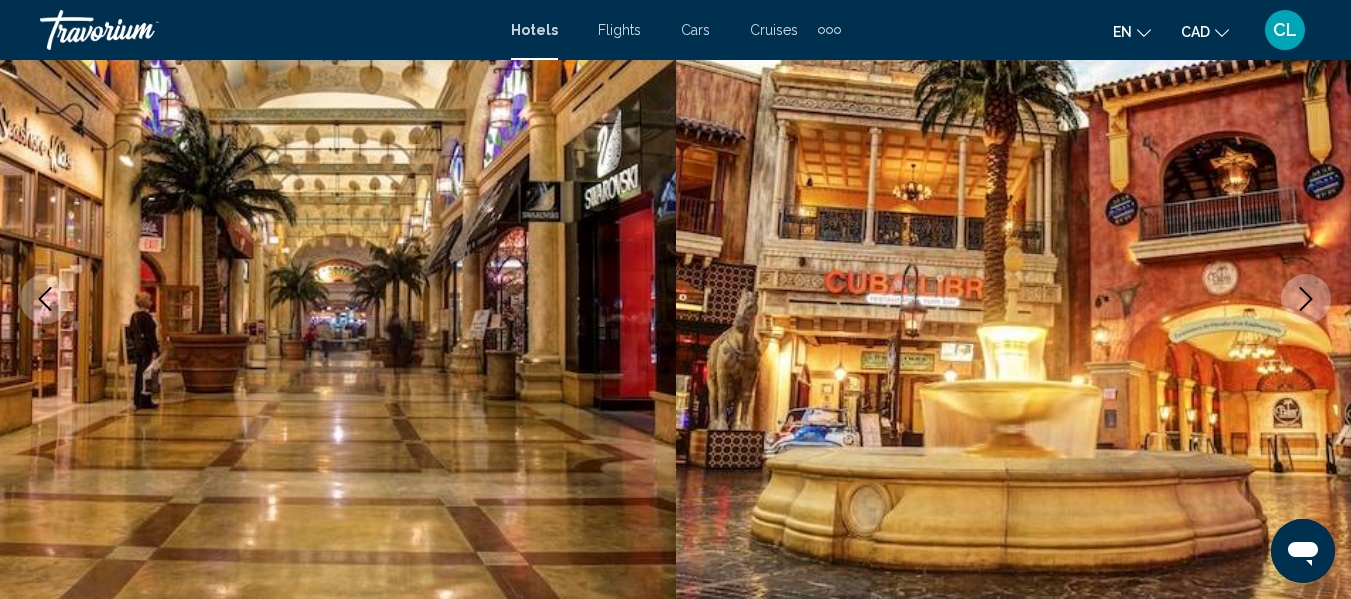 click 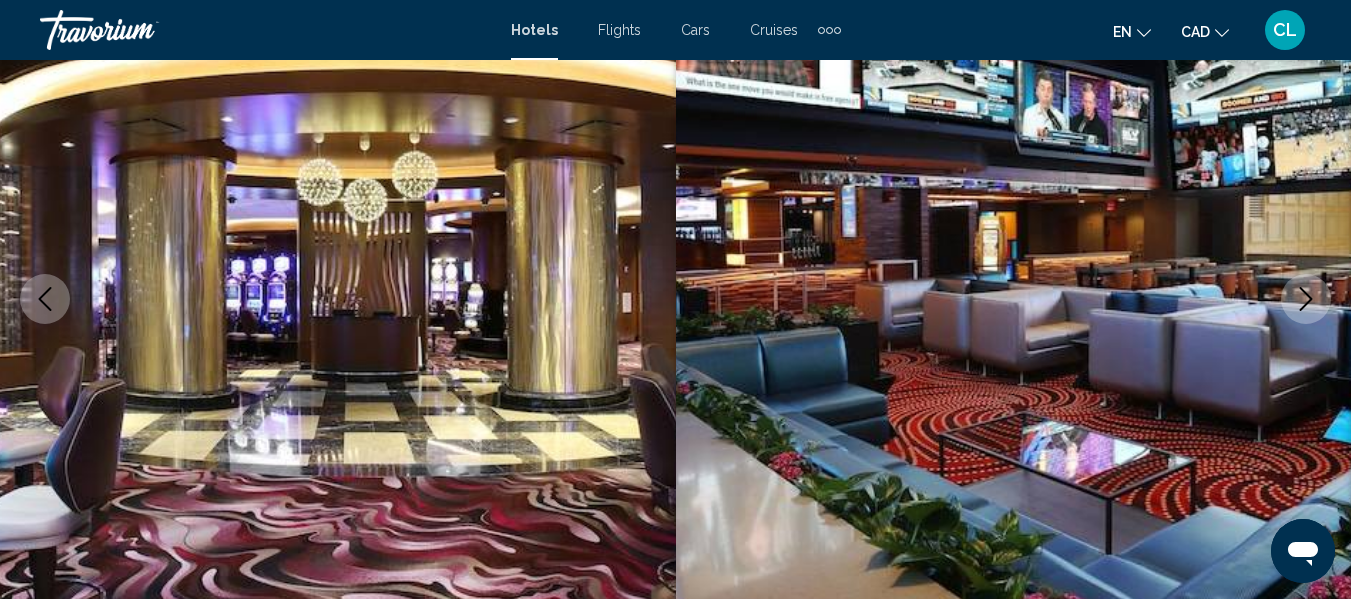 click 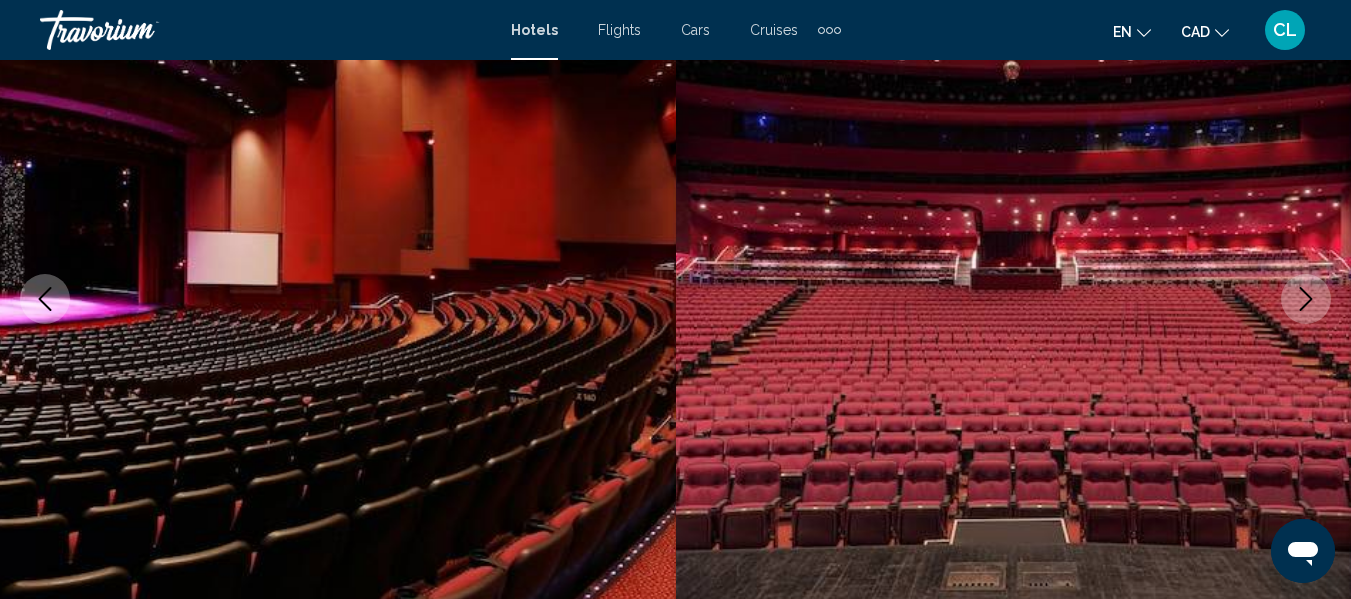 click 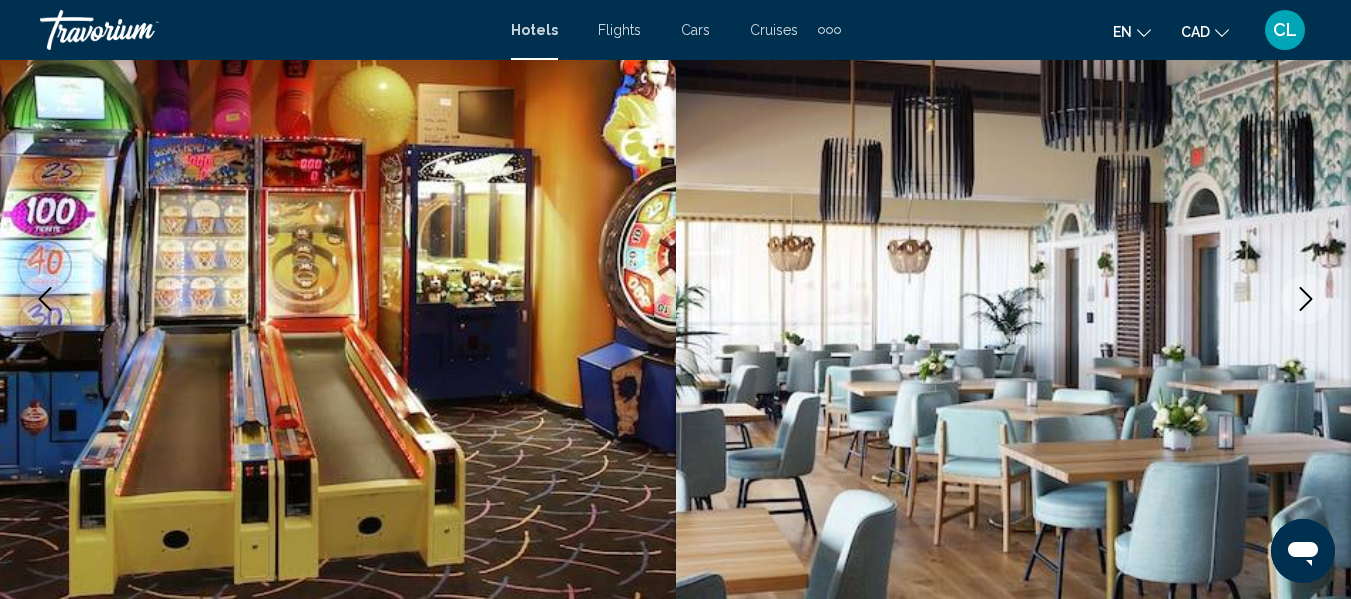 click 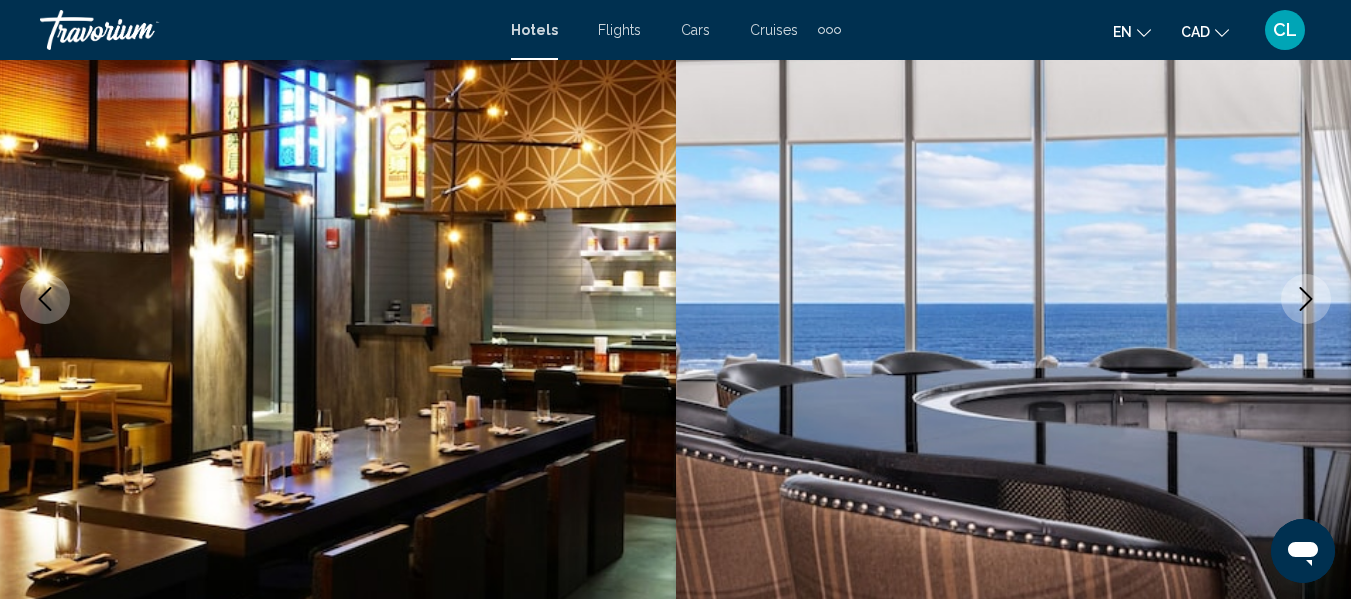 click 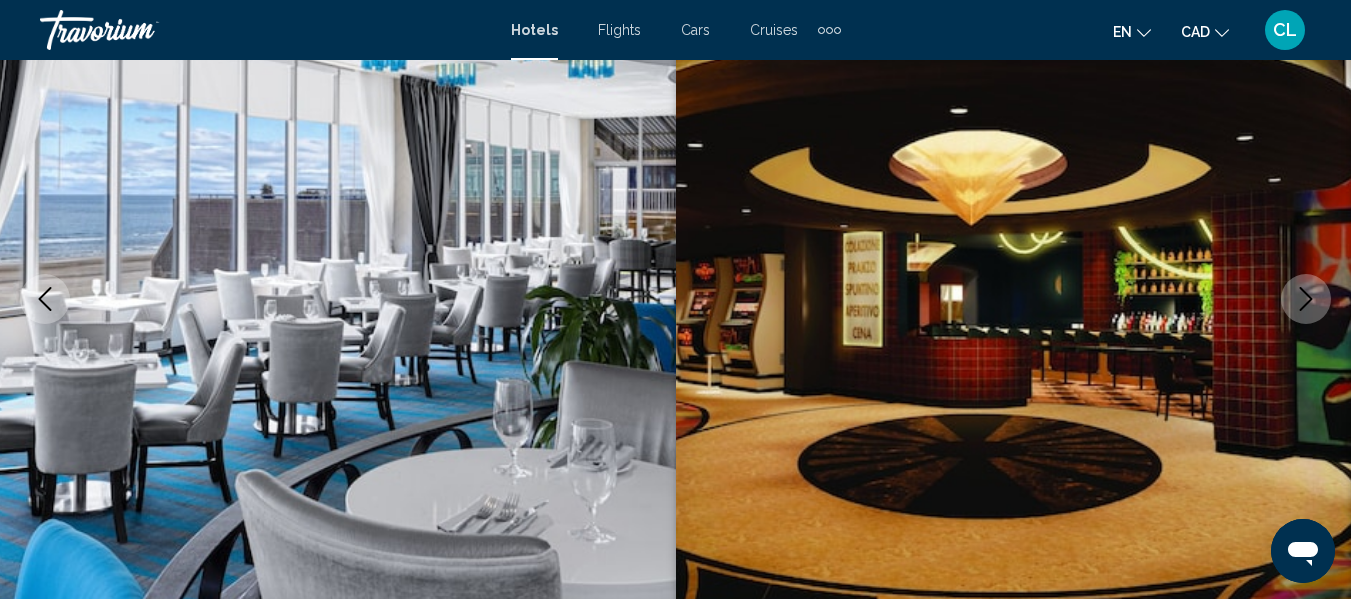 click 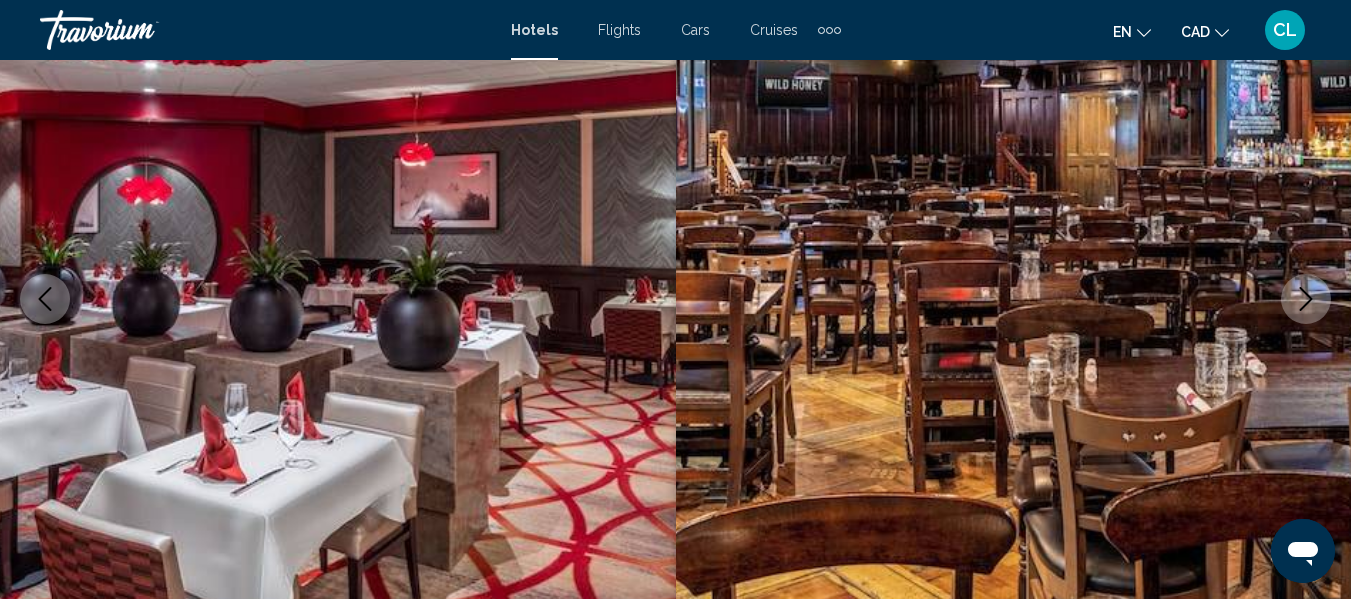 click 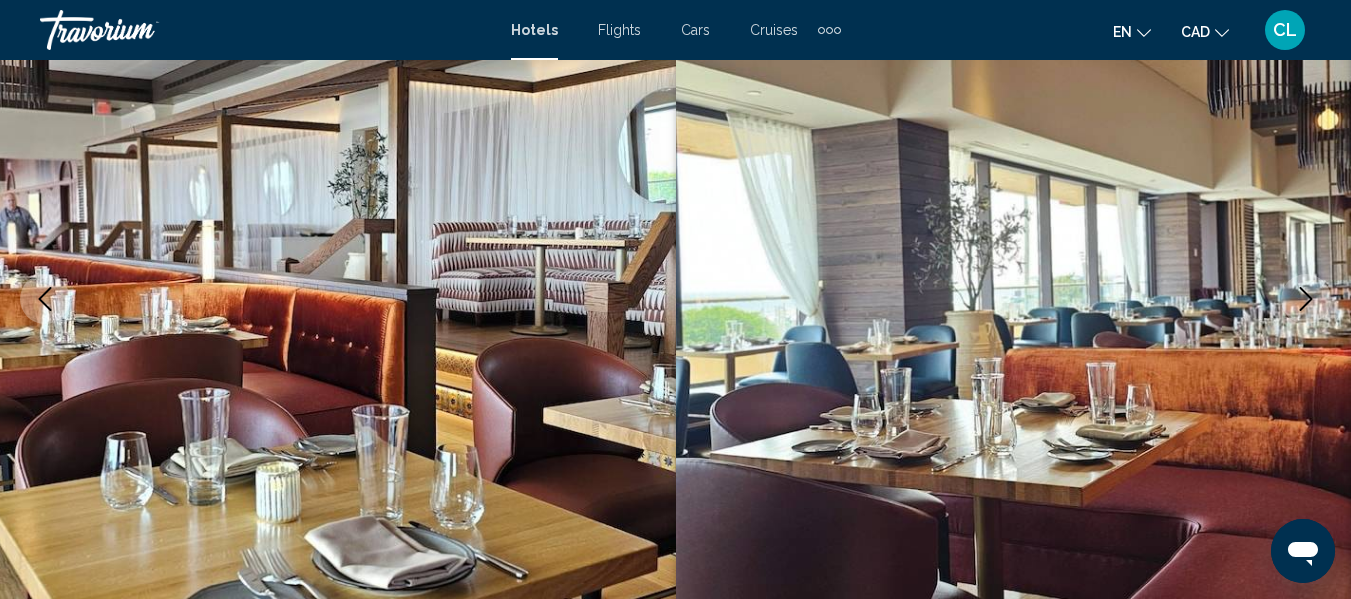 click 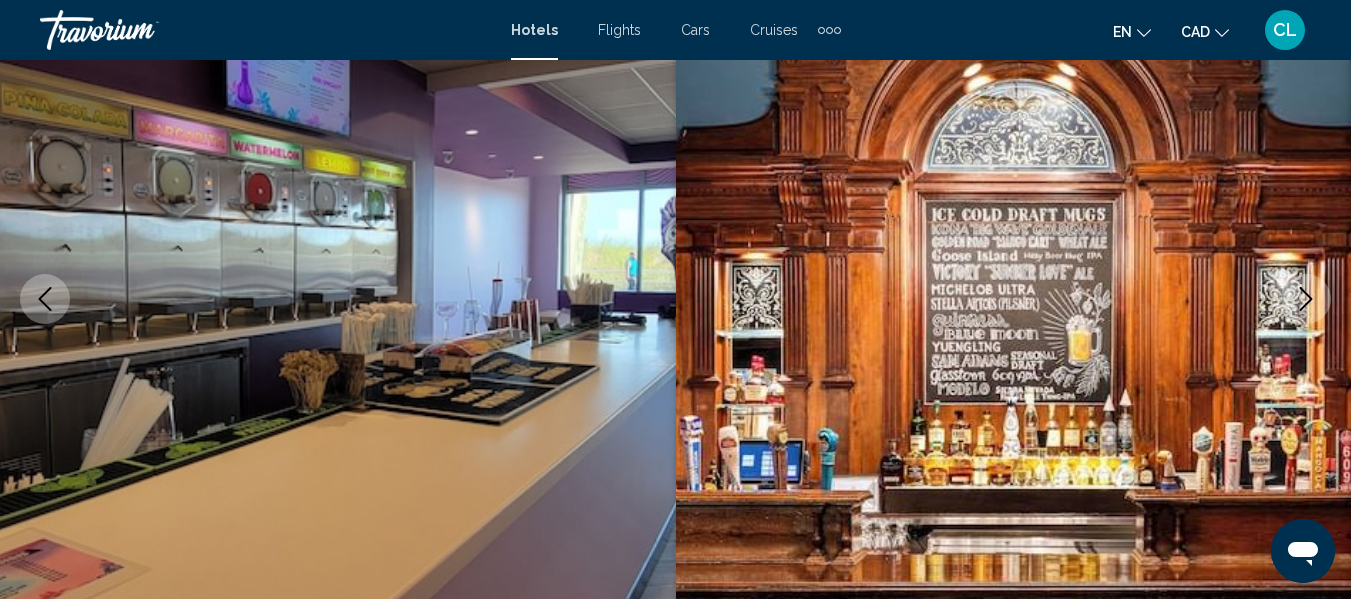 click 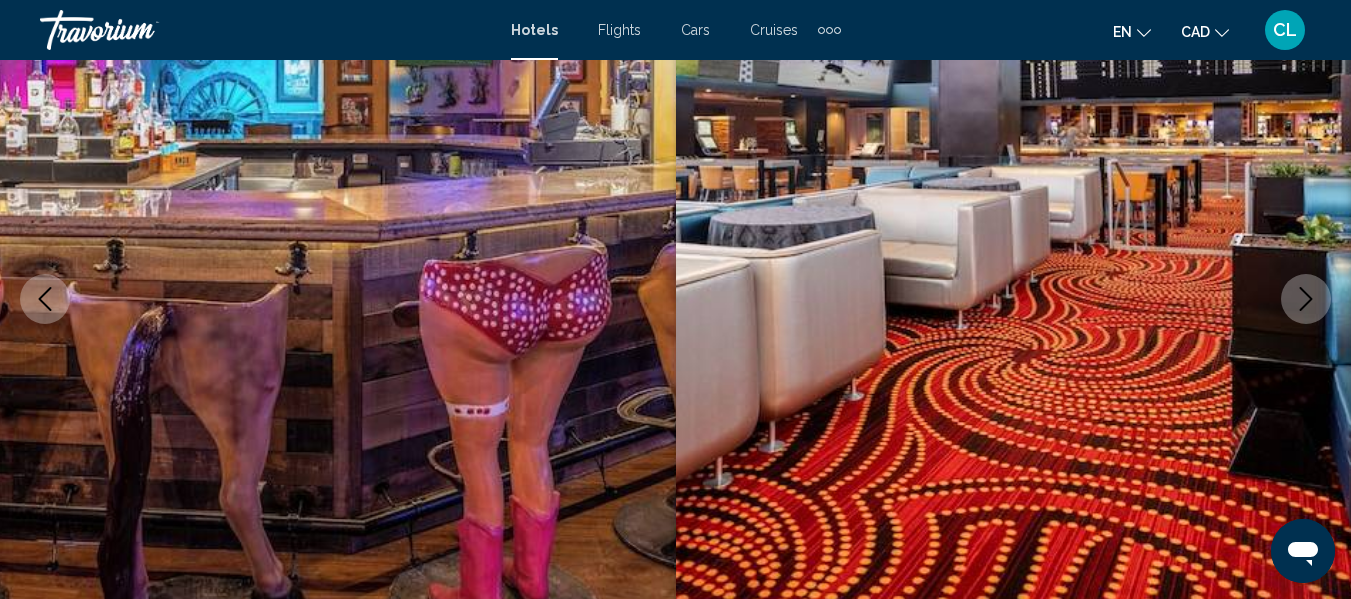 click 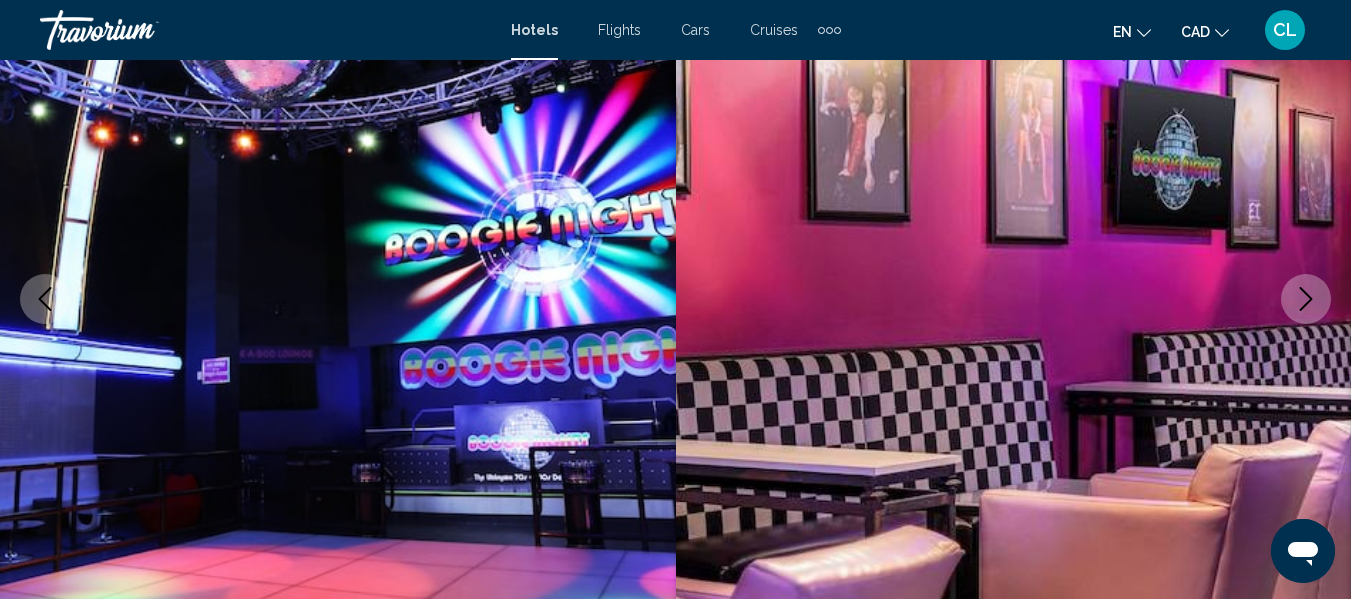 click 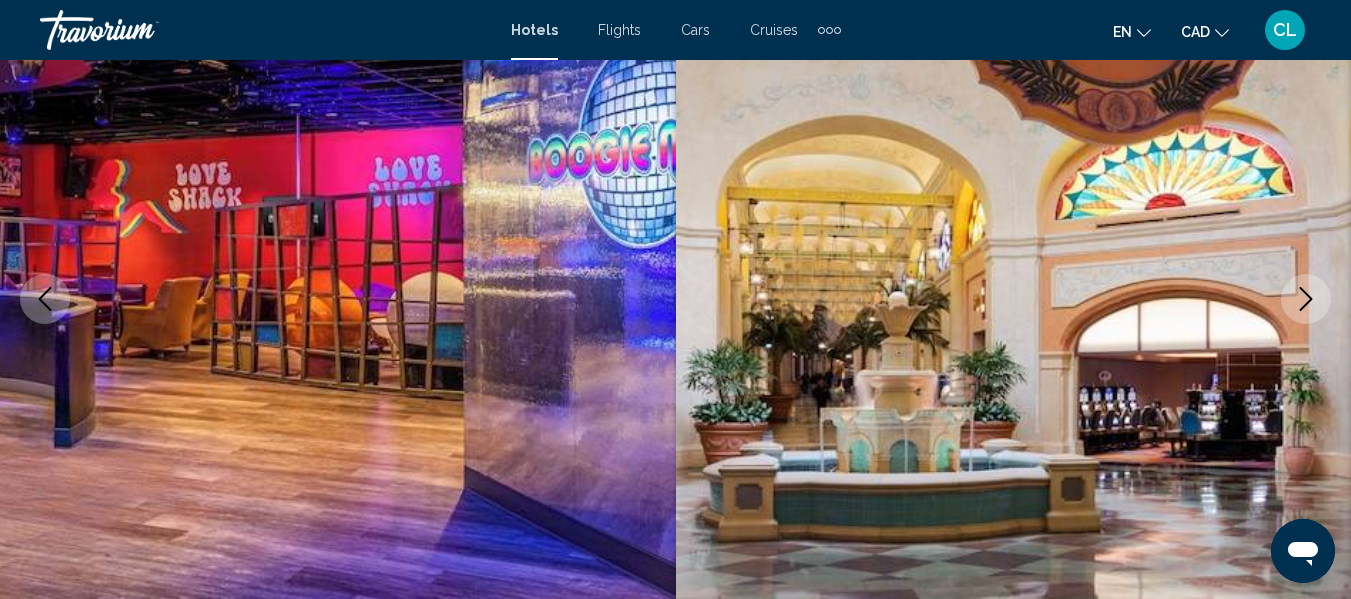 click 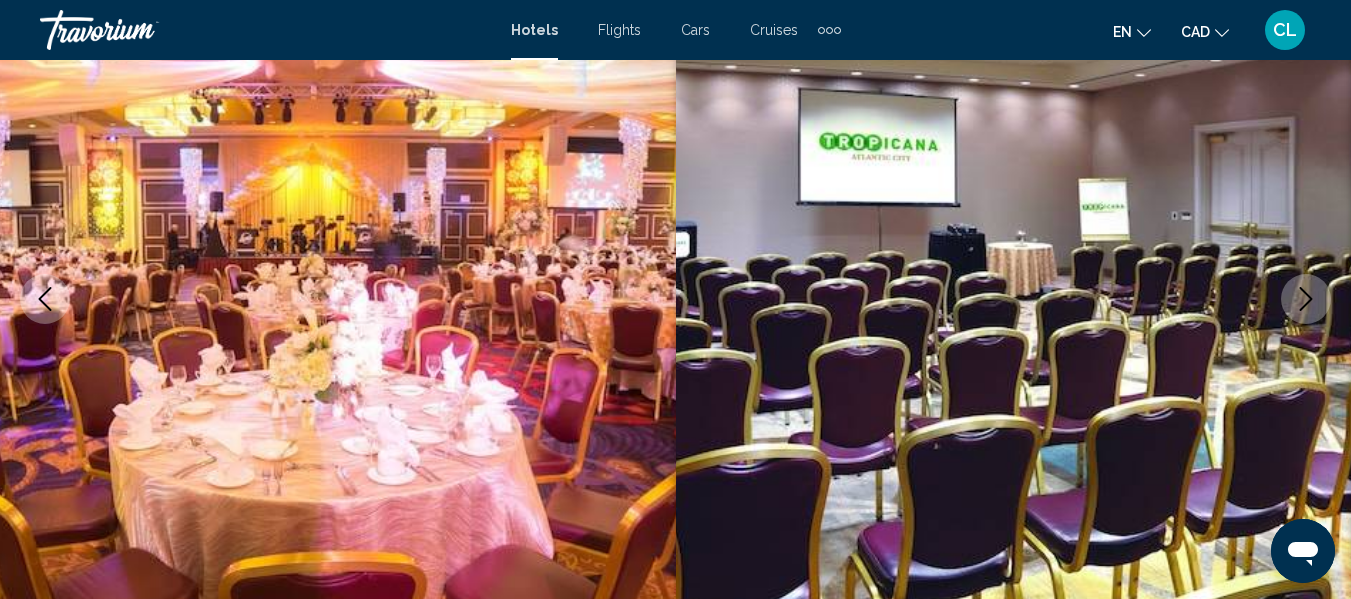 click 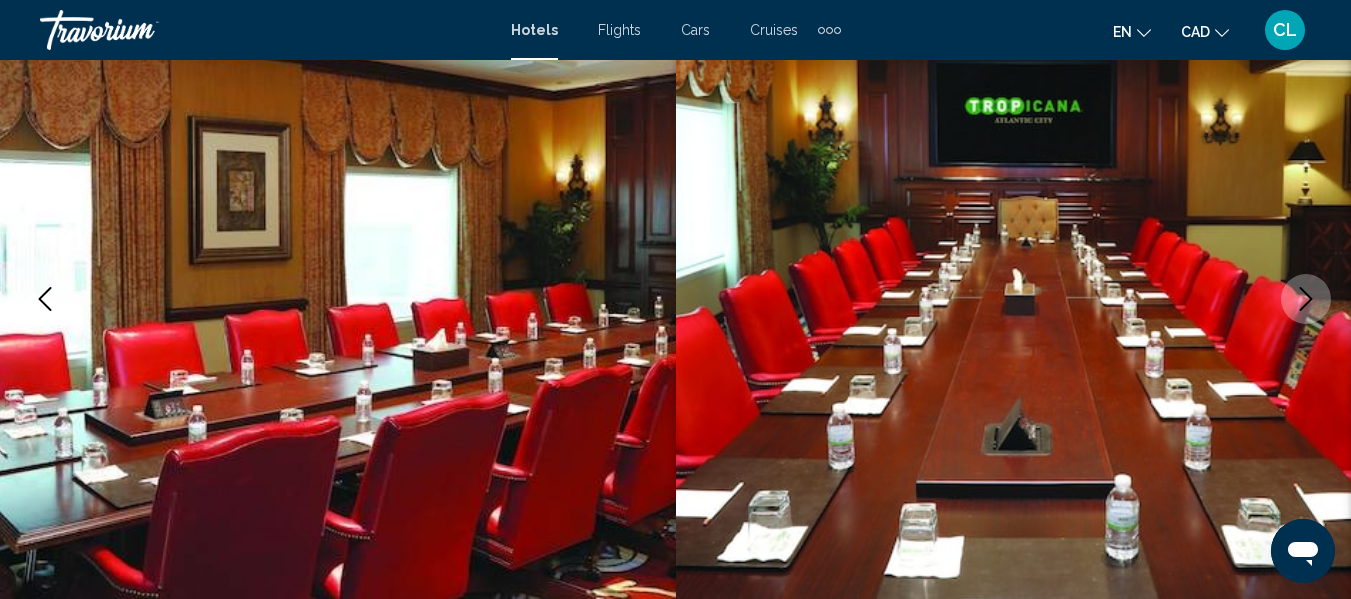 click 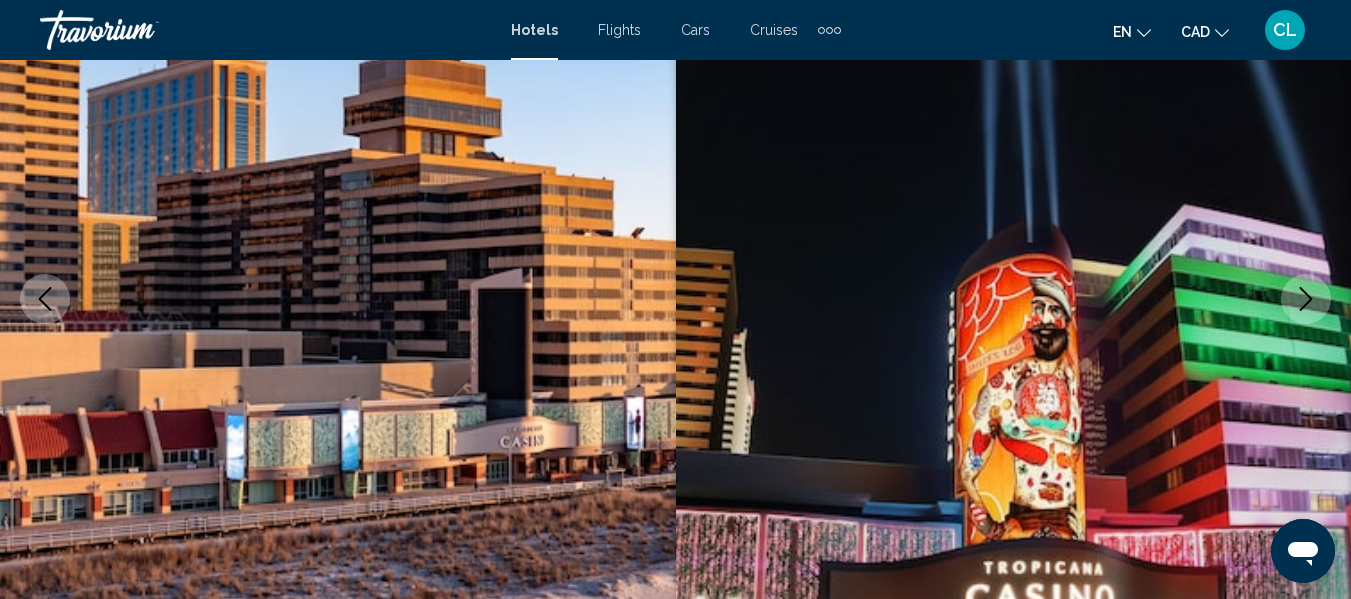 click 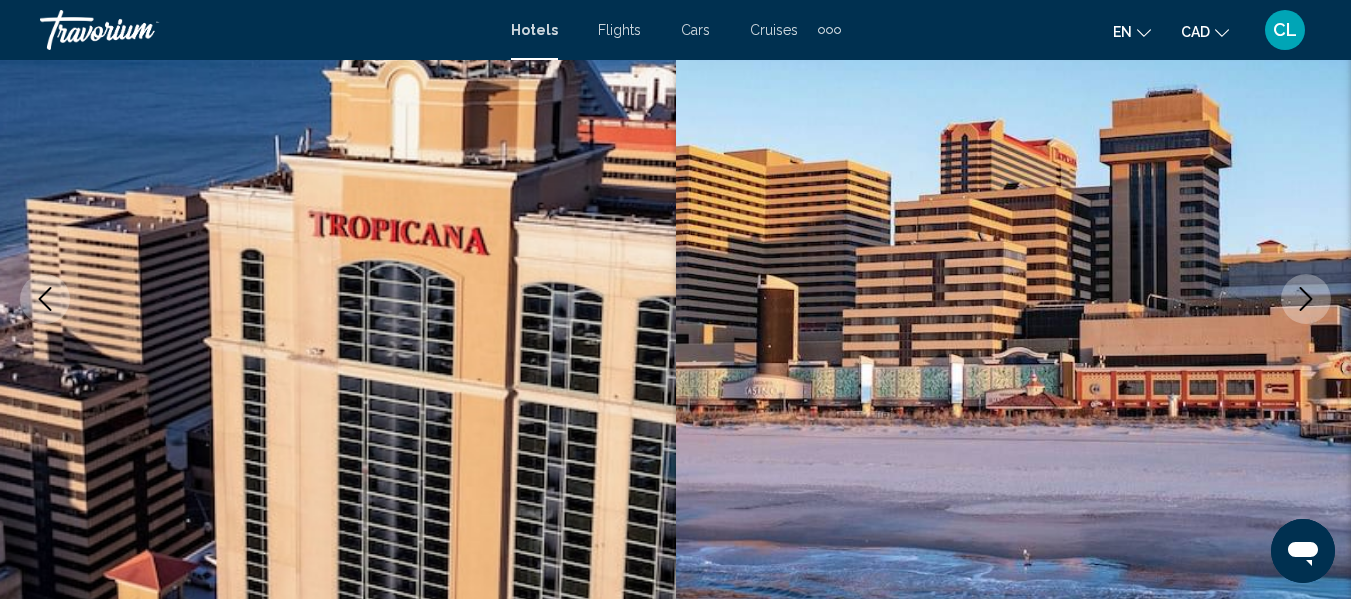 click 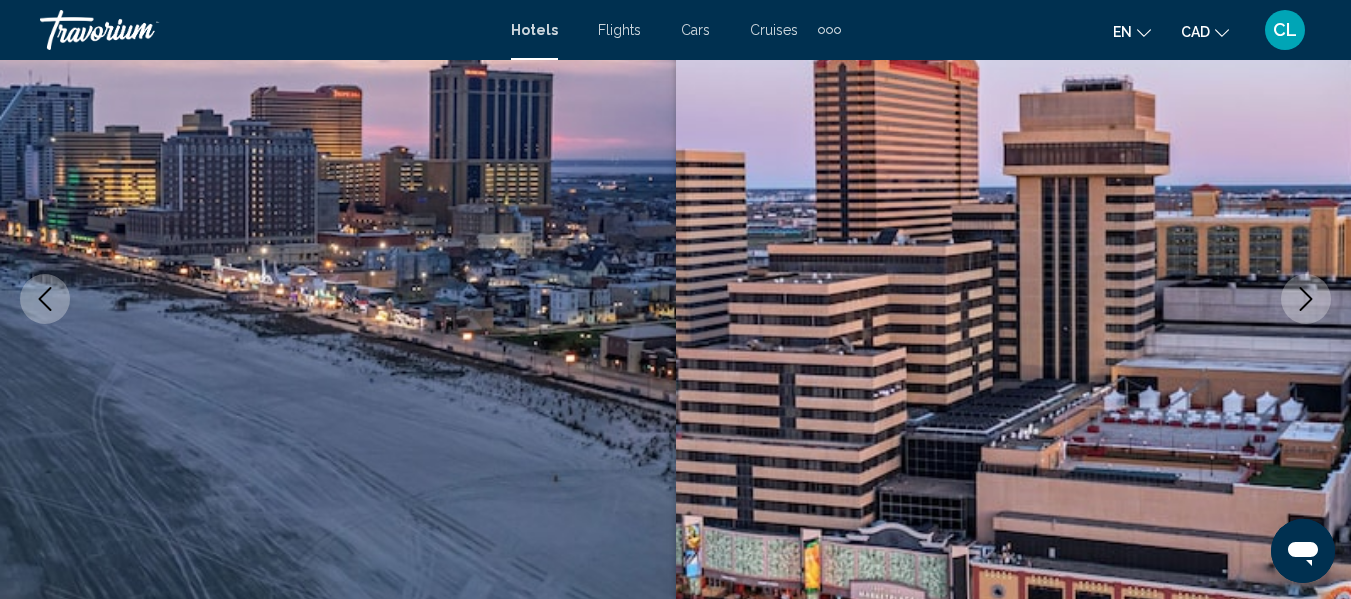 click 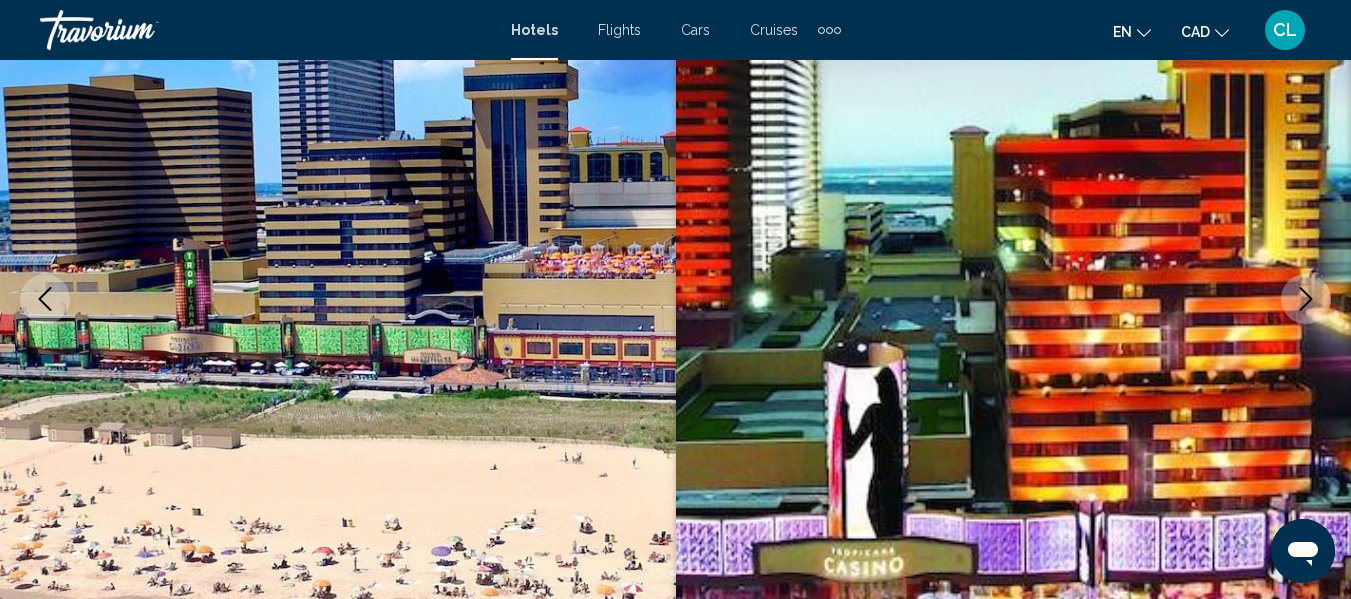 type 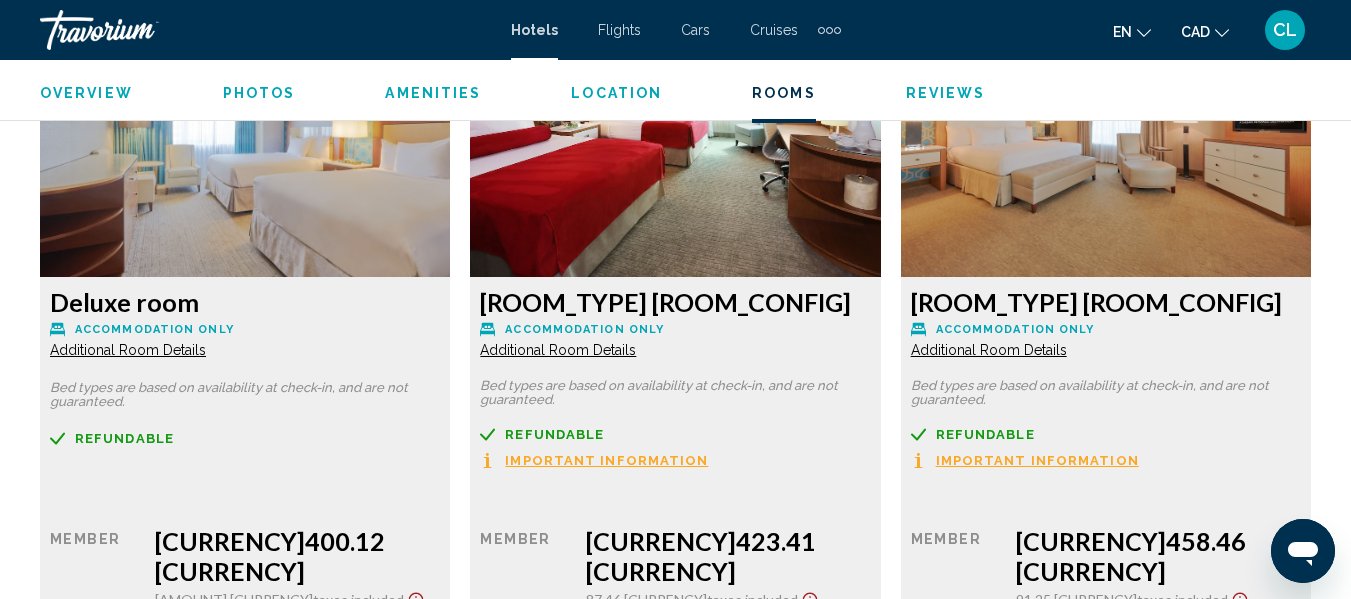 scroll, scrollTop: 5482, scrollLeft: 0, axis: vertical 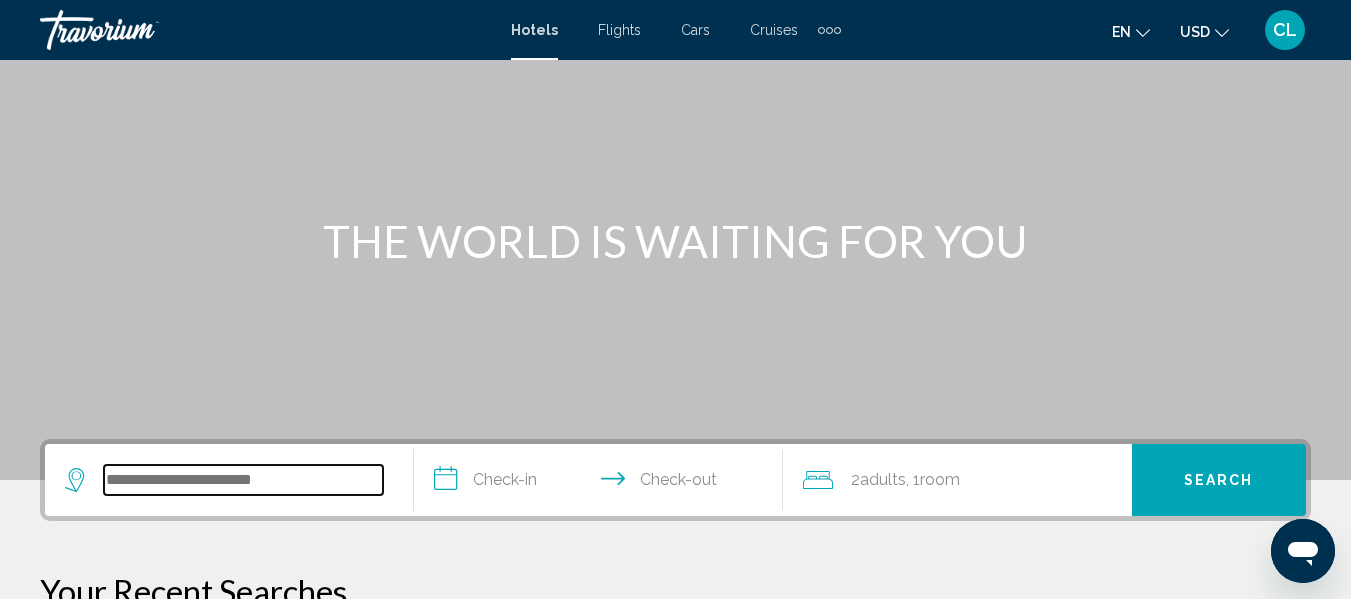 click at bounding box center (243, 480) 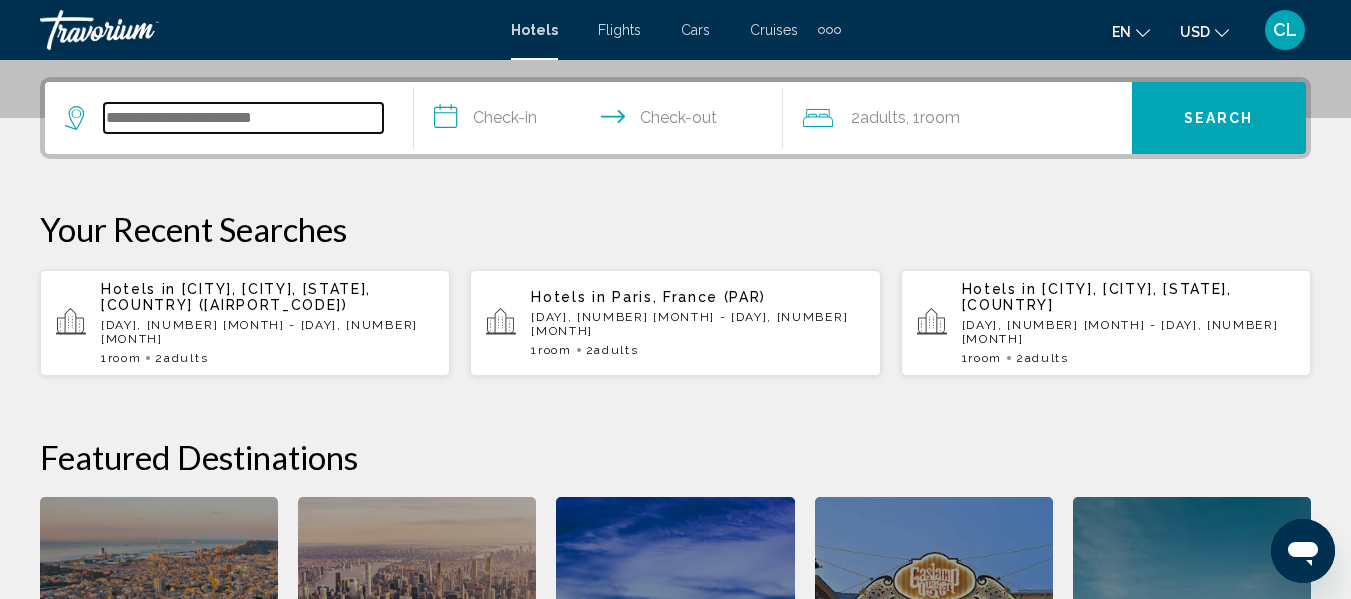 scroll, scrollTop: 494, scrollLeft: 0, axis: vertical 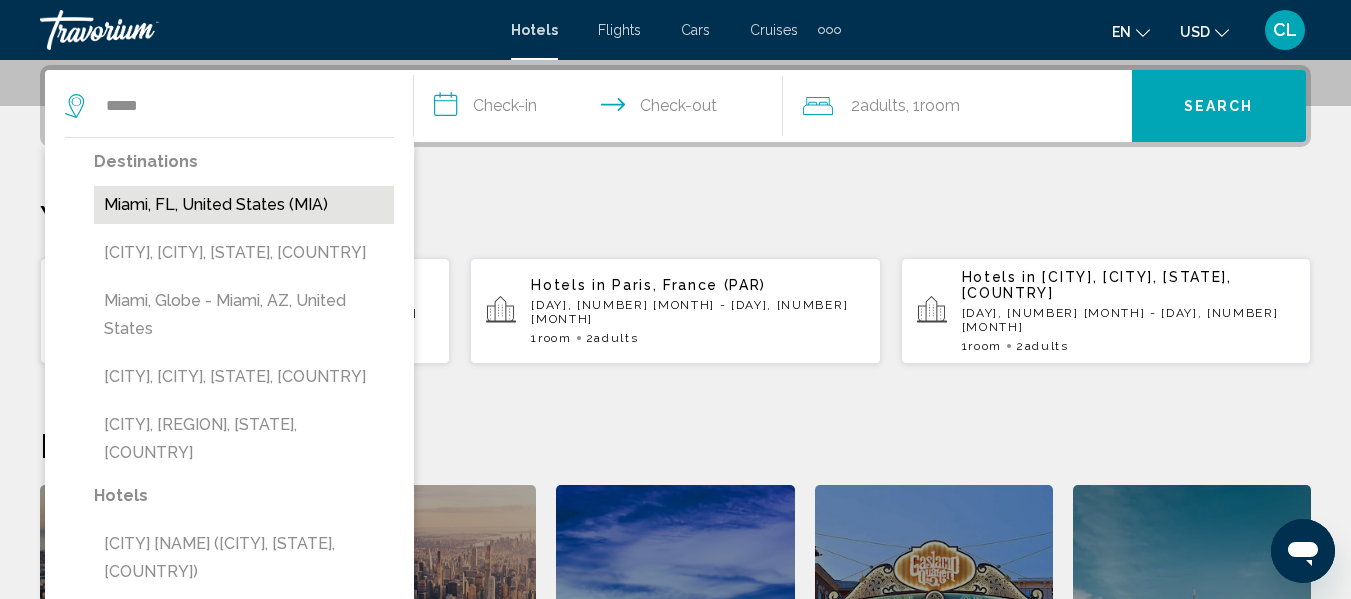 click on "Miami, FL, United States (MIA)" at bounding box center [244, 205] 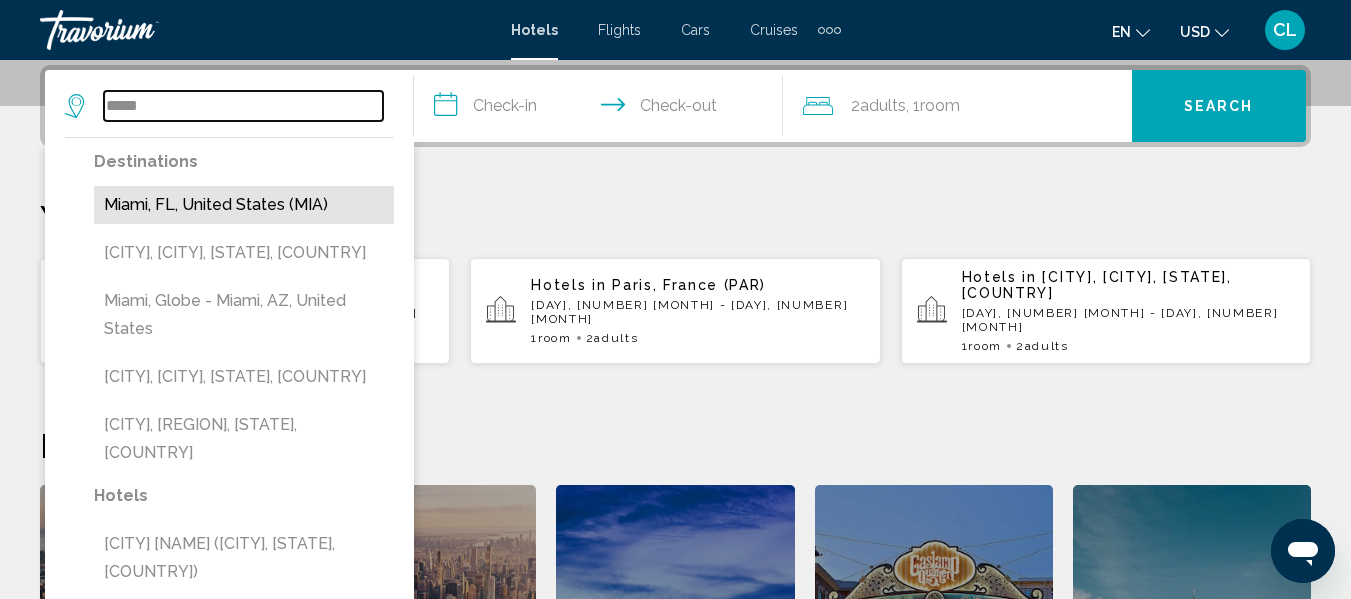 type on "**********" 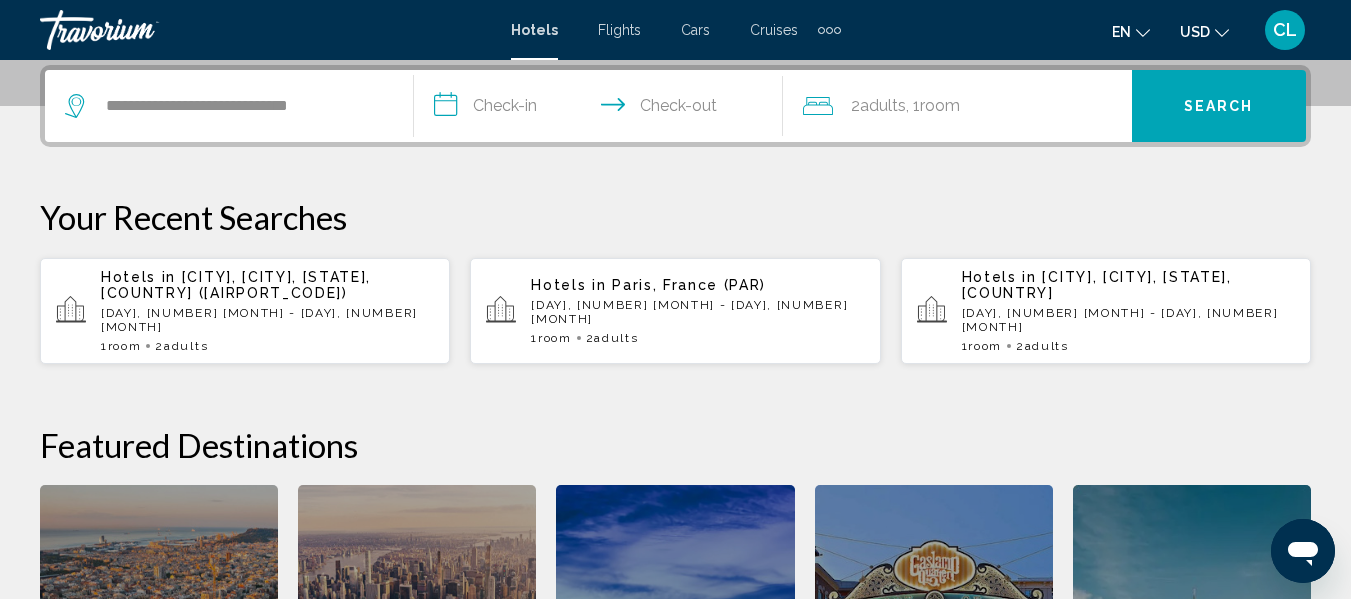 click on "**********" at bounding box center [602, 109] 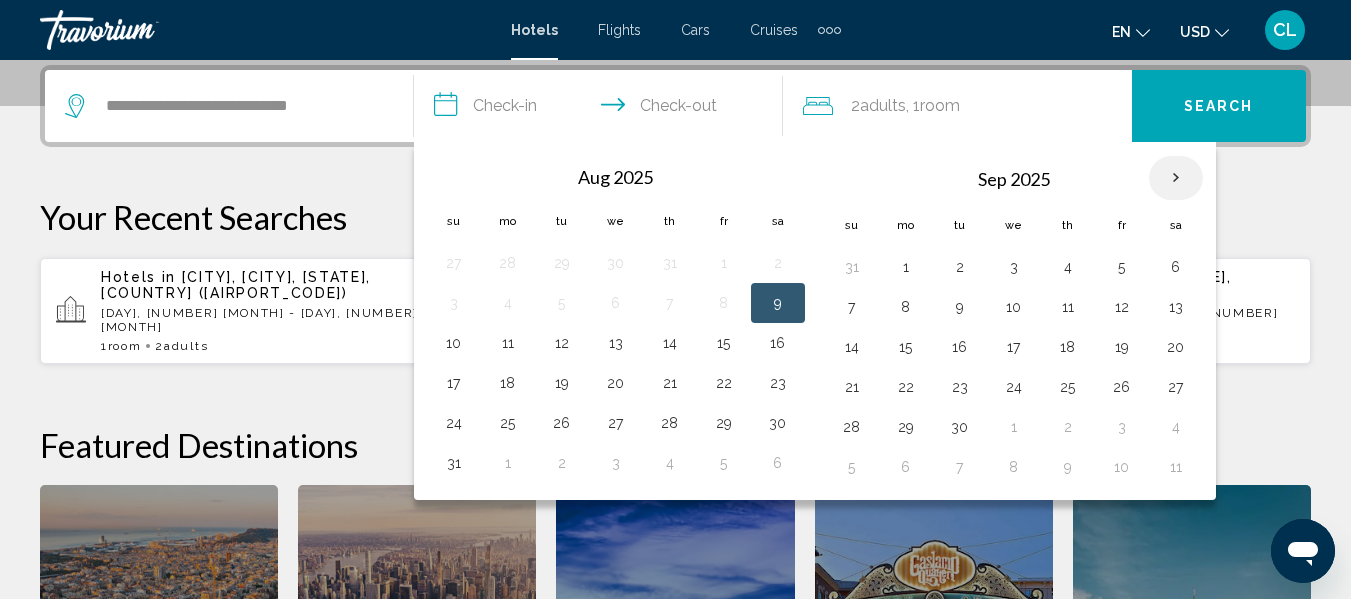 click at bounding box center (1176, 178) 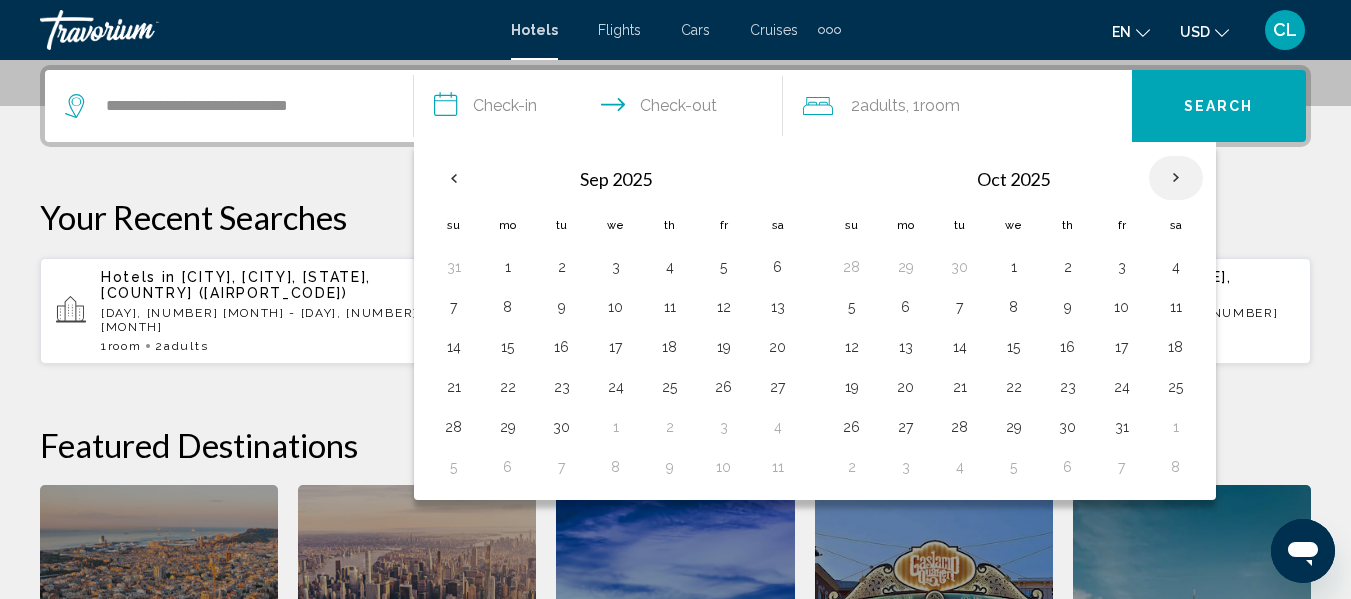 click at bounding box center [1176, 178] 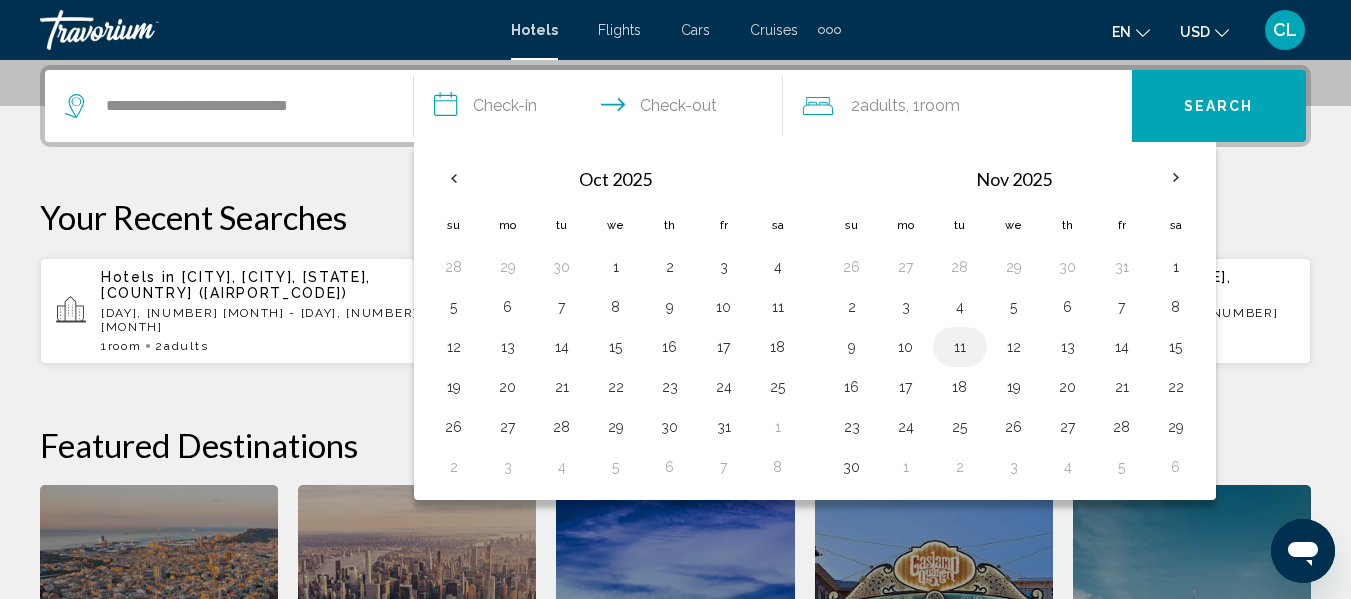 click on "11" at bounding box center (960, 347) 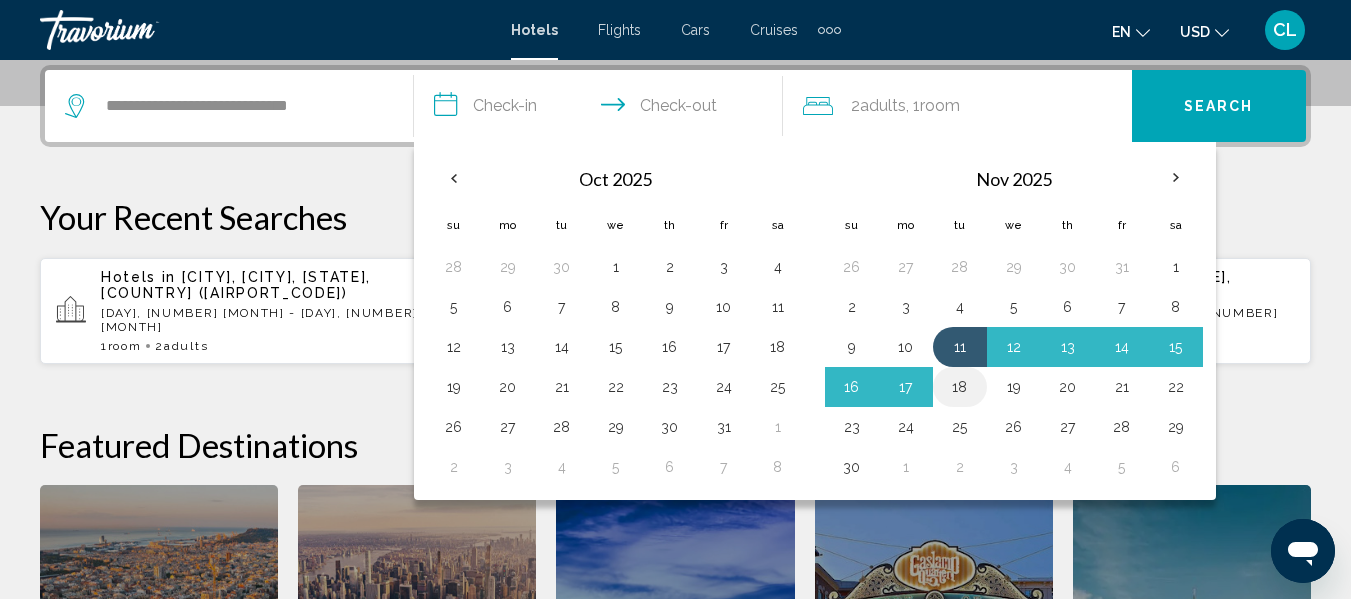 click on "18" at bounding box center (960, 387) 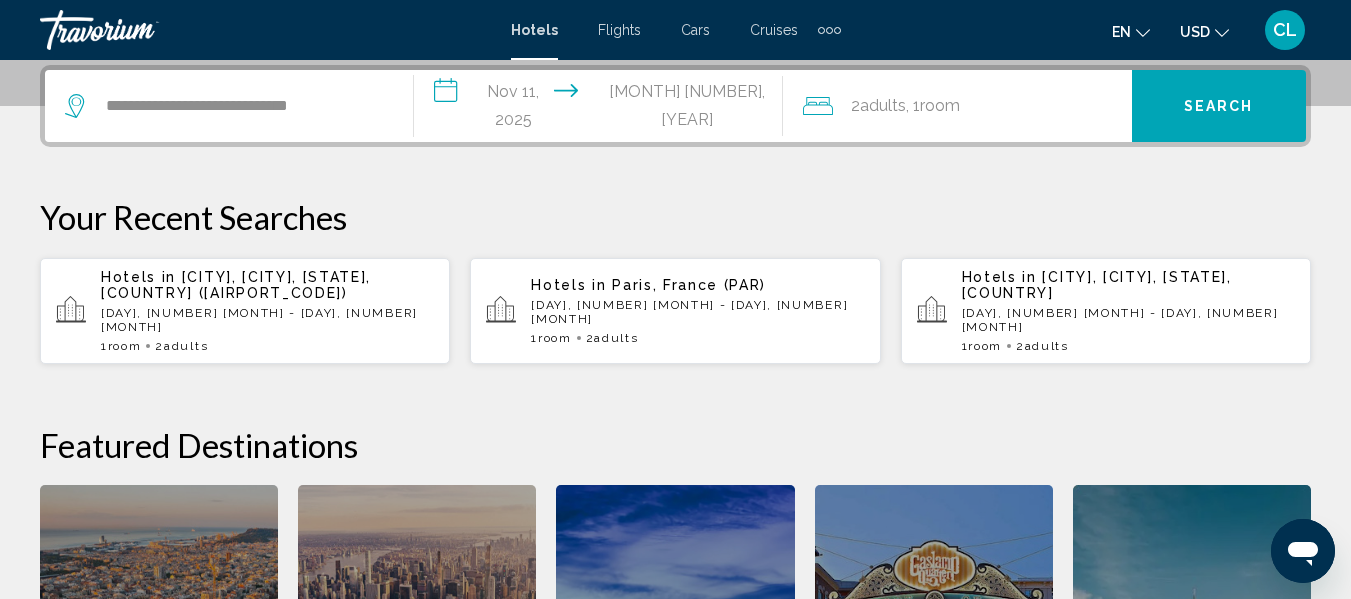 click on "Search" at bounding box center (1219, 107) 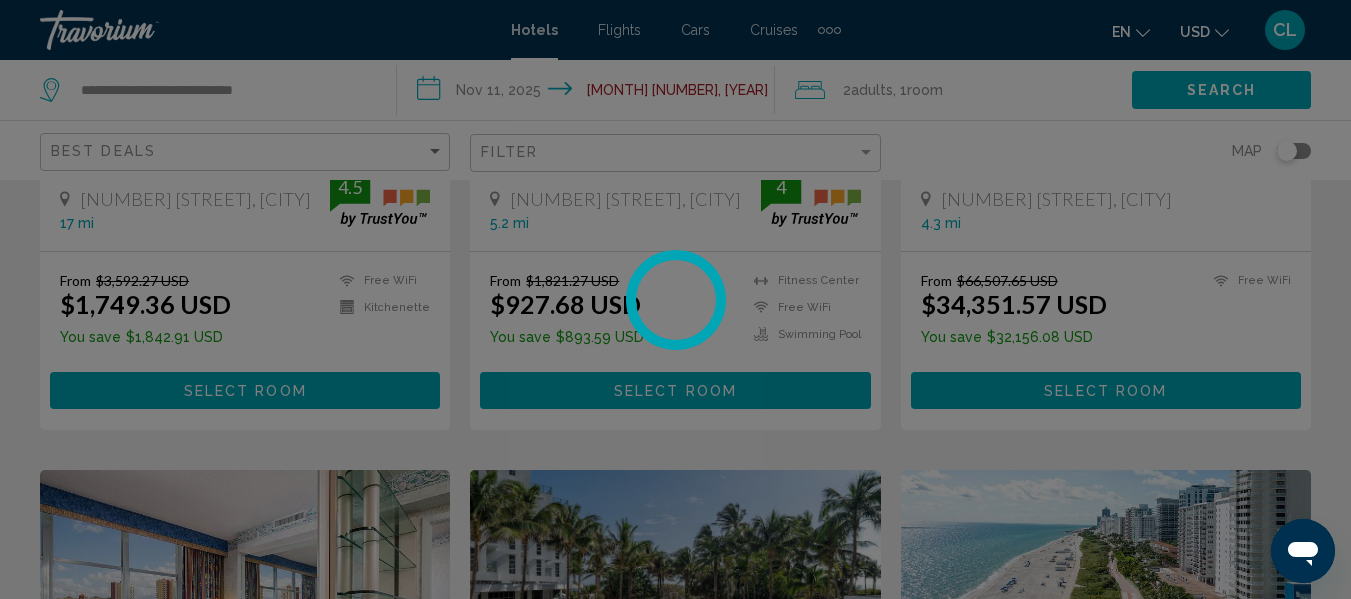 scroll, scrollTop: 0, scrollLeft: 0, axis: both 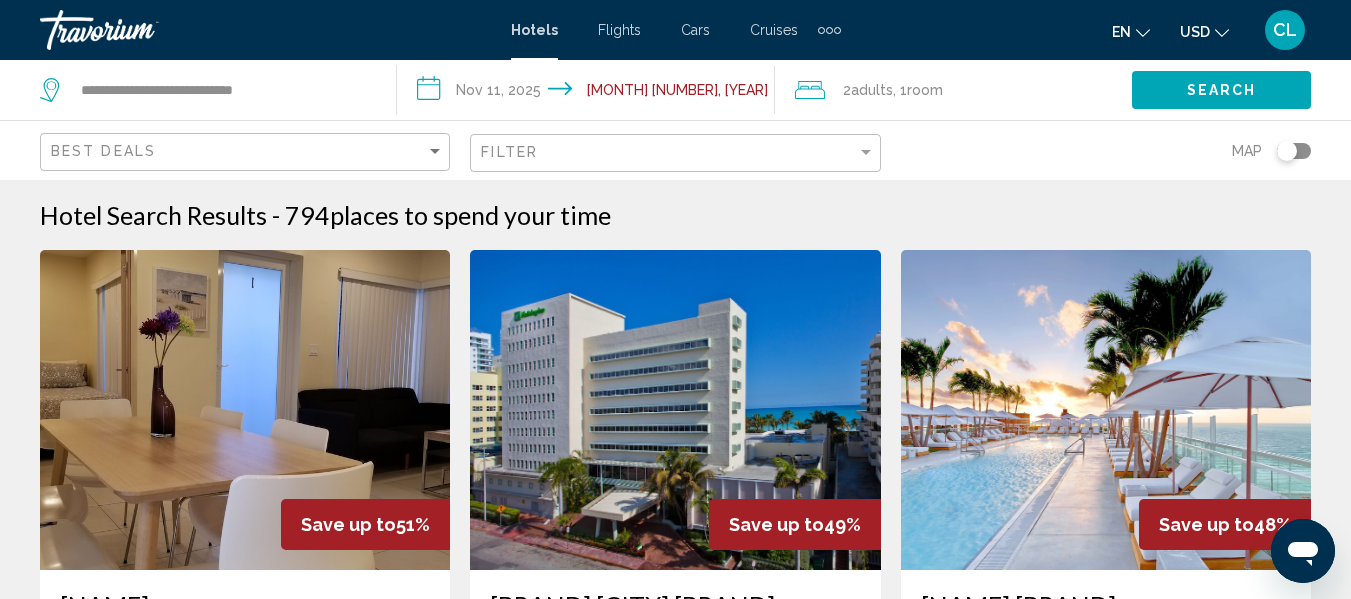 click on "USD" 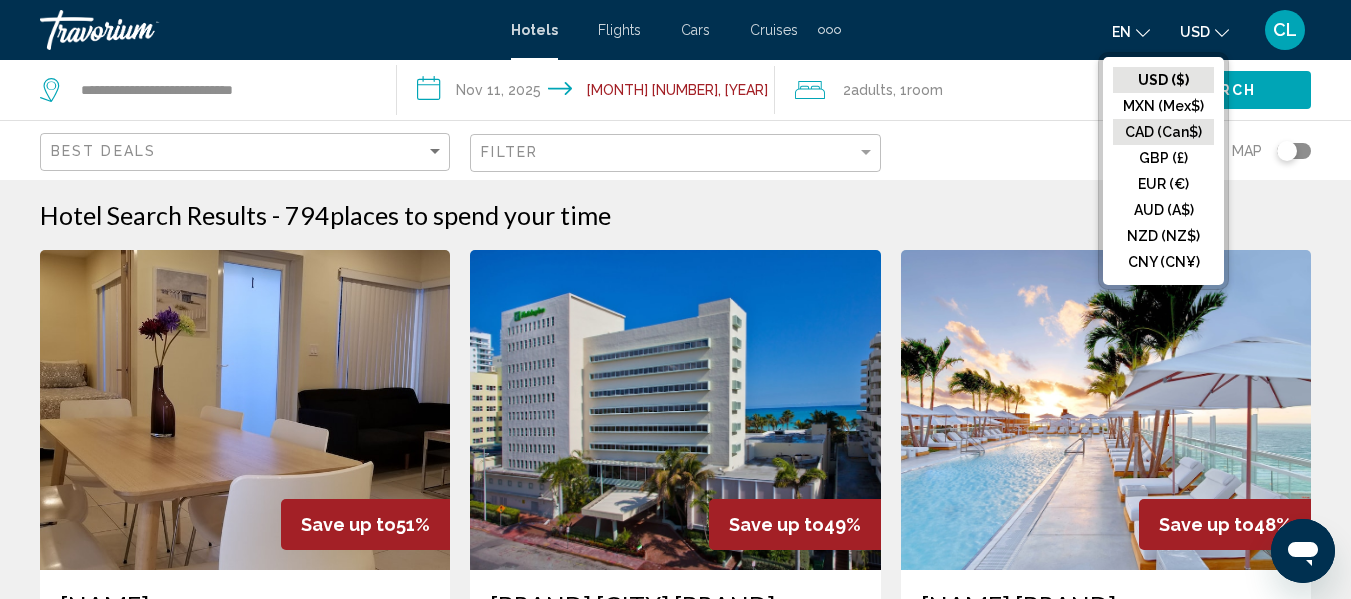 click on "CAD (Can$)" 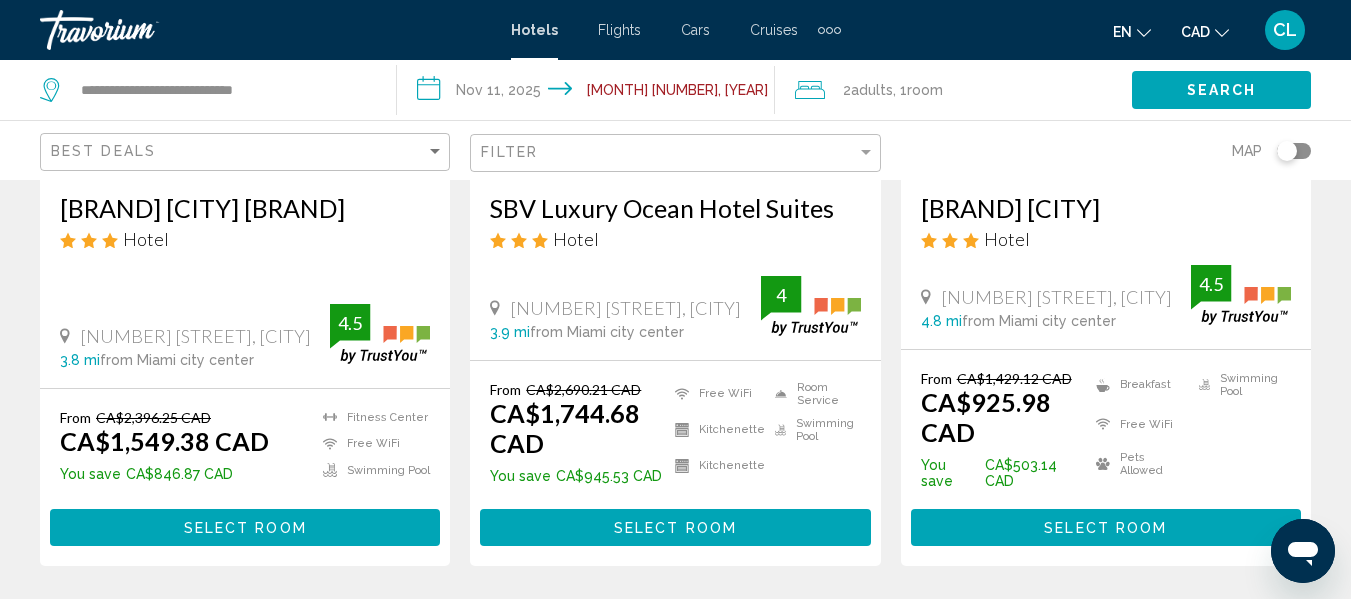 scroll, scrollTop: 2640, scrollLeft: 0, axis: vertical 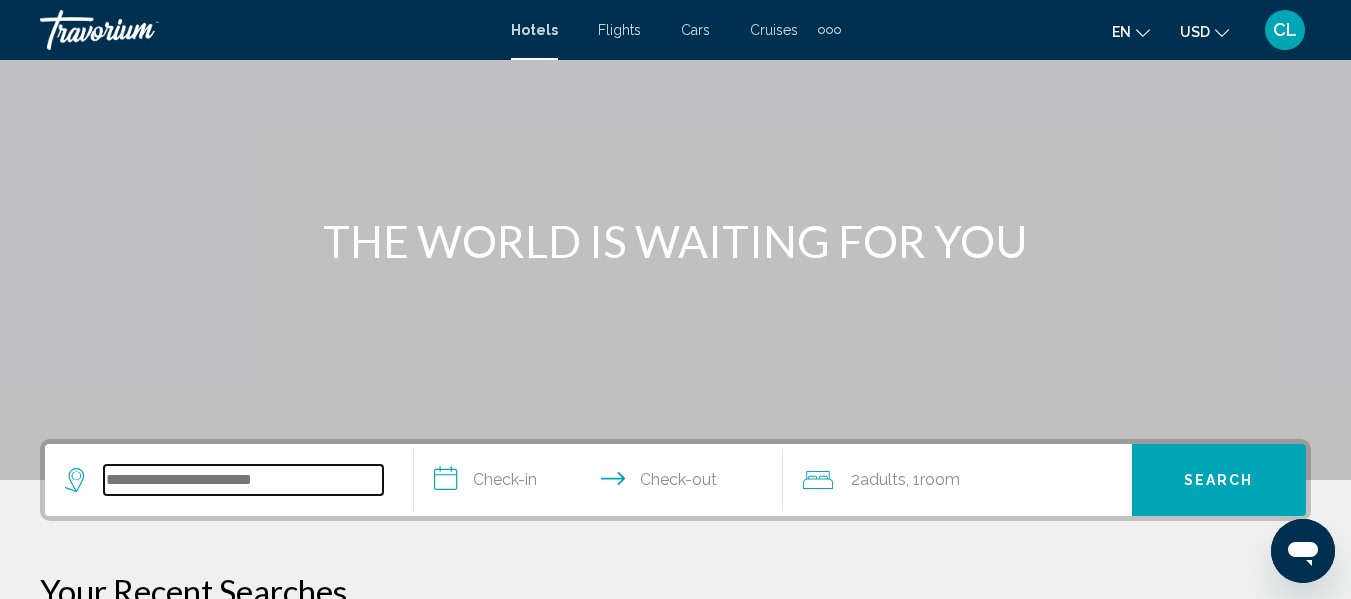 click at bounding box center [243, 480] 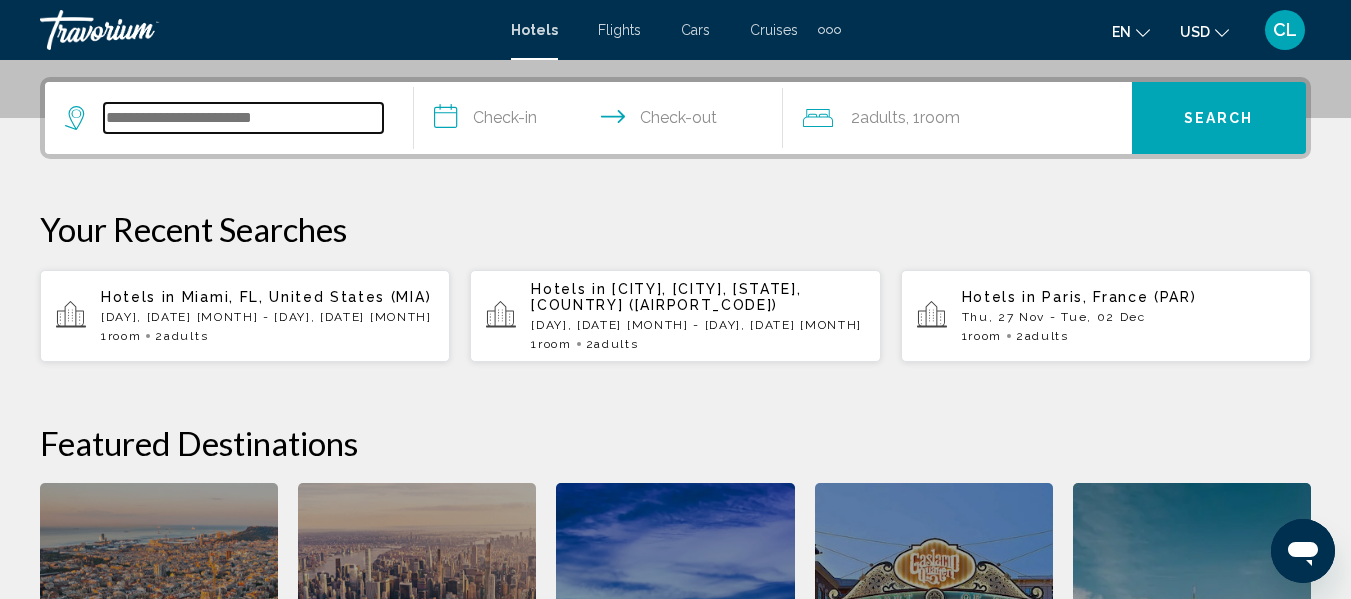 scroll, scrollTop: 494, scrollLeft: 0, axis: vertical 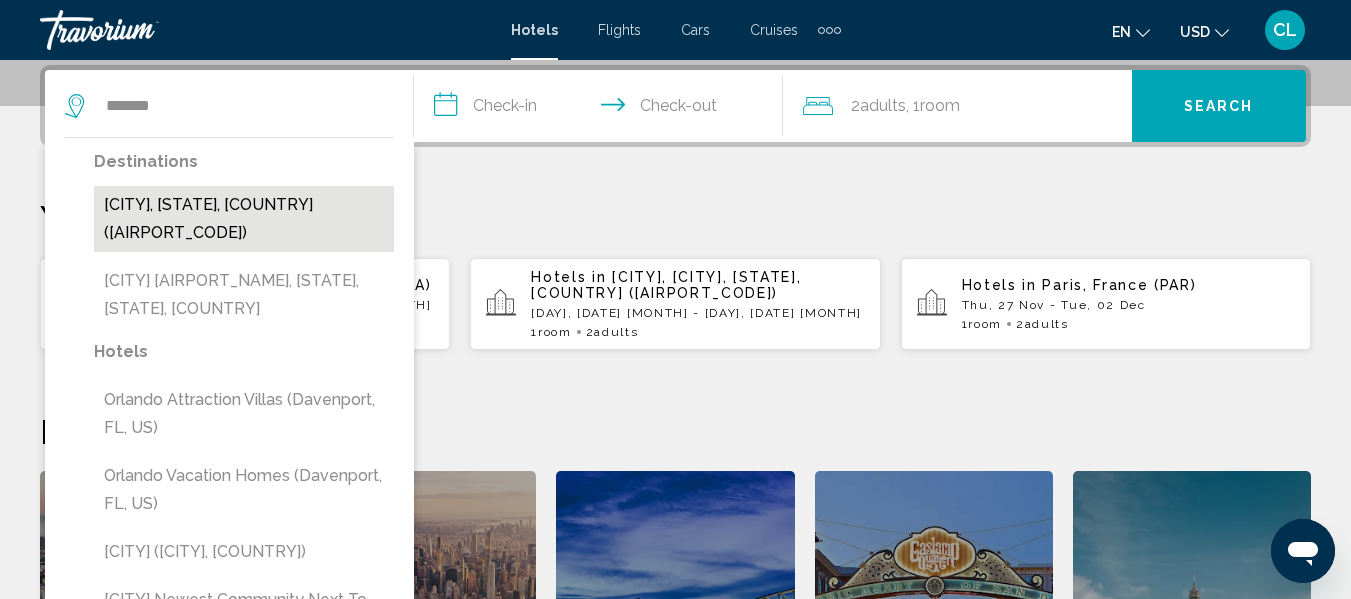 click on "[CITY], [STATE], [COUNTRY] ([AIRPORT_CODE])" at bounding box center (244, 219) 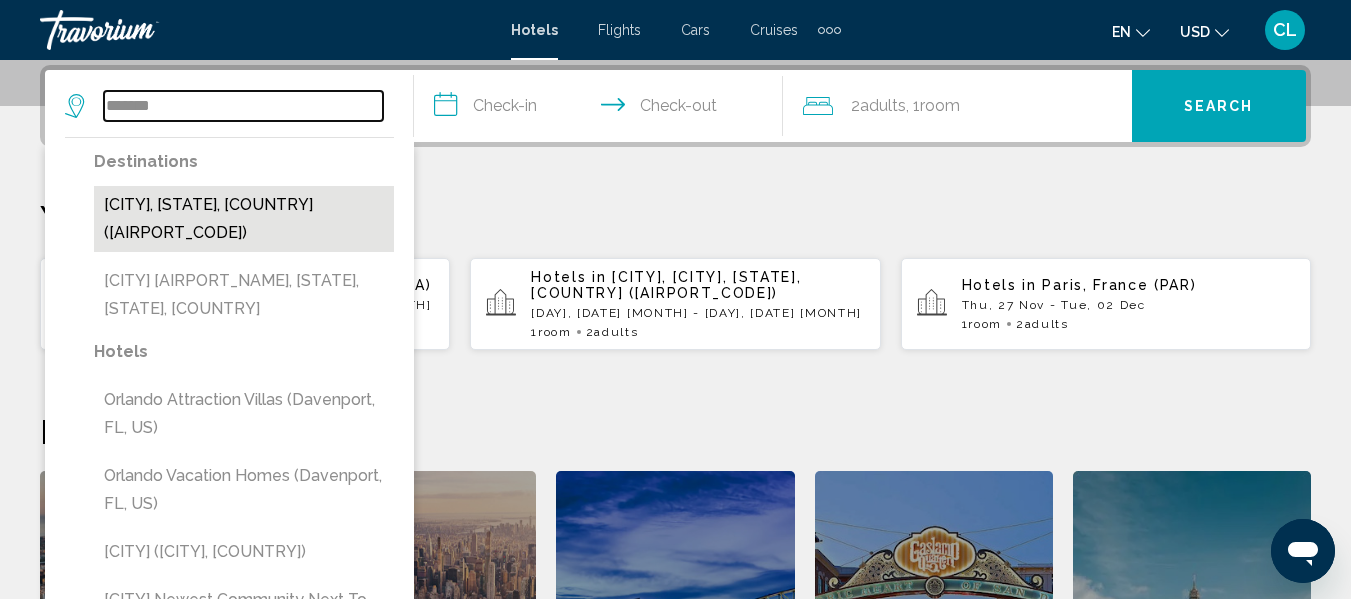 type on "**********" 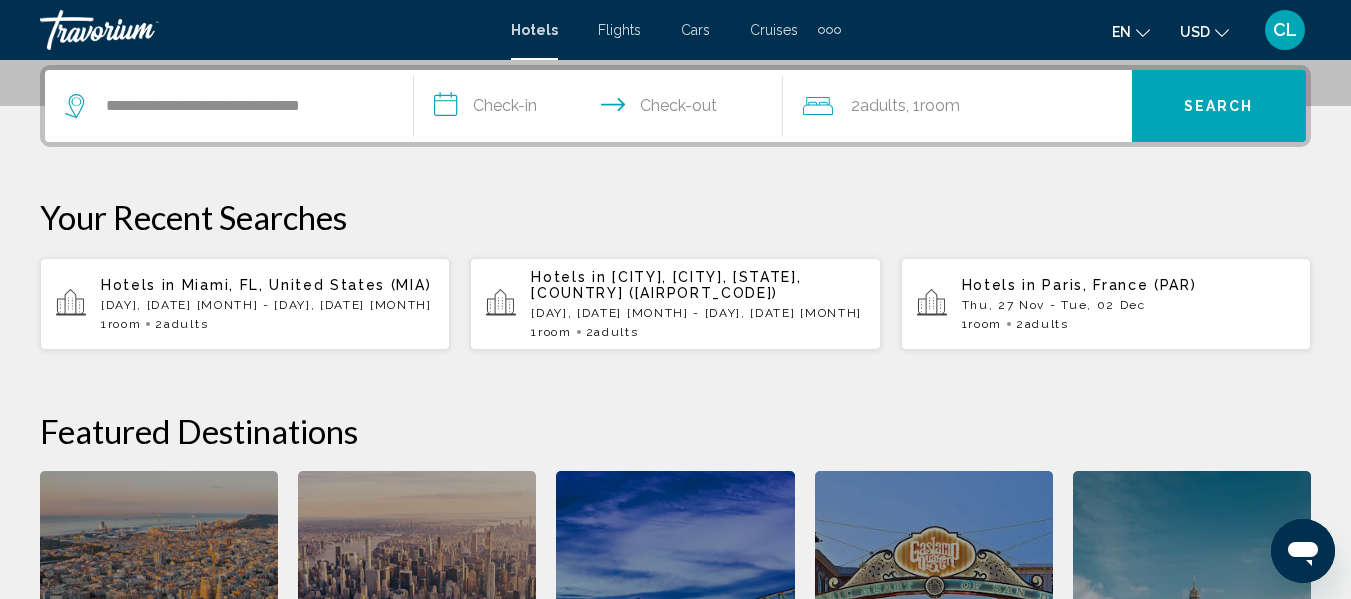 click on "**********" at bounding box center [602, 109] 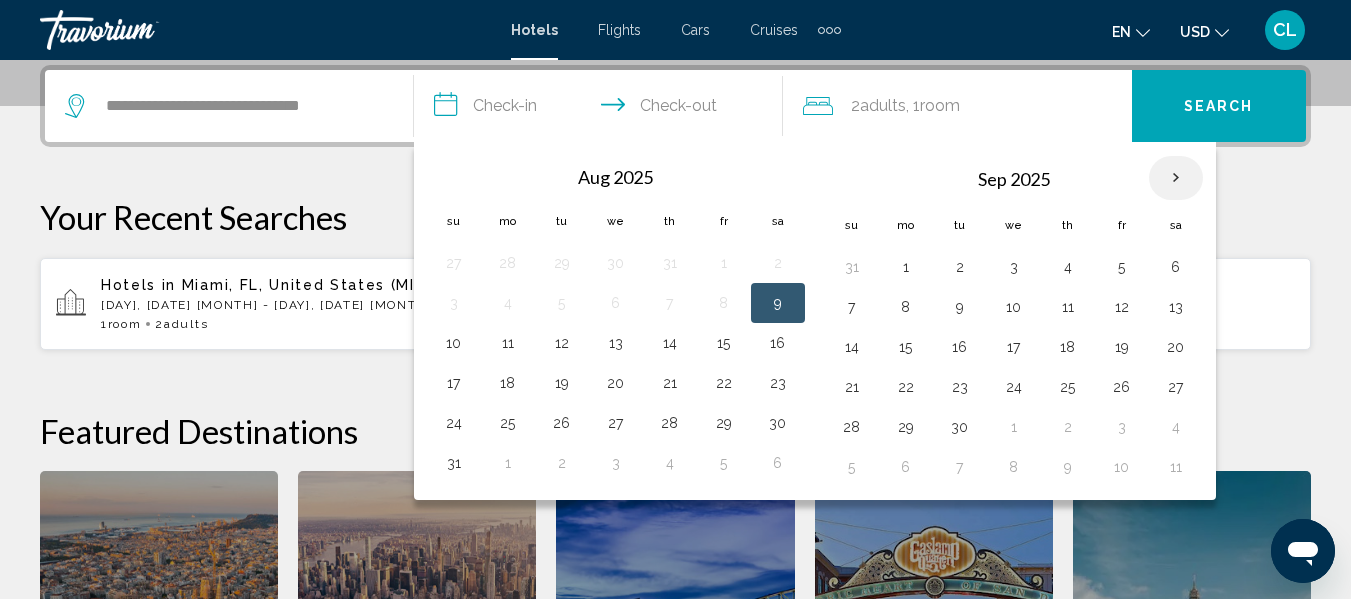 click at bounding box center (1176, 178) 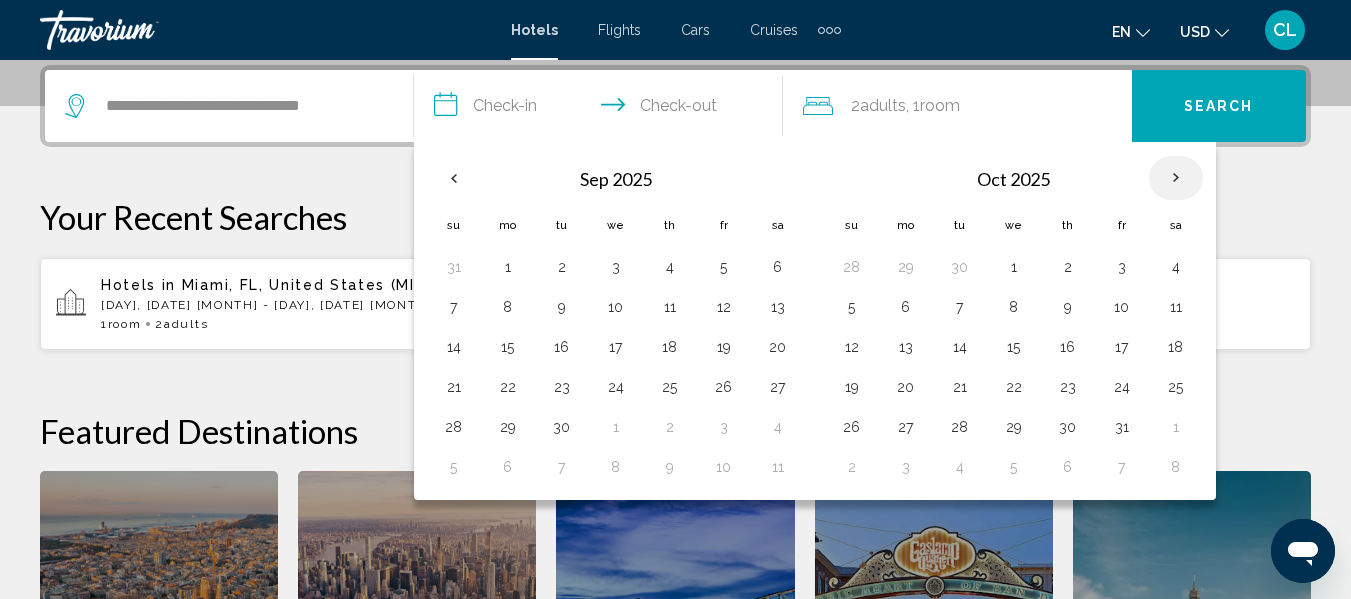 click at bounding box center [1176, 178] 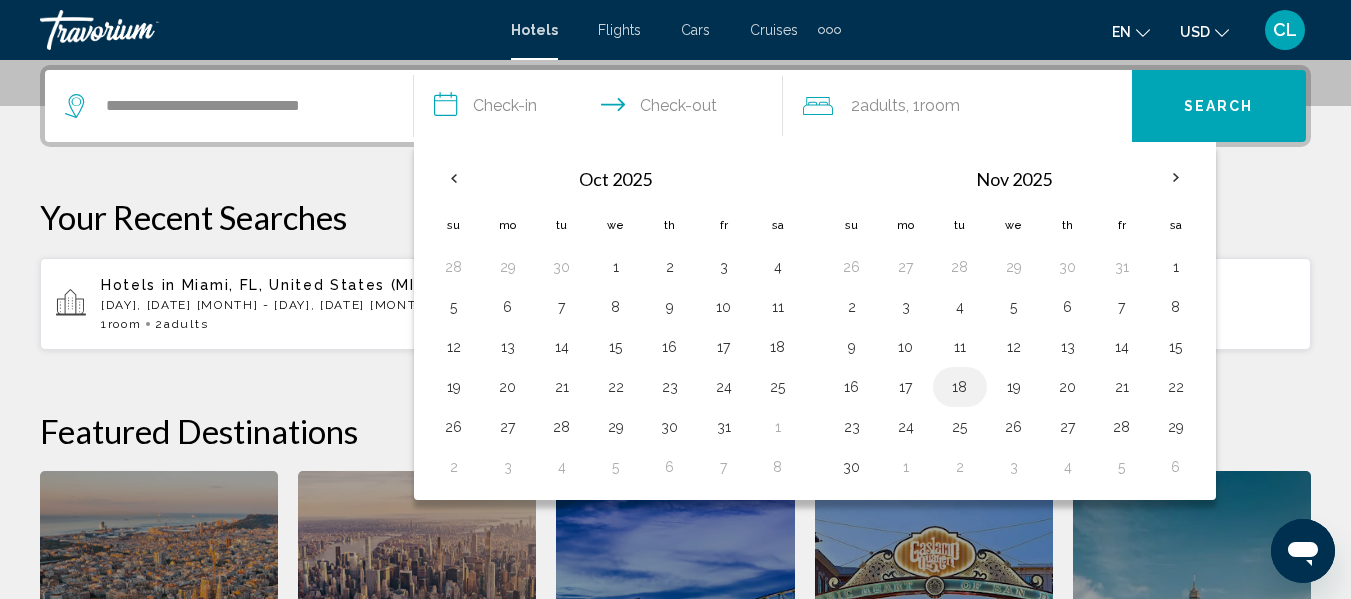 click on "18" at bounding box center (960, 387) 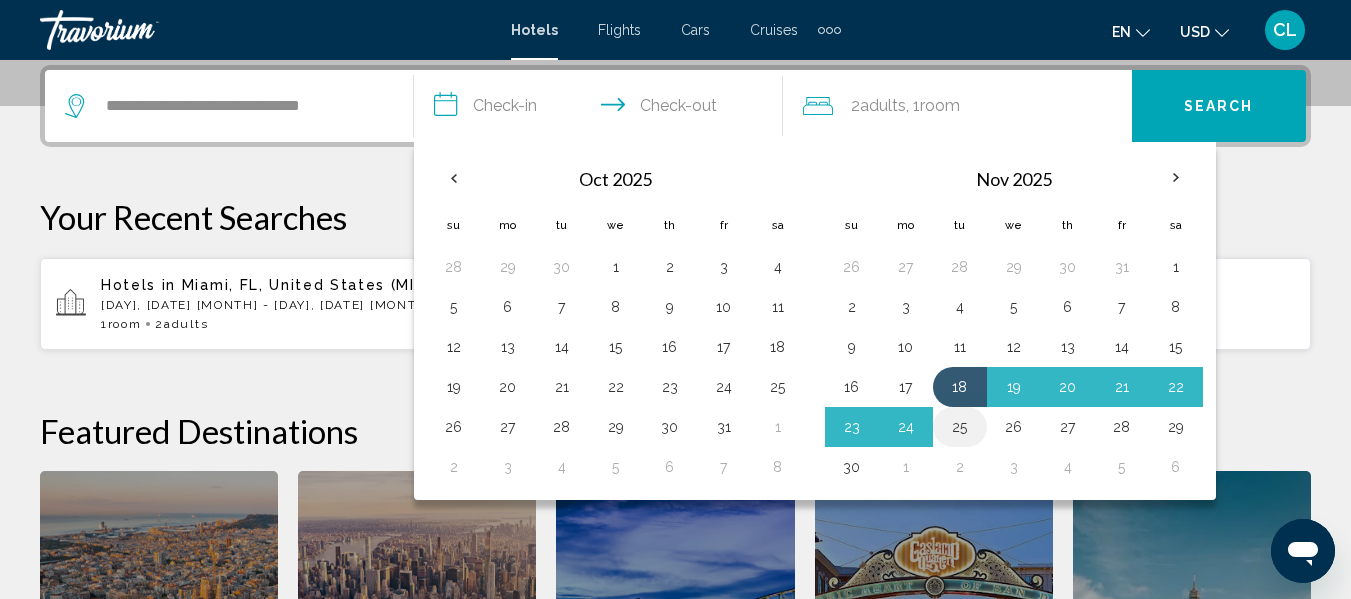 click on "25" at bounding box center (960, 427) 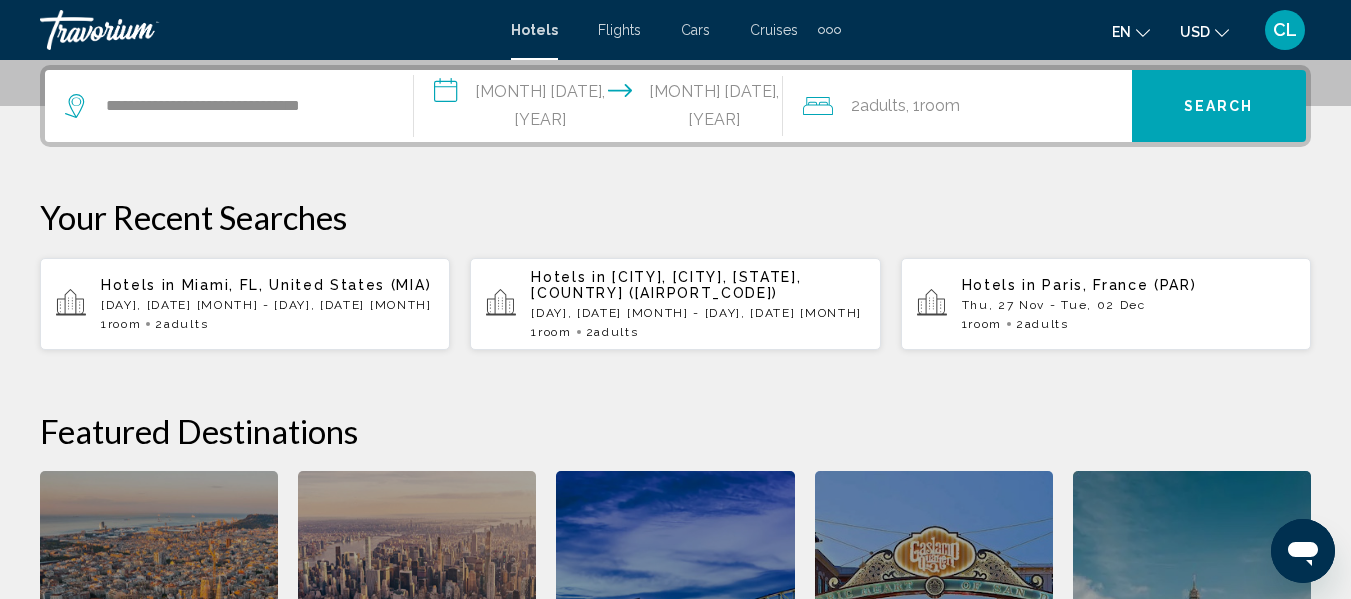 click on "Search" at bounding box center (1219, 107) 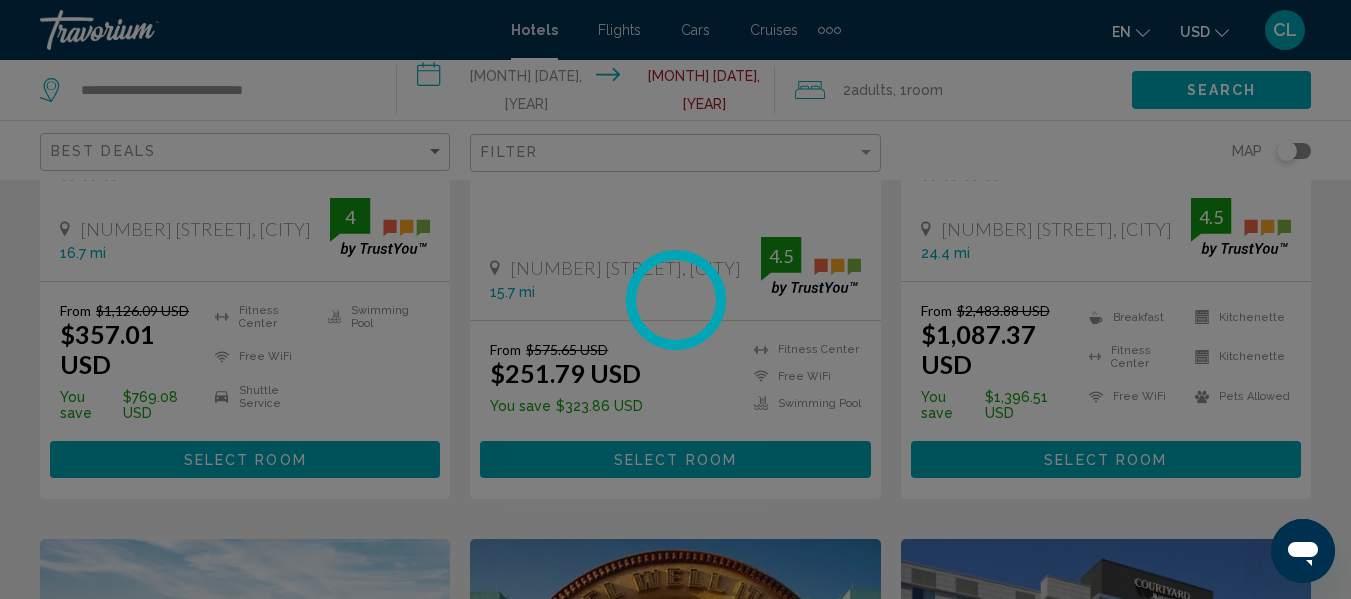 scroll, scrollTop: 0, scrollLeft: 0, axis: both 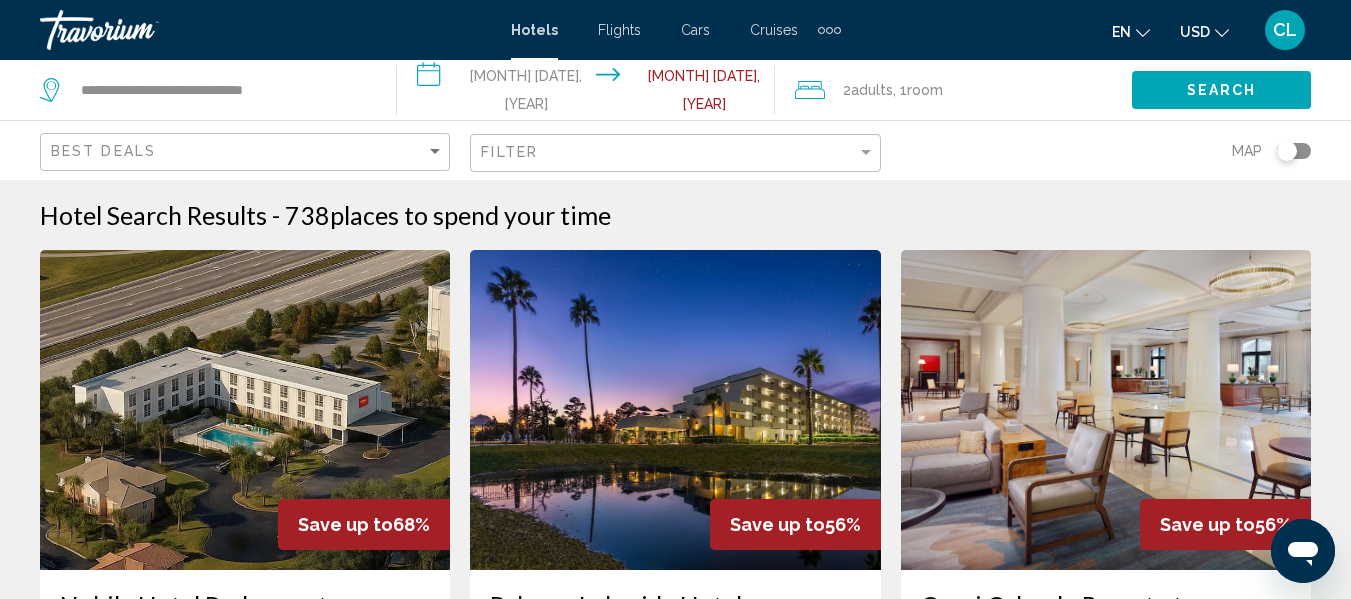 click on "USD" 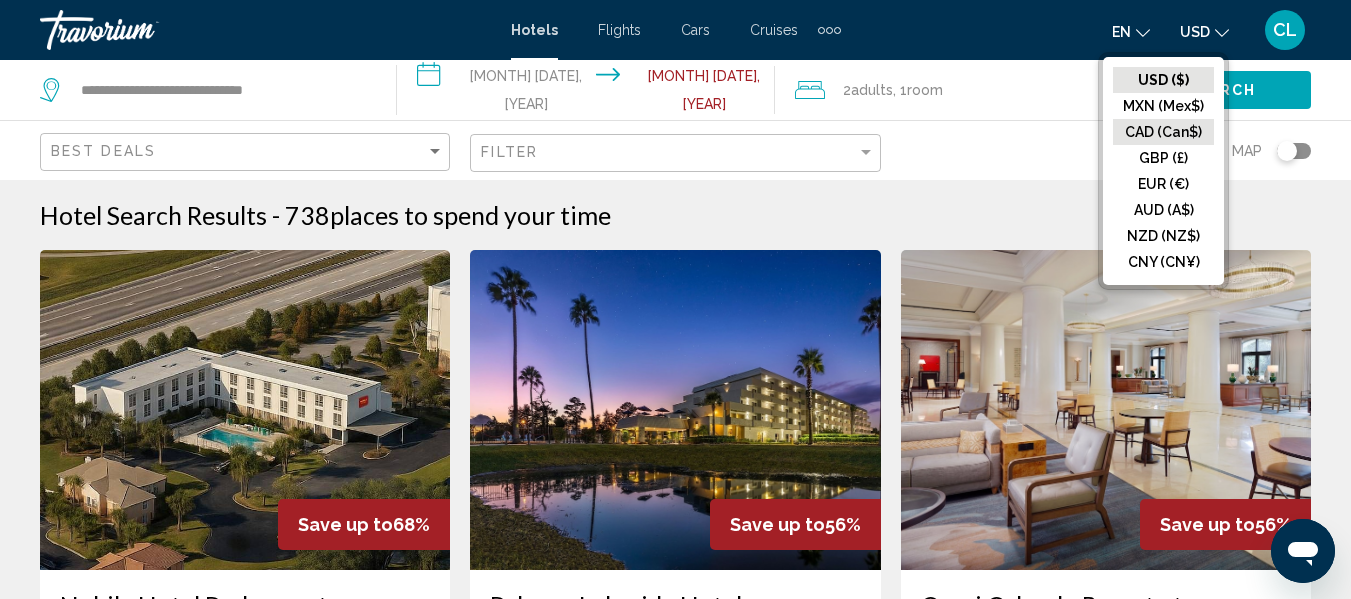 click on "CAD (Can$)" 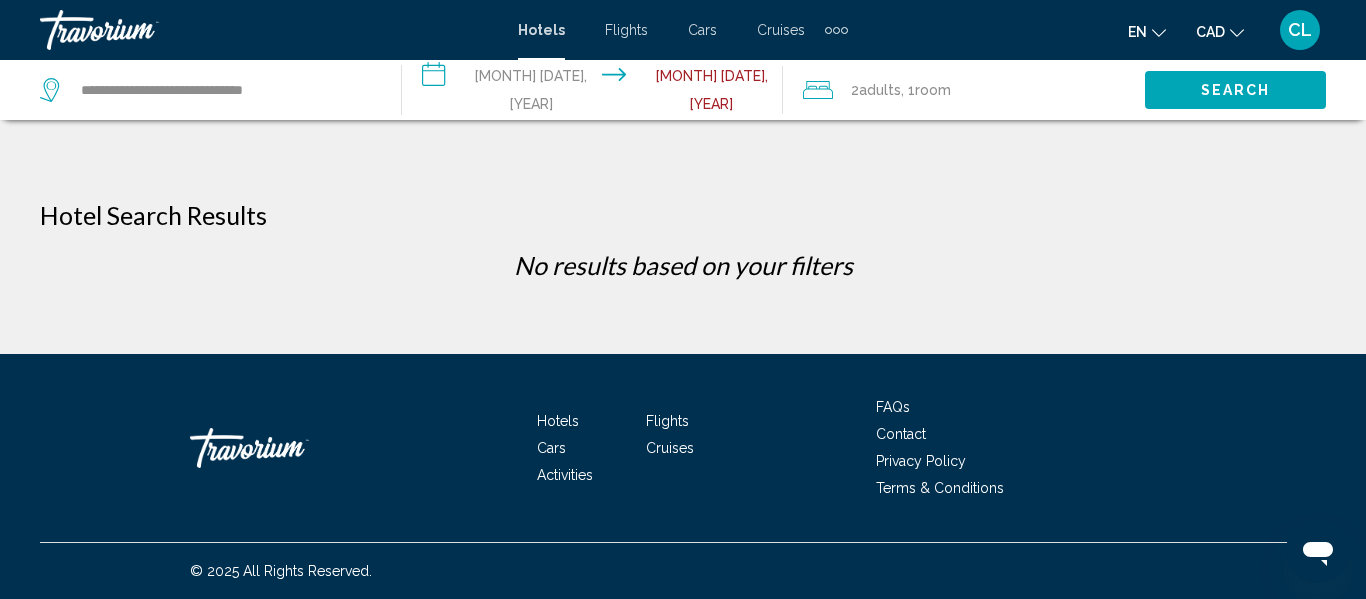 click on "CAD
USD ($) MXN (Mex$) CAD (Can$) GBP (£) EUR (€) AUD (A$) NZD (NZ$) CNY (CN¥)" 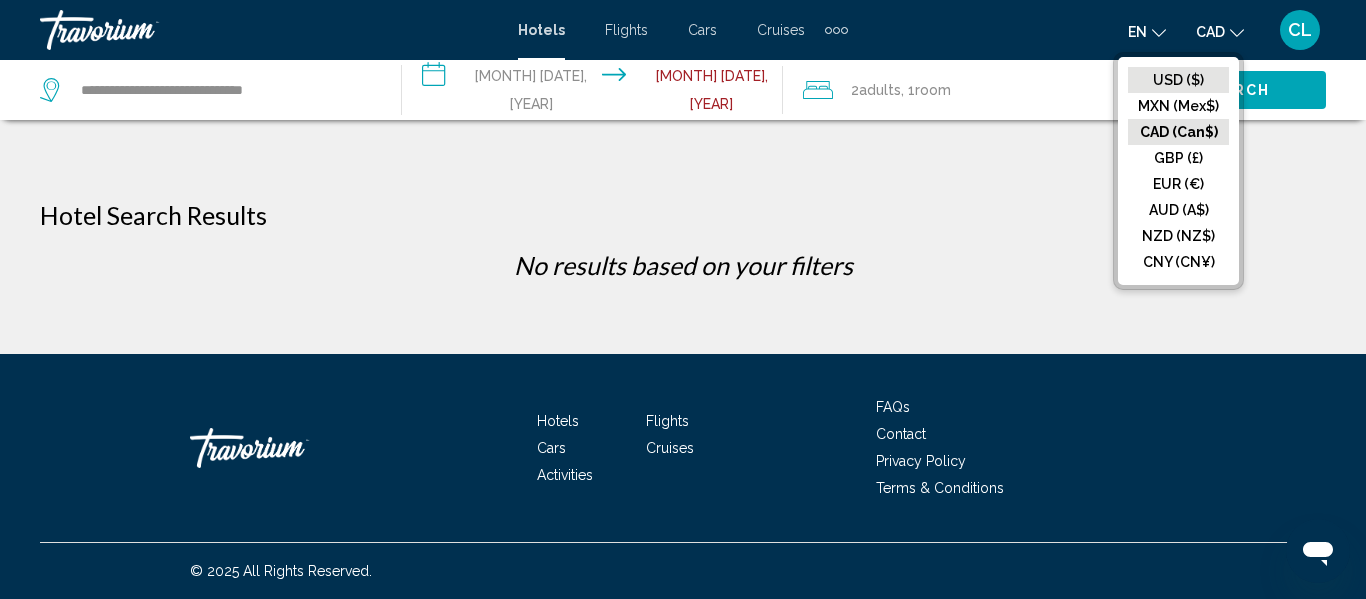 click on "USD ($)" 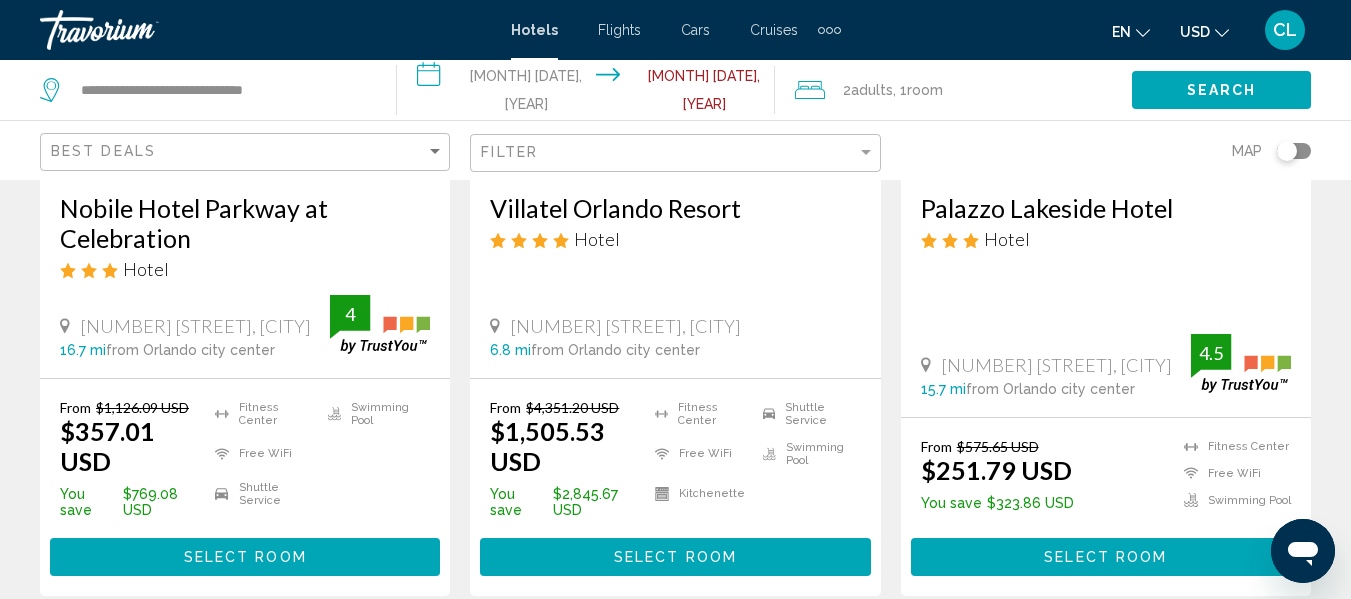 scroll, scrollTop: 400, scrollLeft: 0, axis: vertical 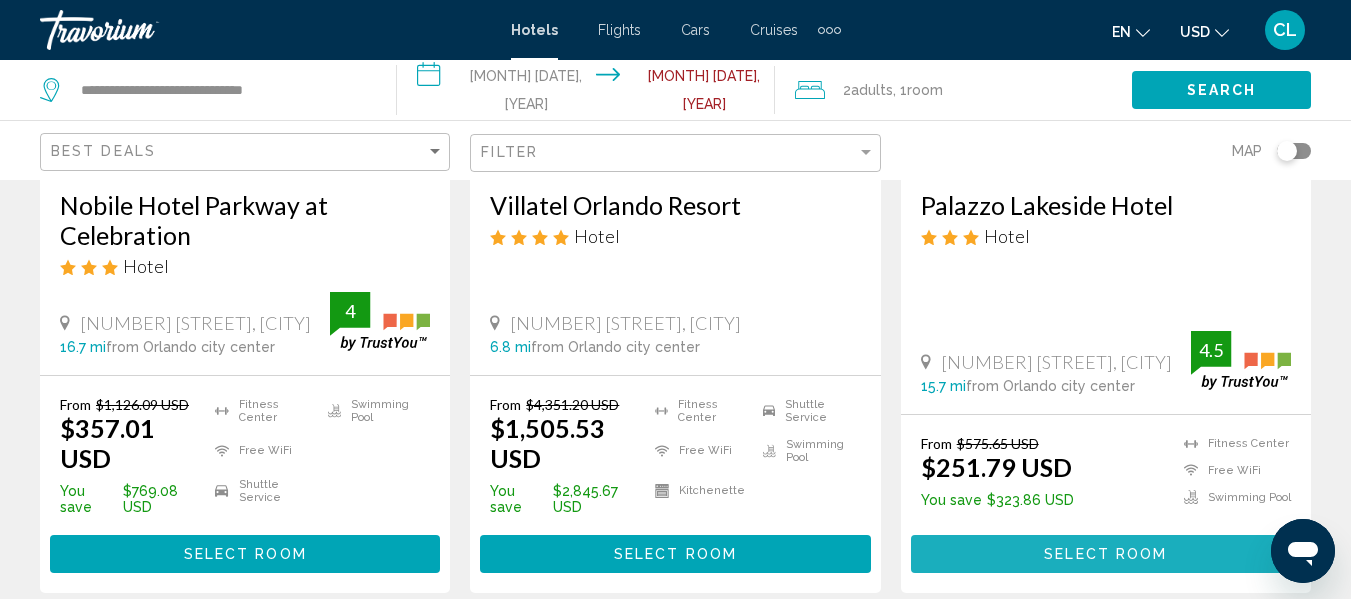click on "Select Room" at bounding box center (1105, 555) 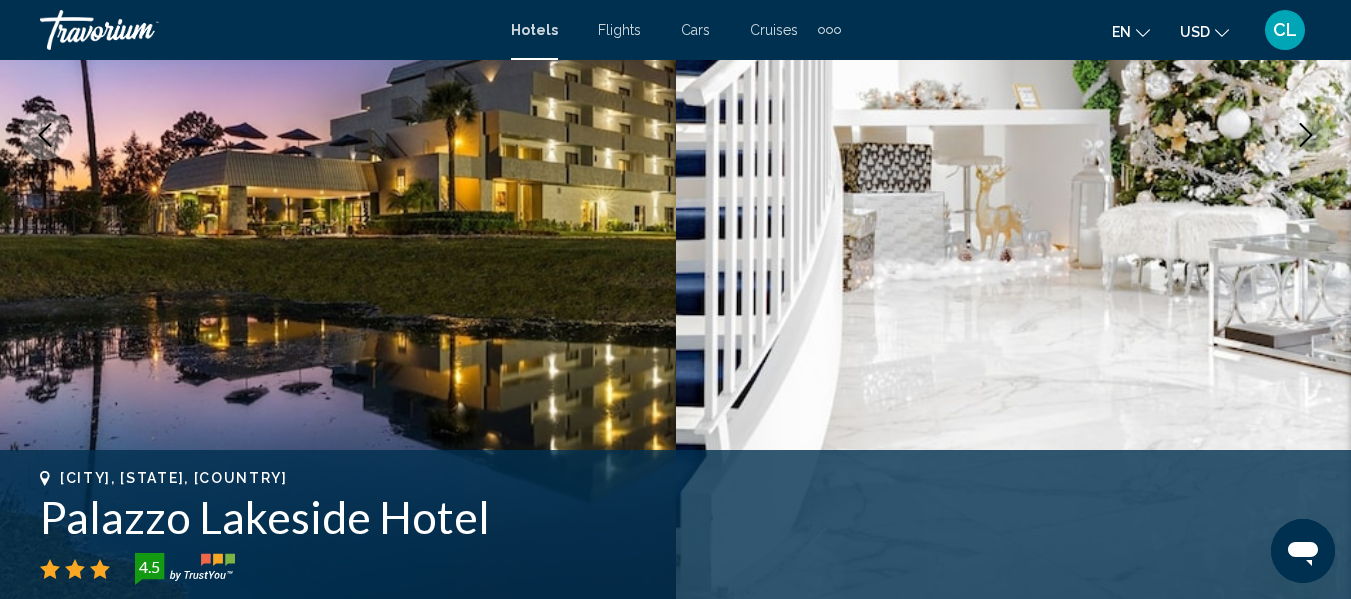 scroll, scrollTop: 236, scrollLeft: 0, axis: vertical 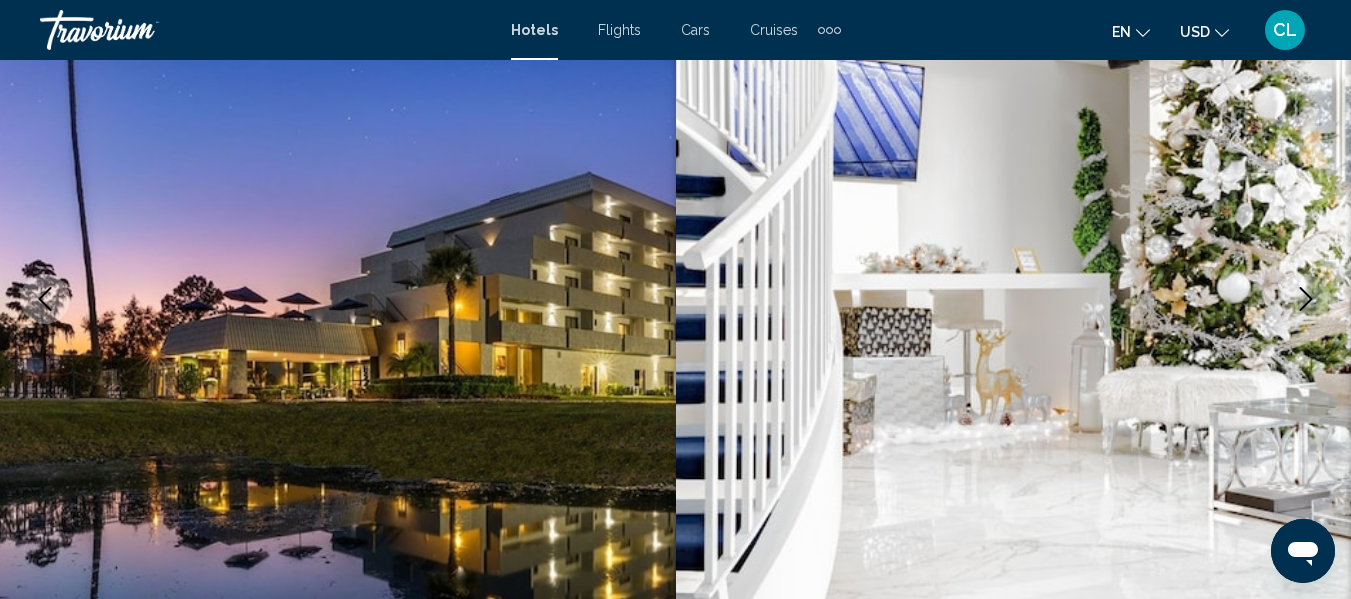 type 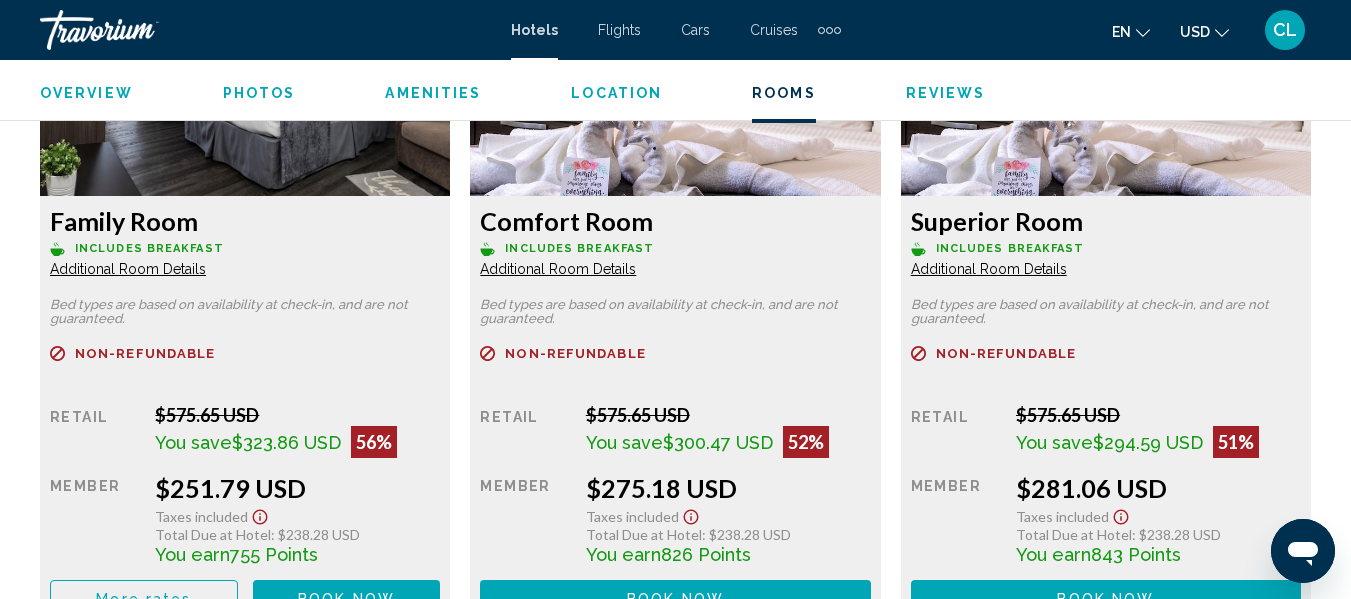 scroll, scrollTop: 3276, scrollLeft: 0, axis: vertical 